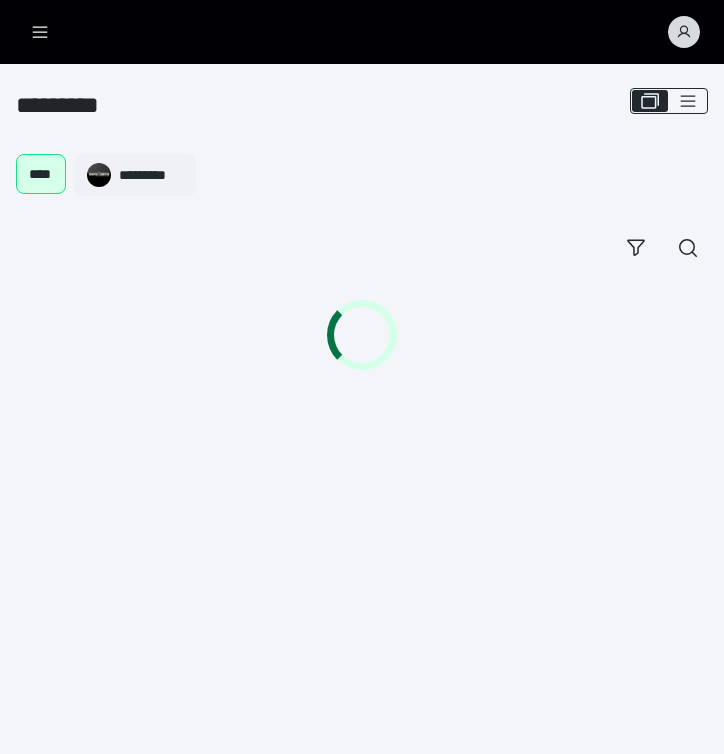 scroll, scrollTop: 0, scrollLeft: 0, axis: both 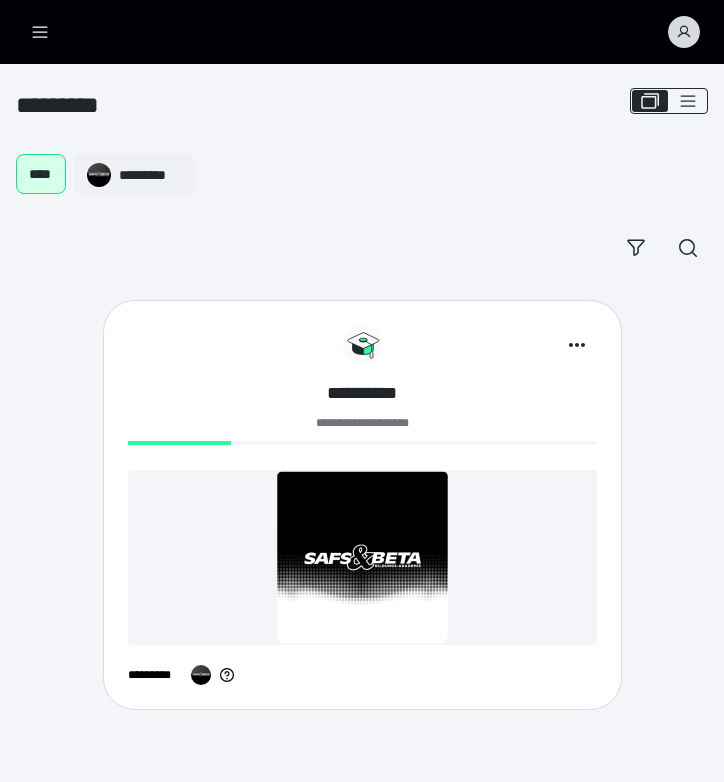 click on "**********" at bounding box center [362, 393] 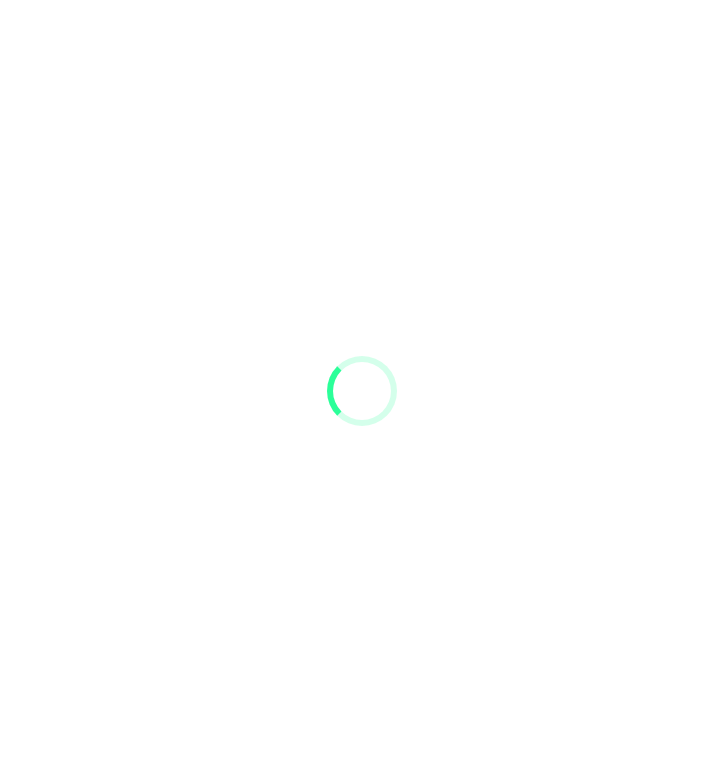 scroll, scrollTop: 0, scrollLeft: 0, axis: both 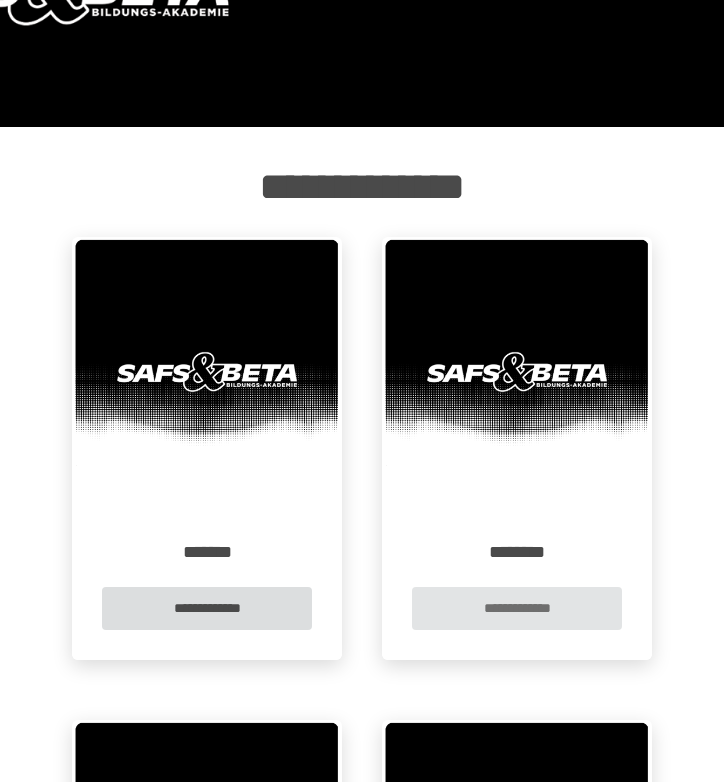 click on "**********" at bounding box center (517, 608) 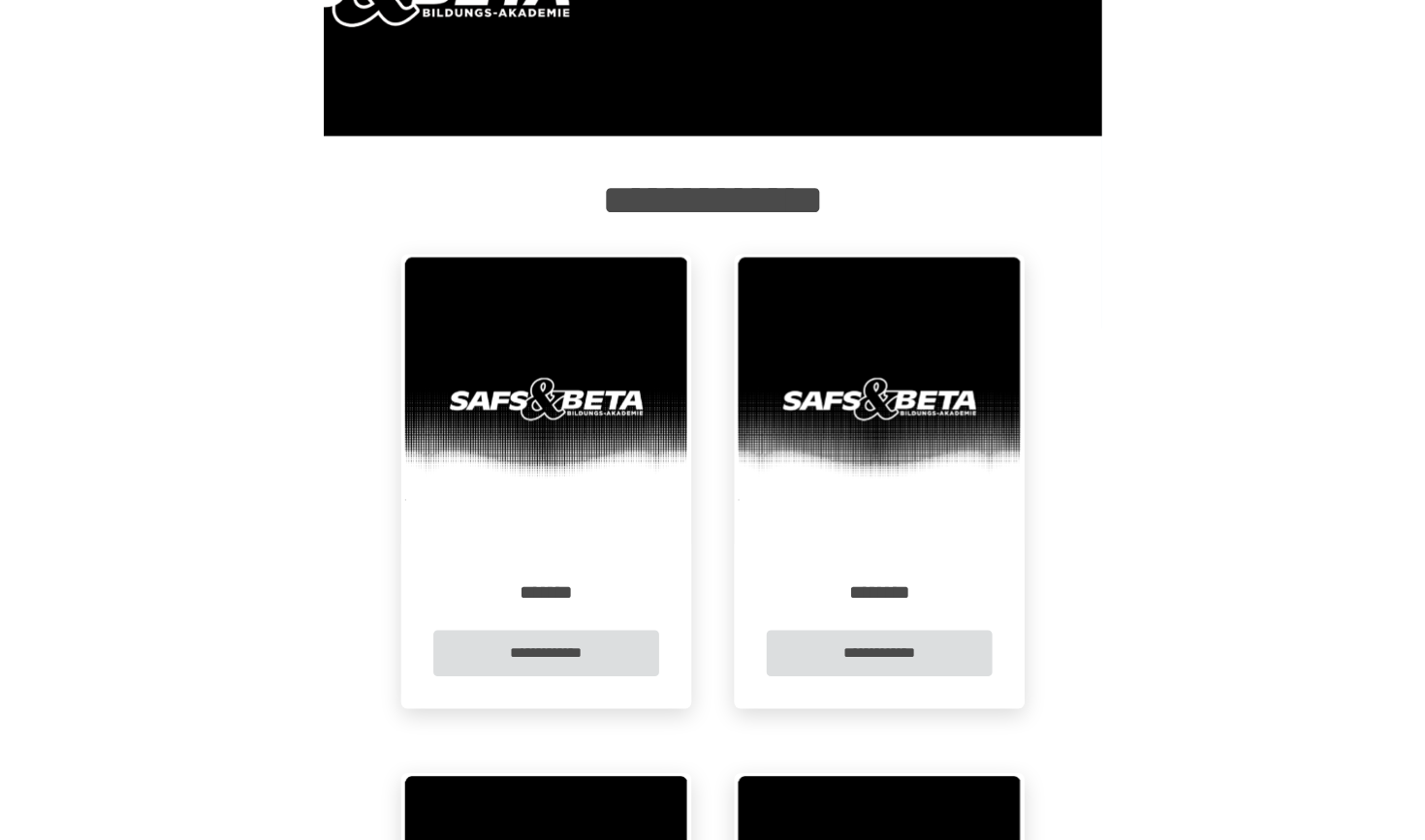 scroll, scrollTop: 0, scrollLeft: 0, axis: both 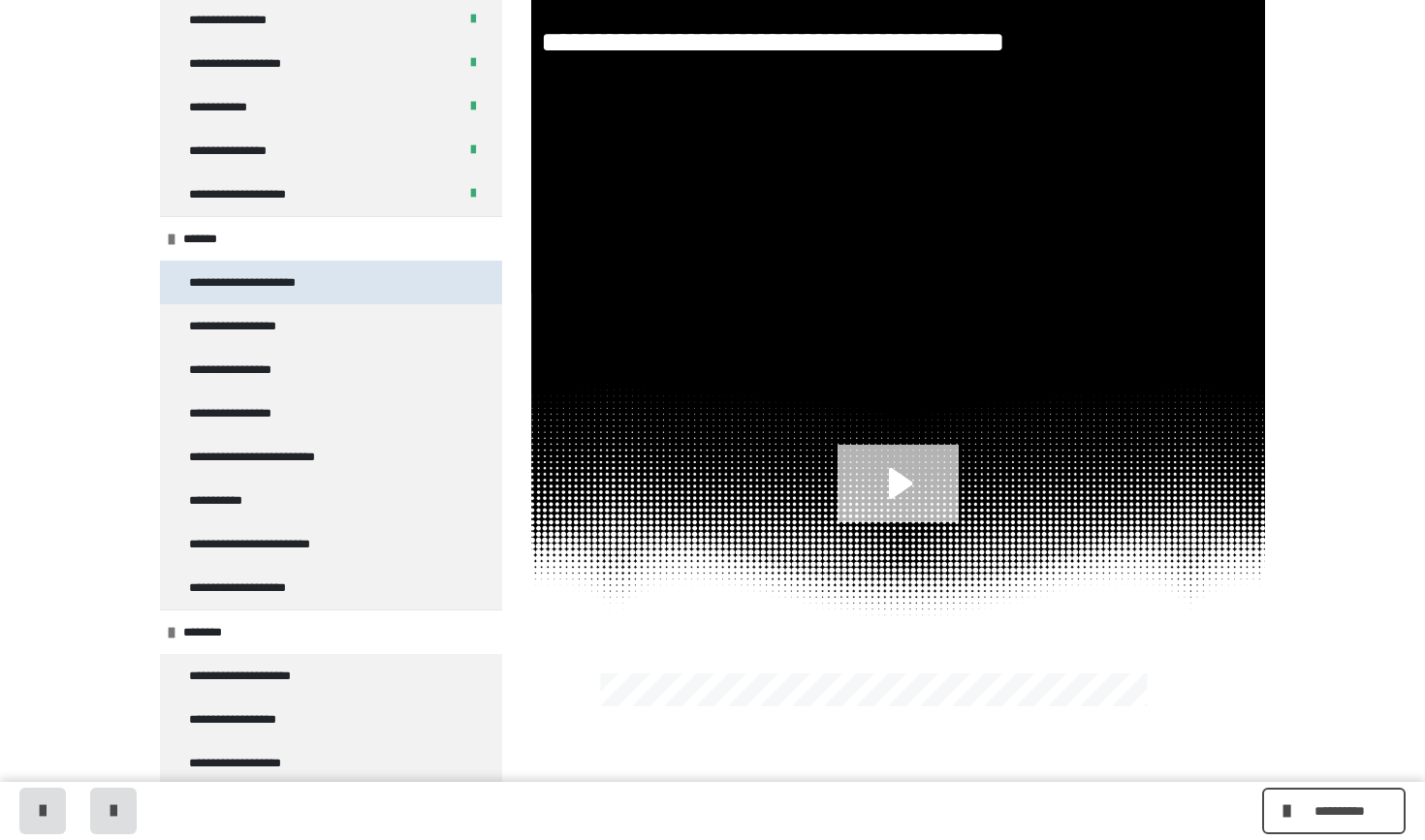 click on "**********" at bounding box center (331, 282) 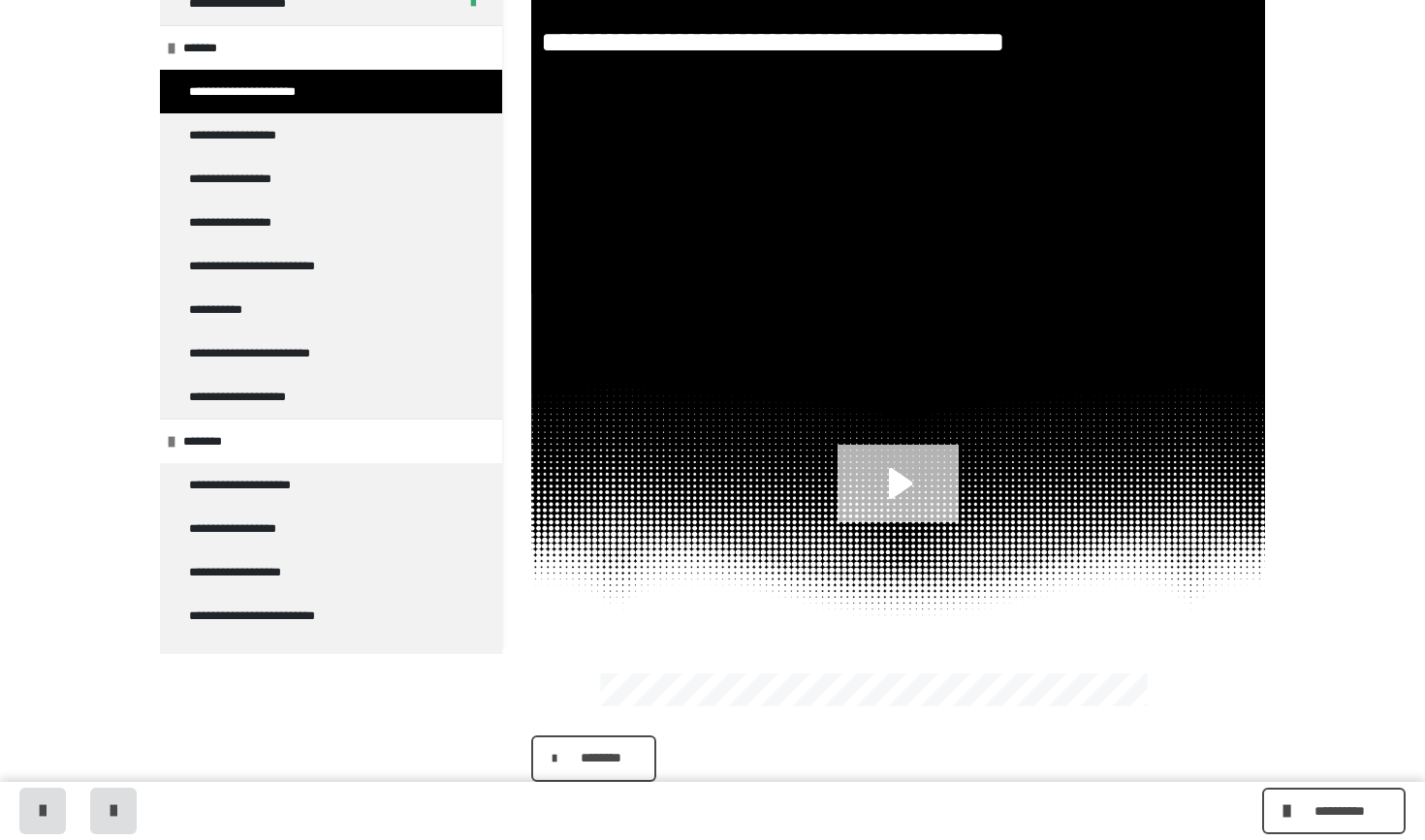 scroll, scrollTop: 0, scrollLeft: 0, axis: both 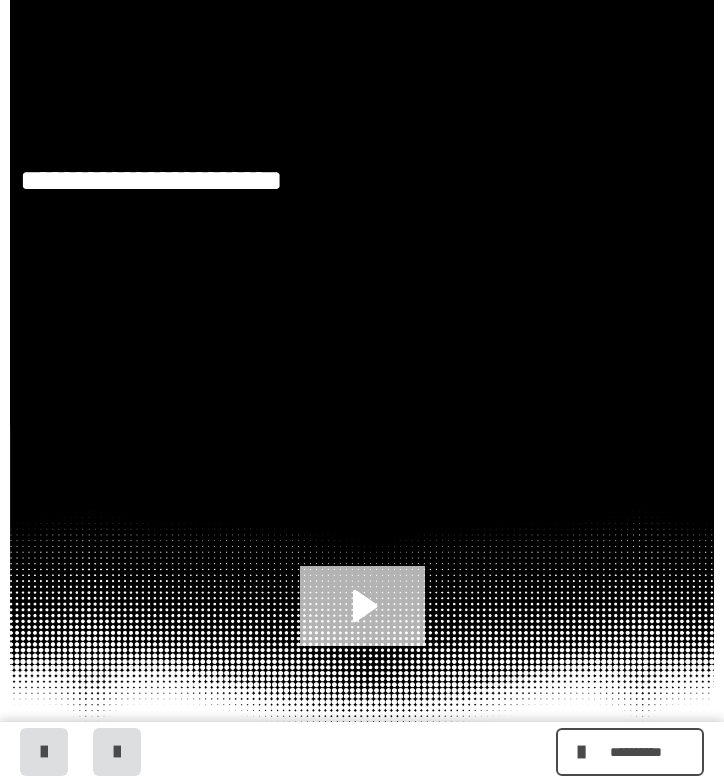 click 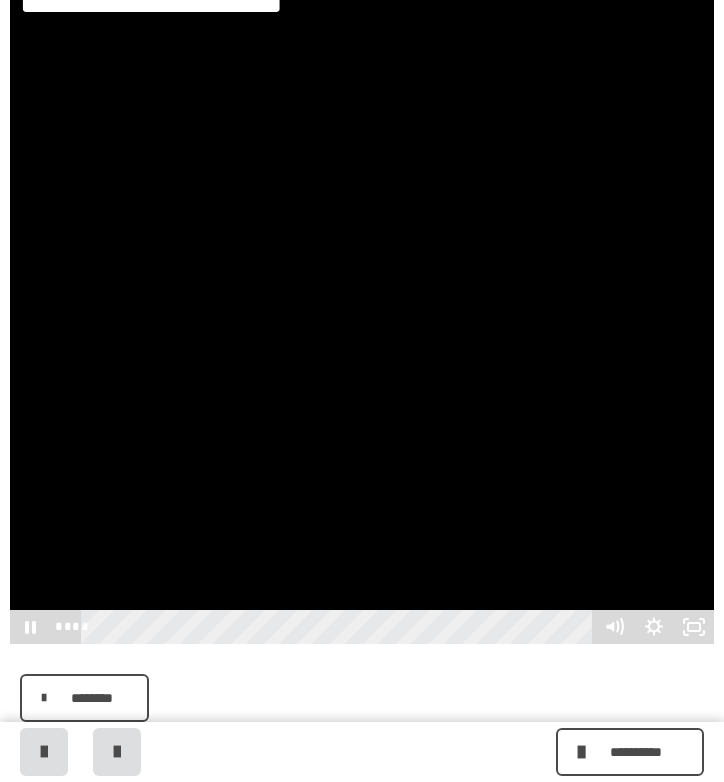 scroll, scrollTop: 492, scrollLeft: 0, axis: vertical 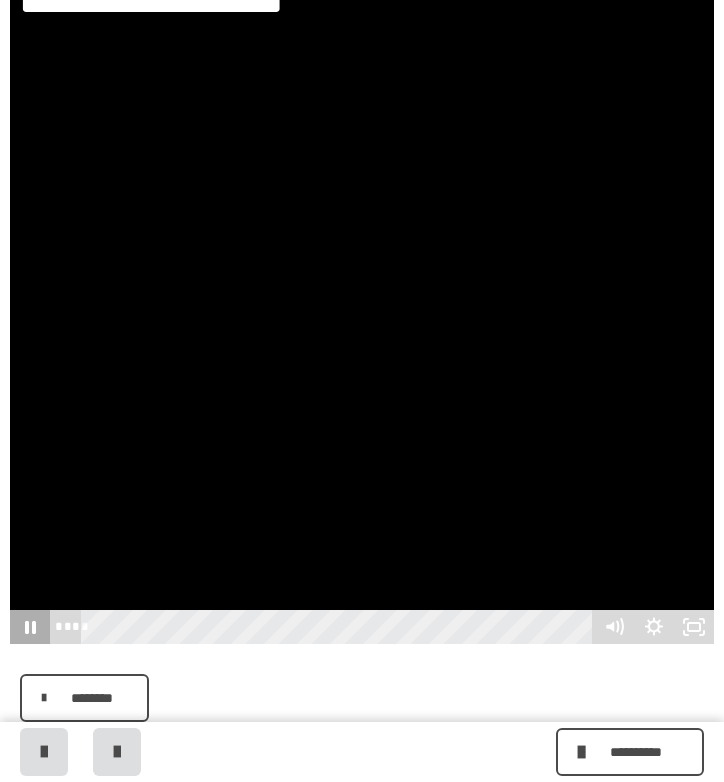 click 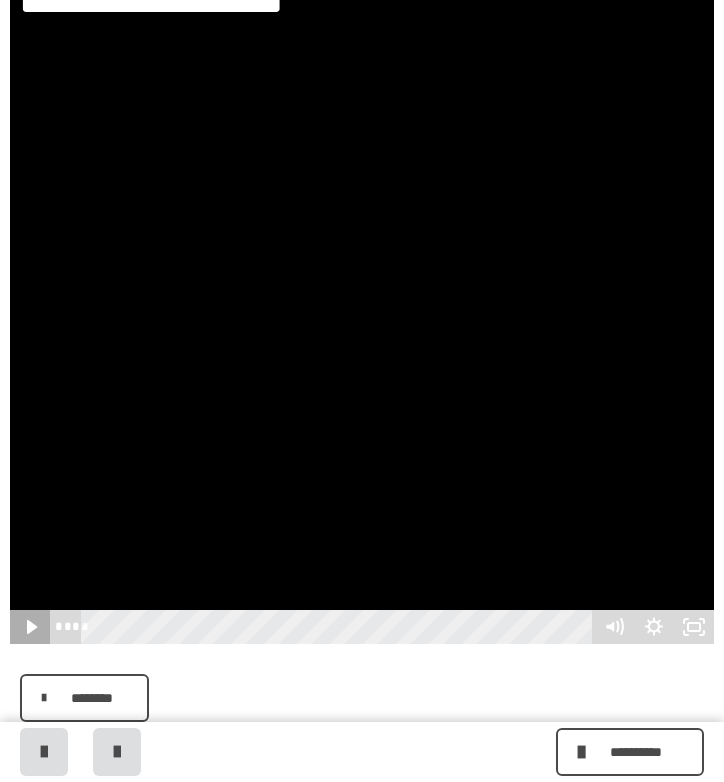 click 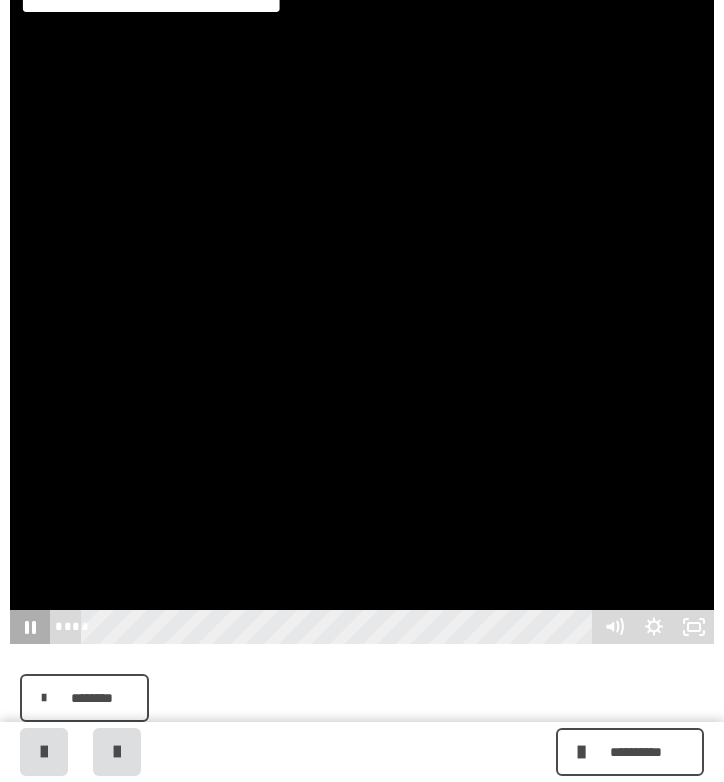 click 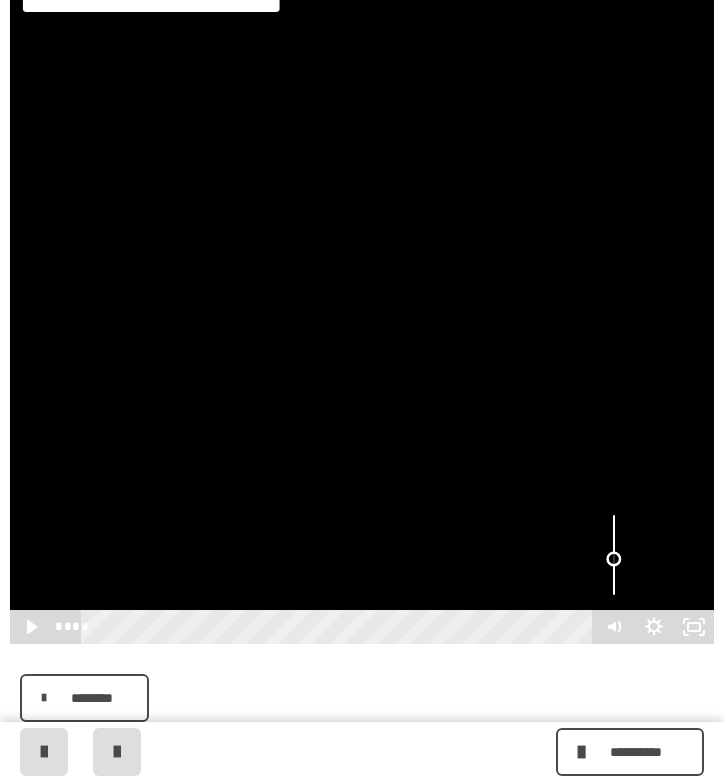 click at bounding box center (614, 555) 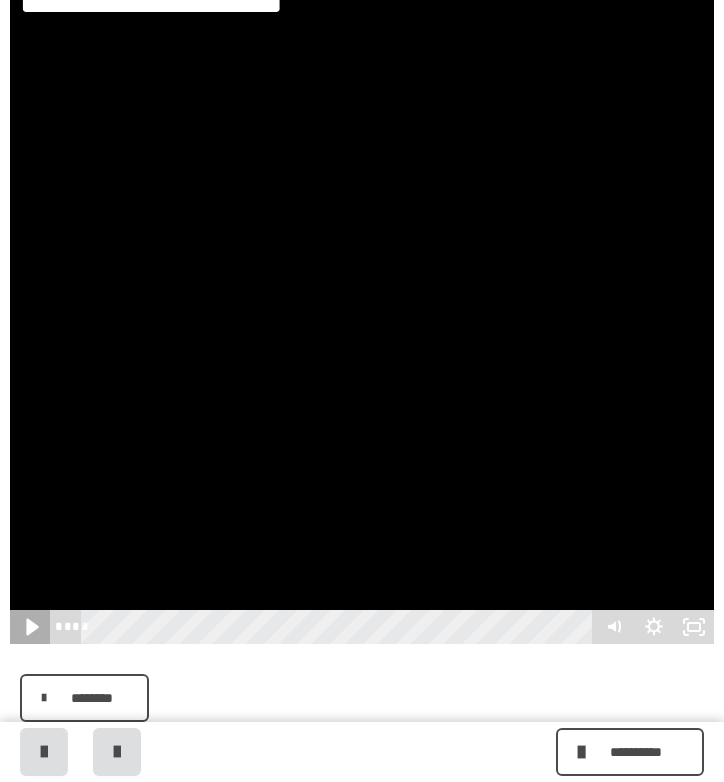 click 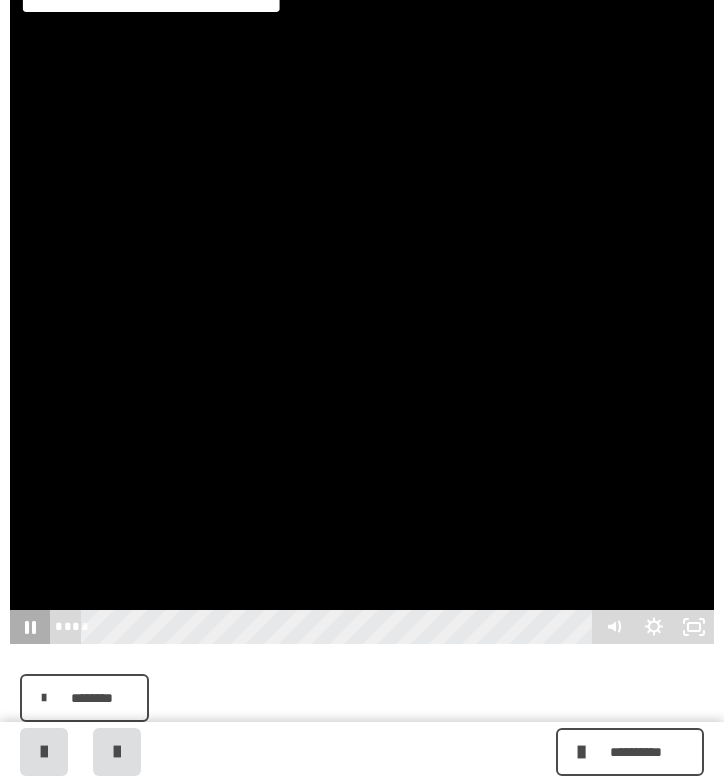 click 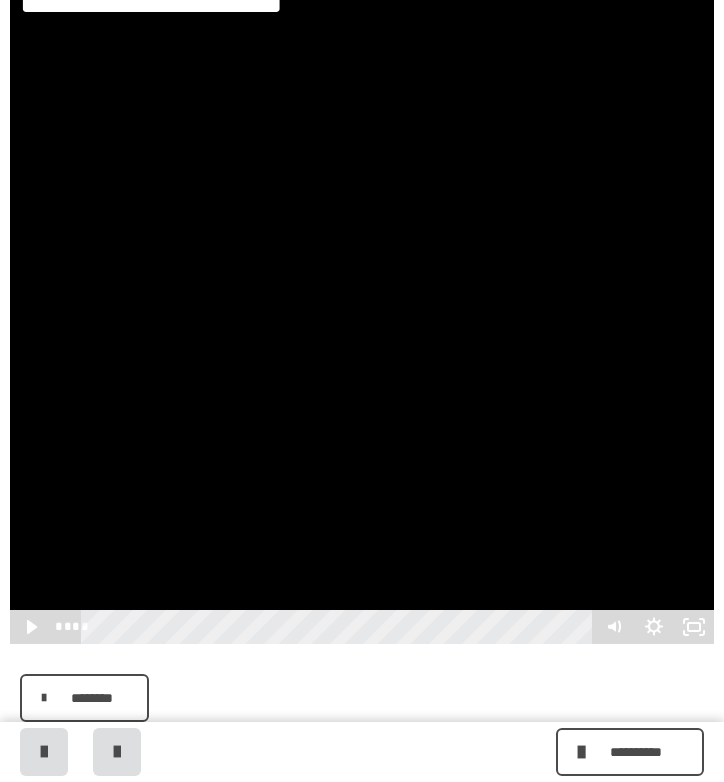 click at bounding box center [362, 446] 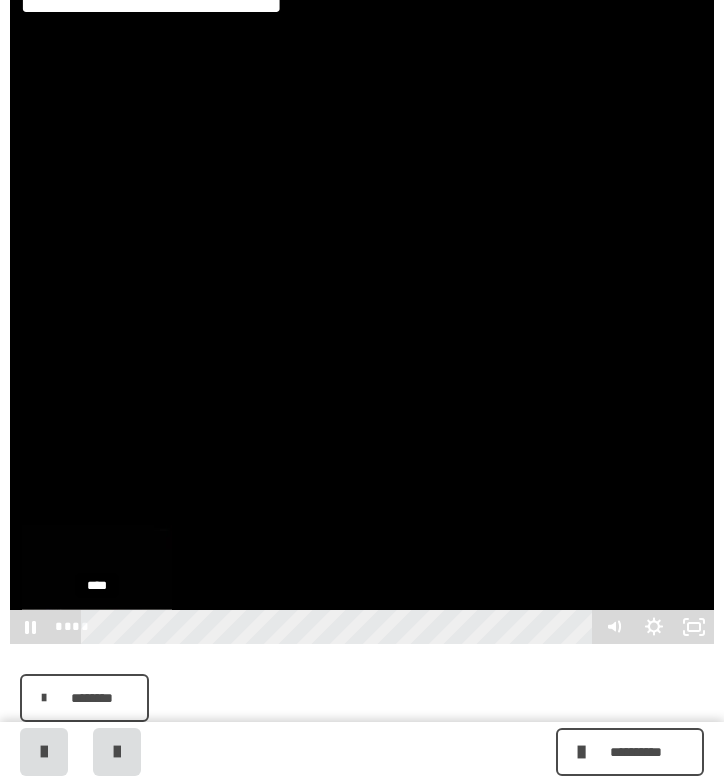click on "****" at bounding box center [340, 627] 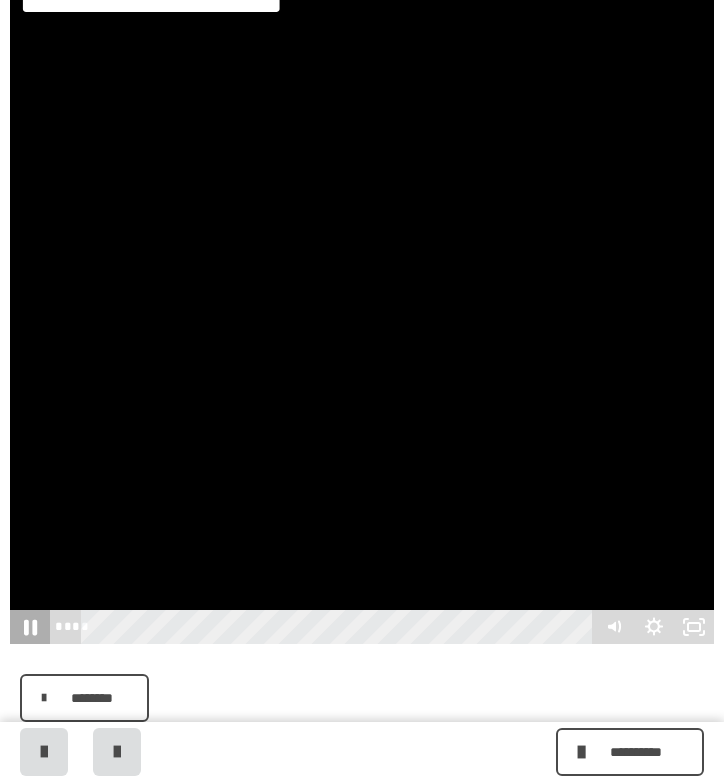 click 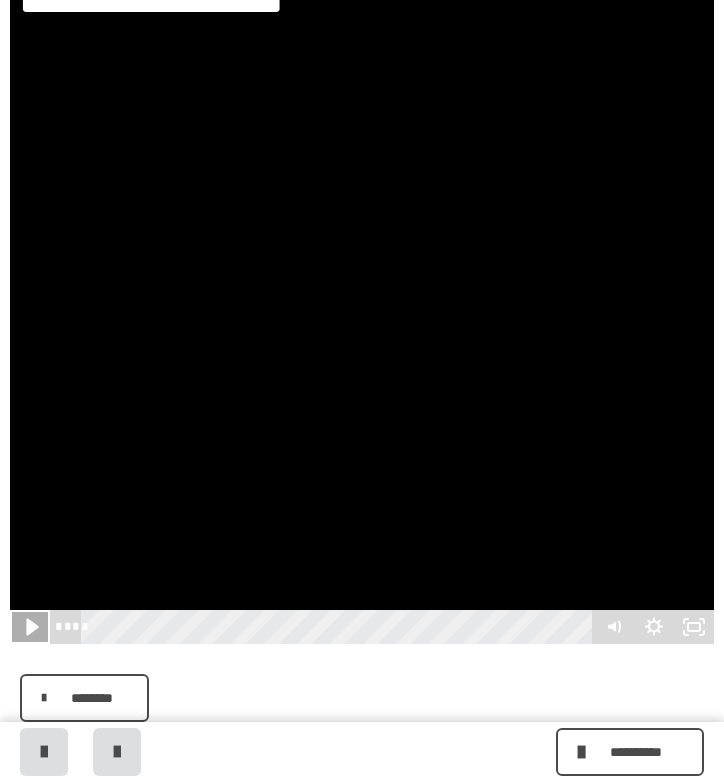 click 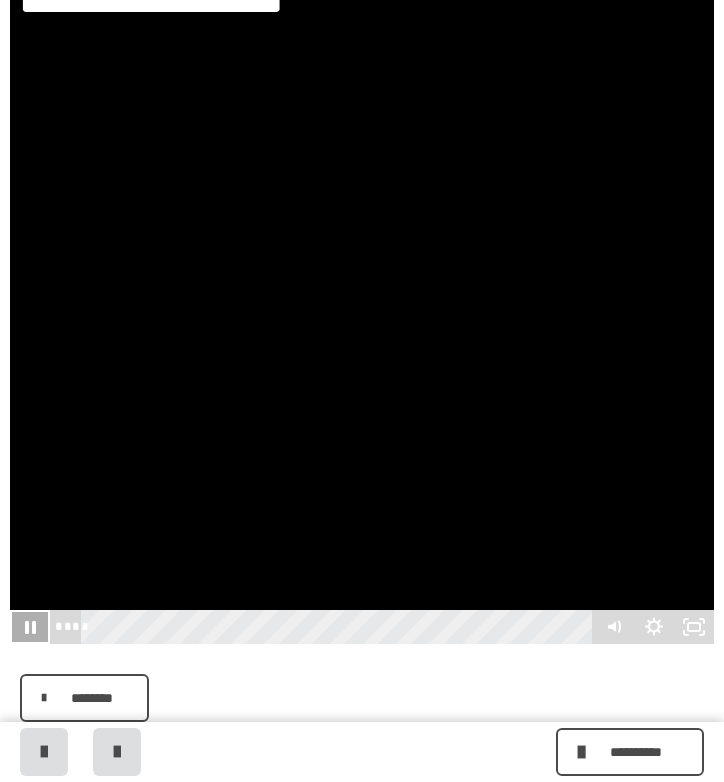 click 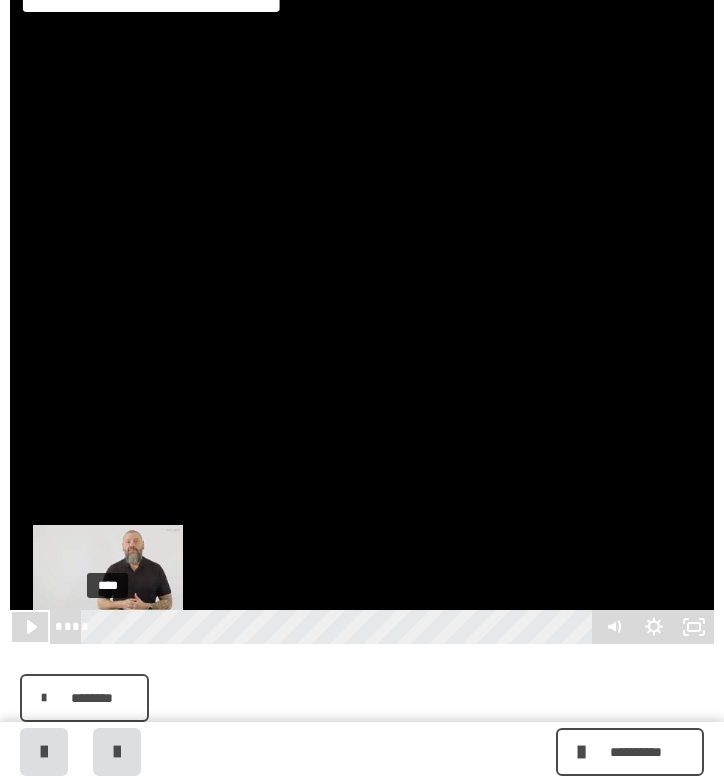 click on "****" at bounding box center [340, 627] 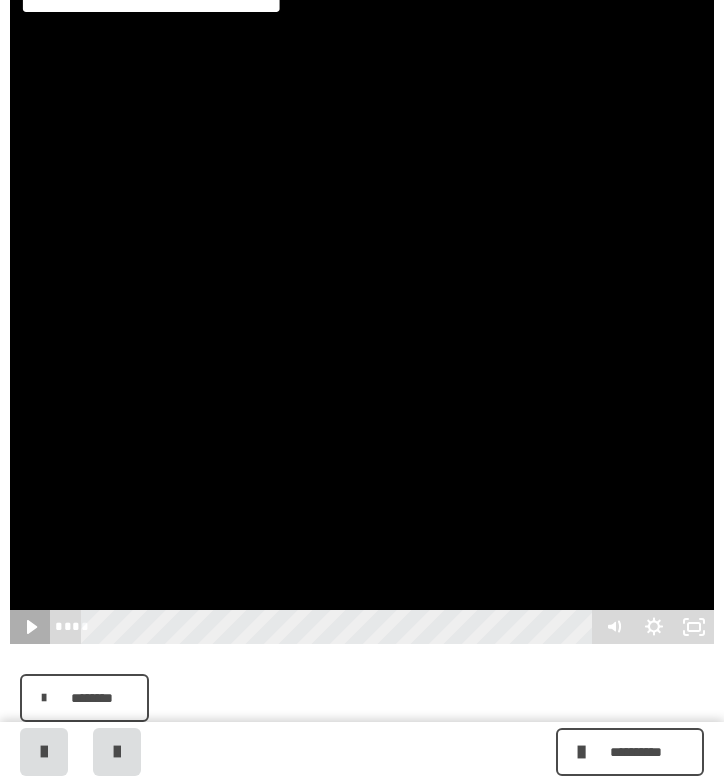 click 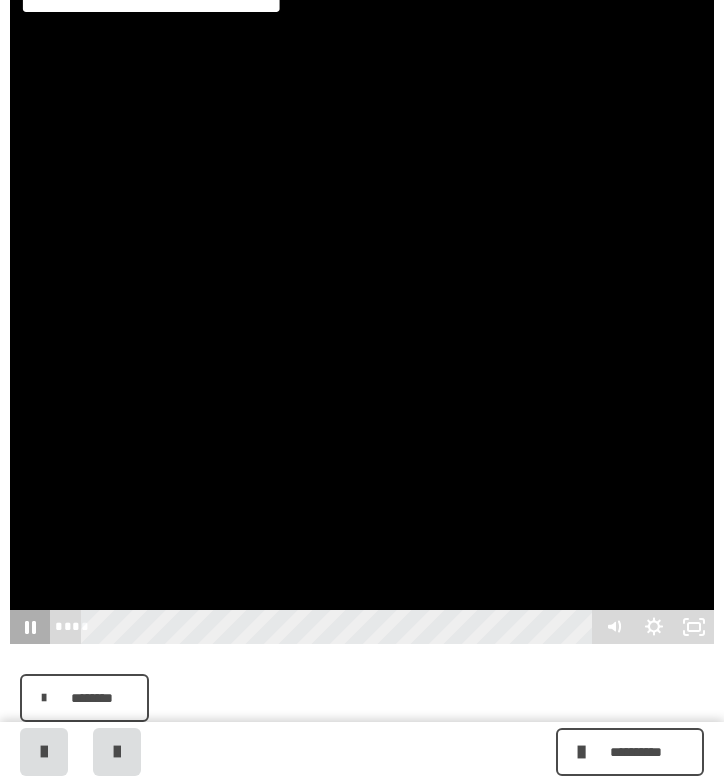 click 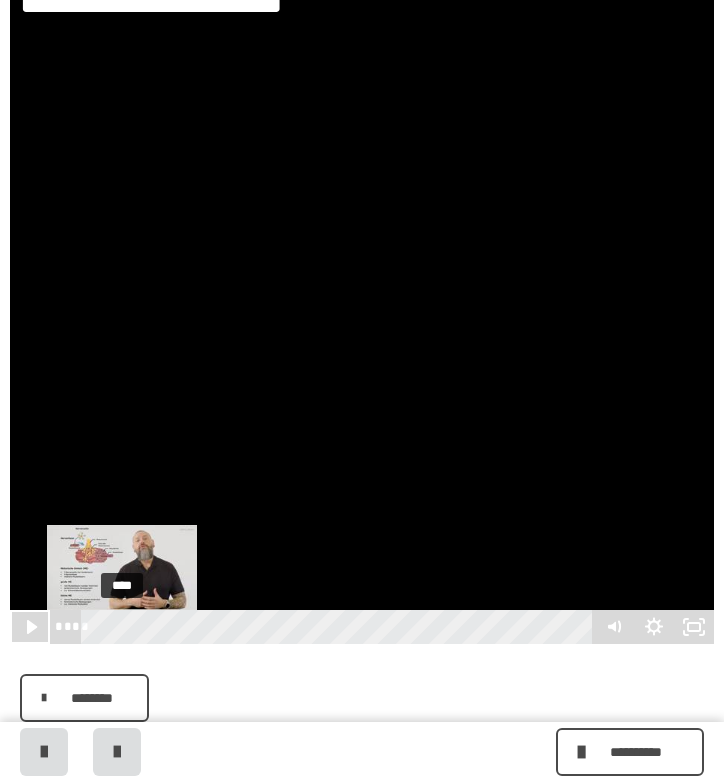 click on "****" at bounding box center [340, 627] 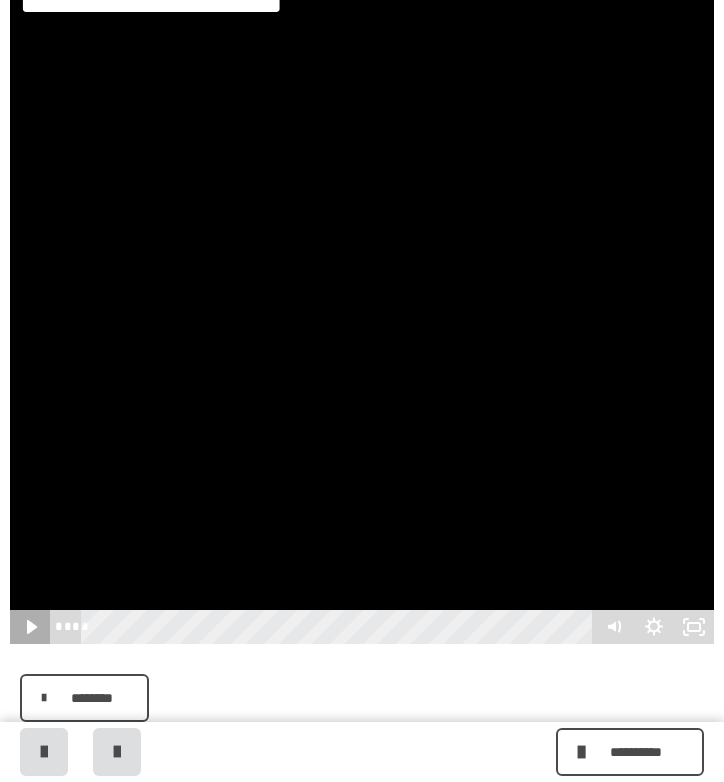 click 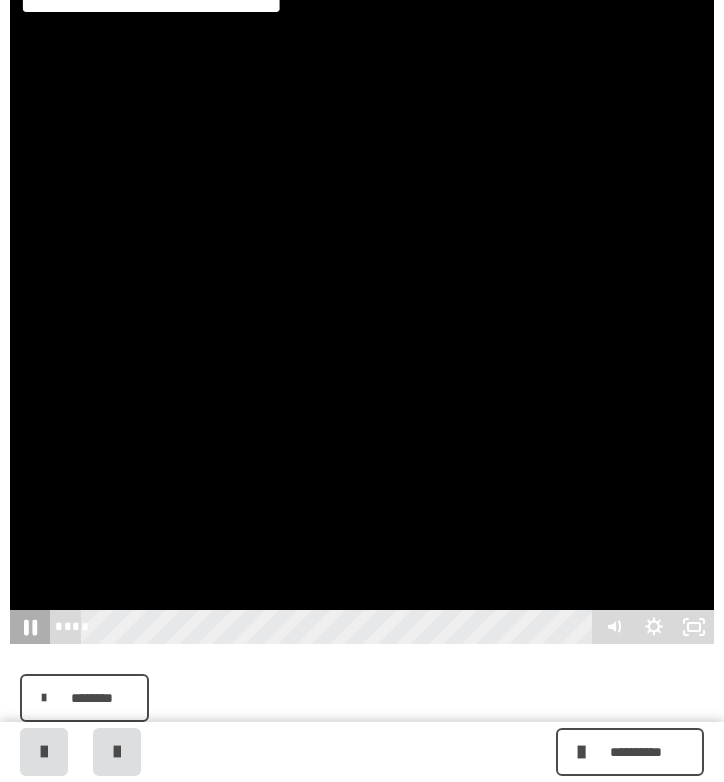 click 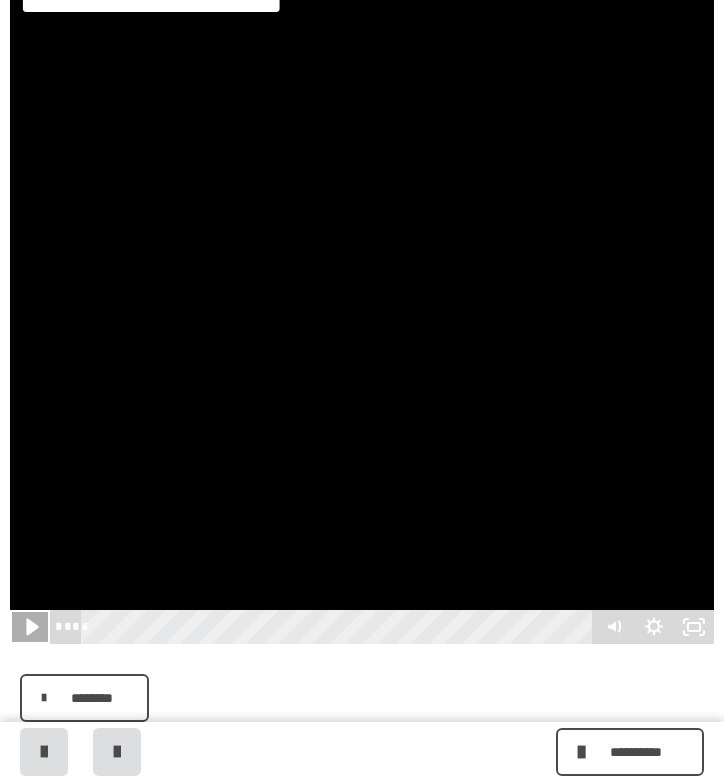 click 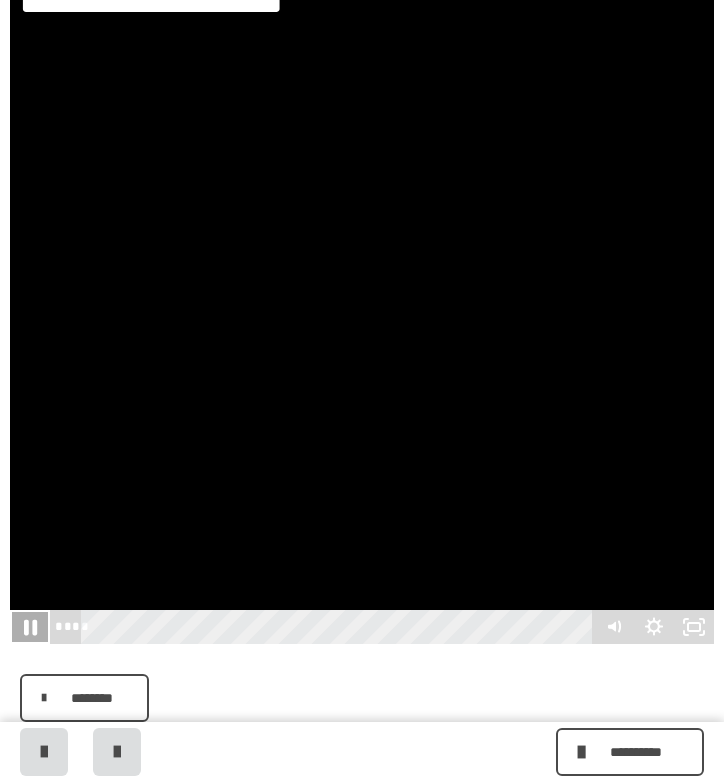 click 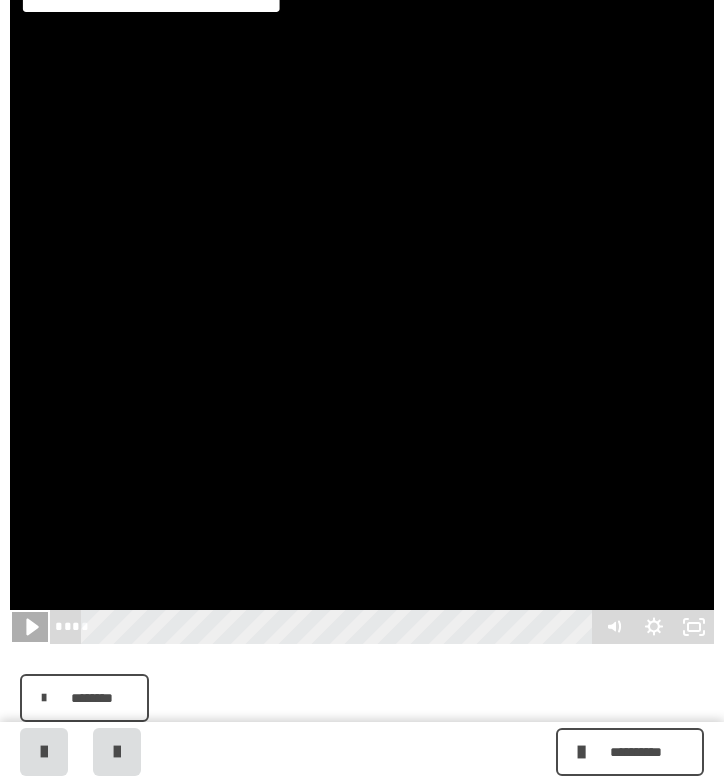 click 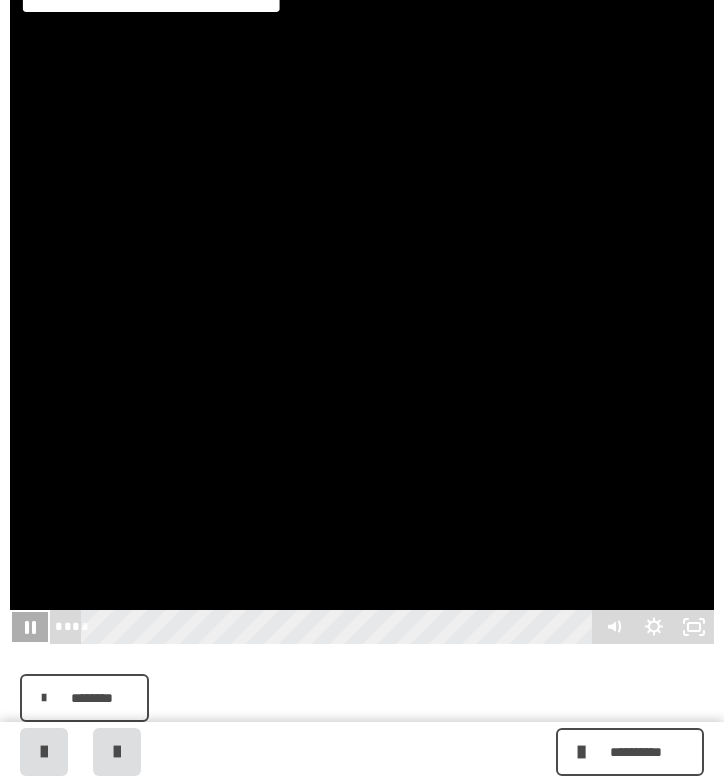 click 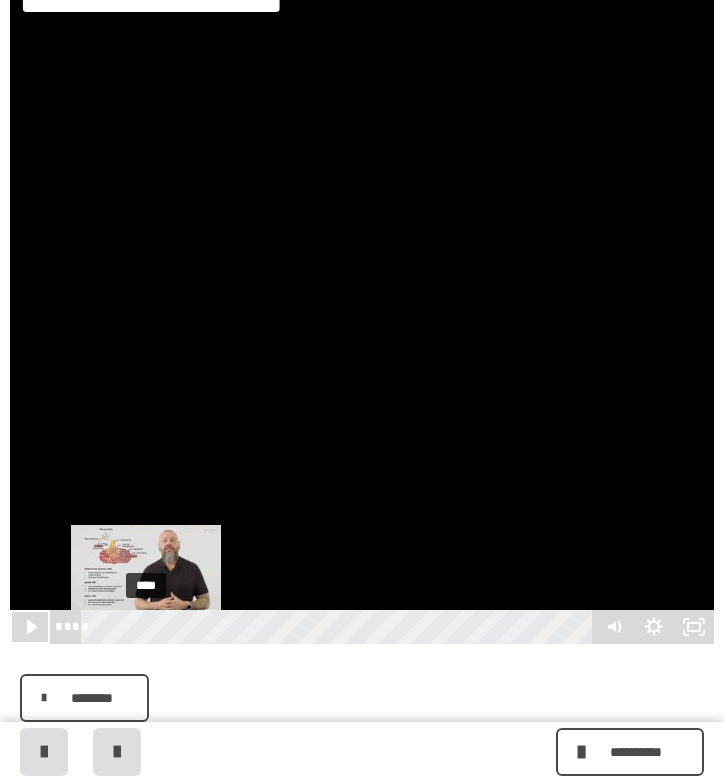 click on "****" at bounding box center [340, 627] 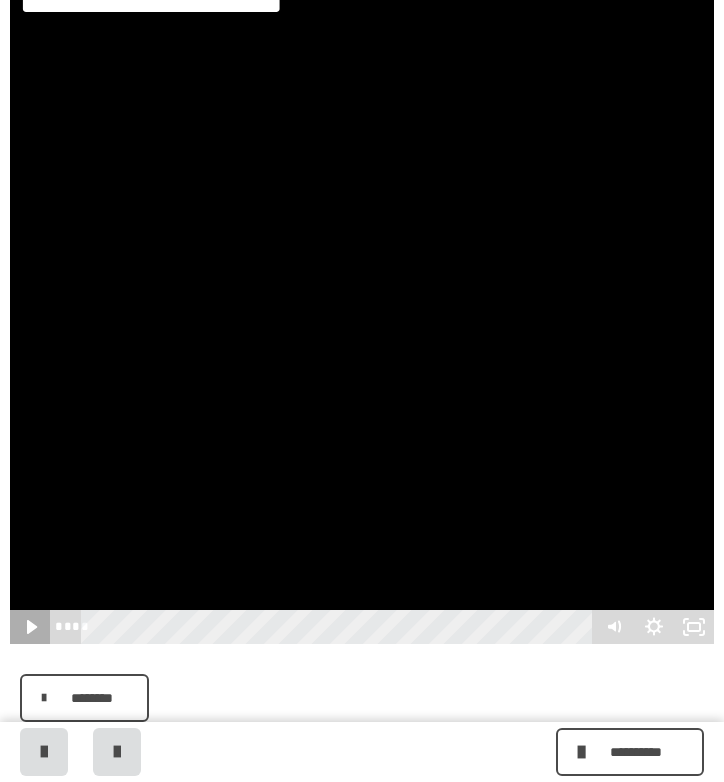 click 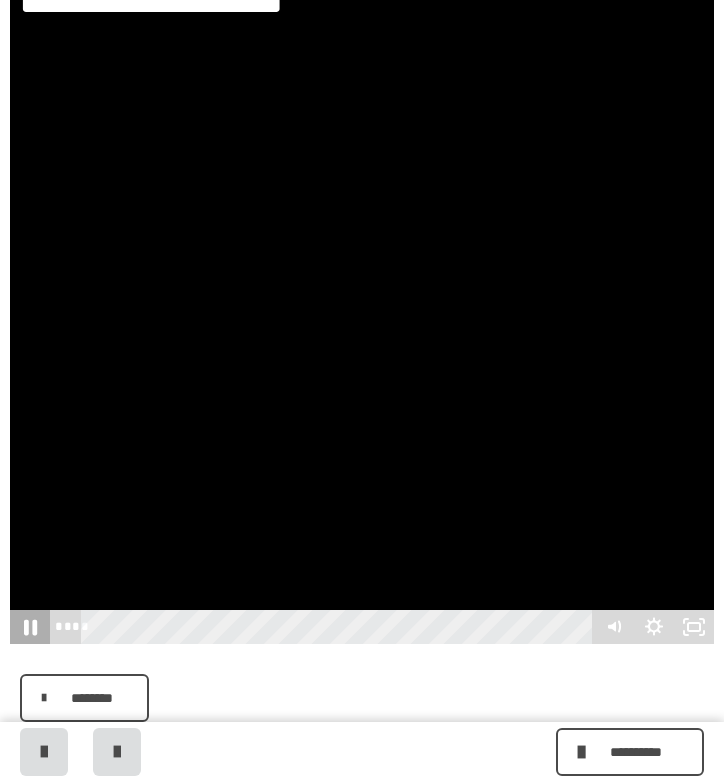 click 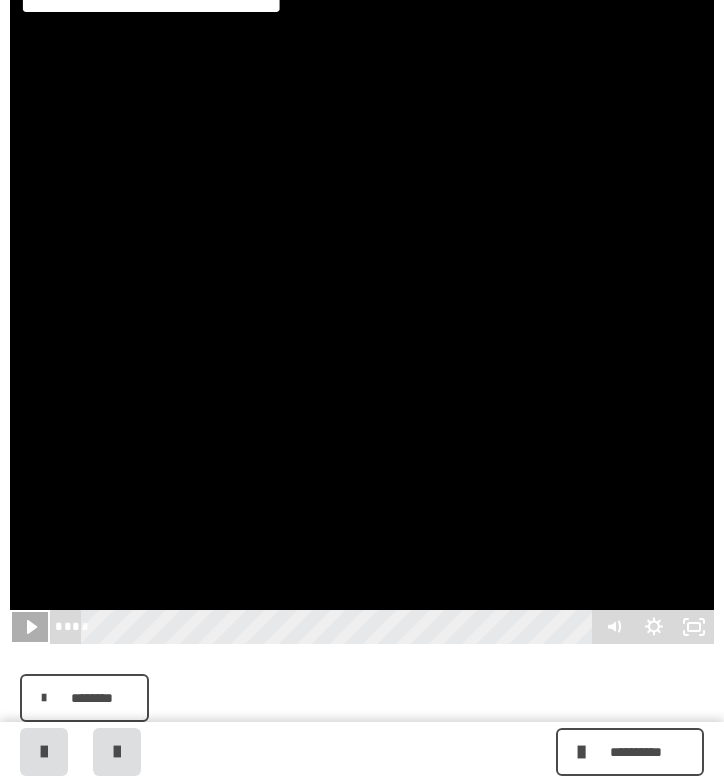 click 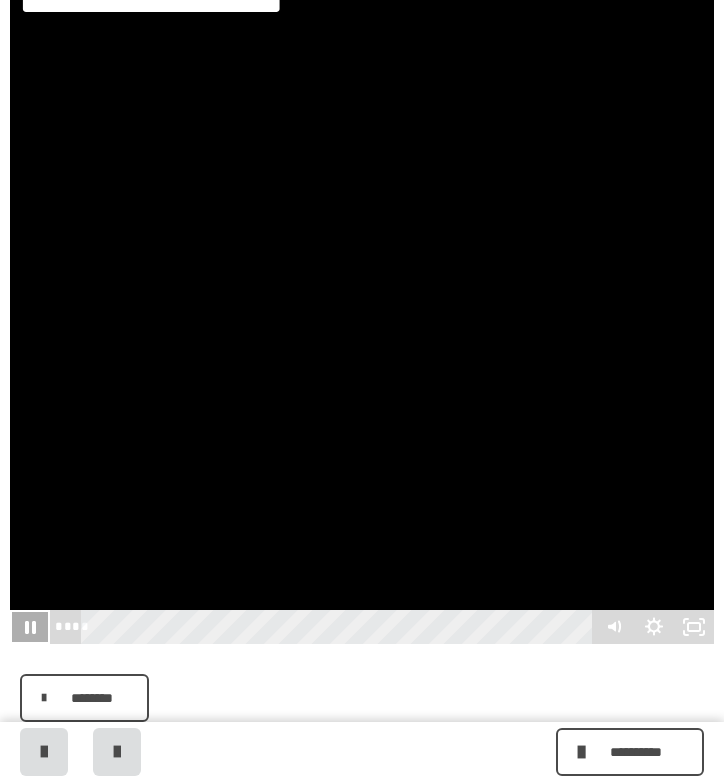 click 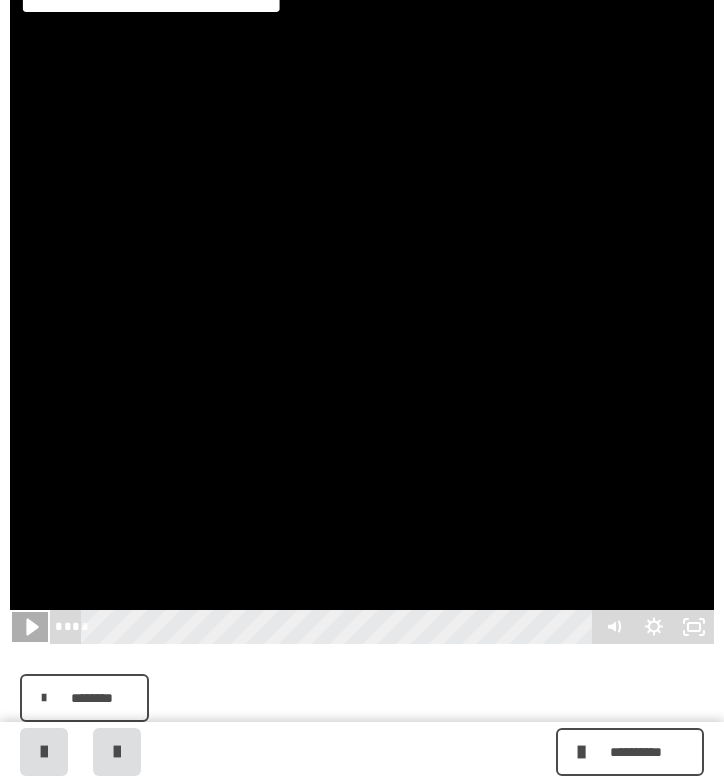 click 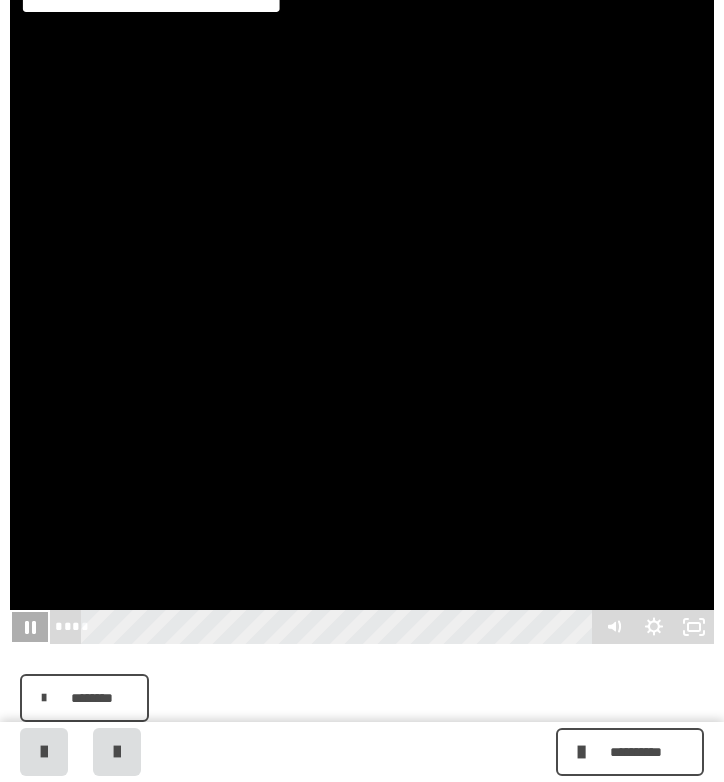 click 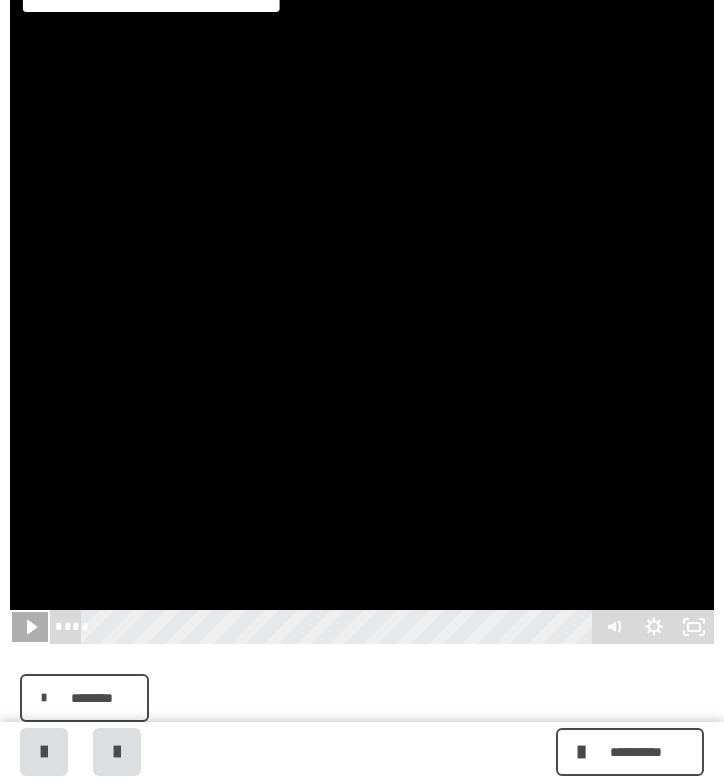 click 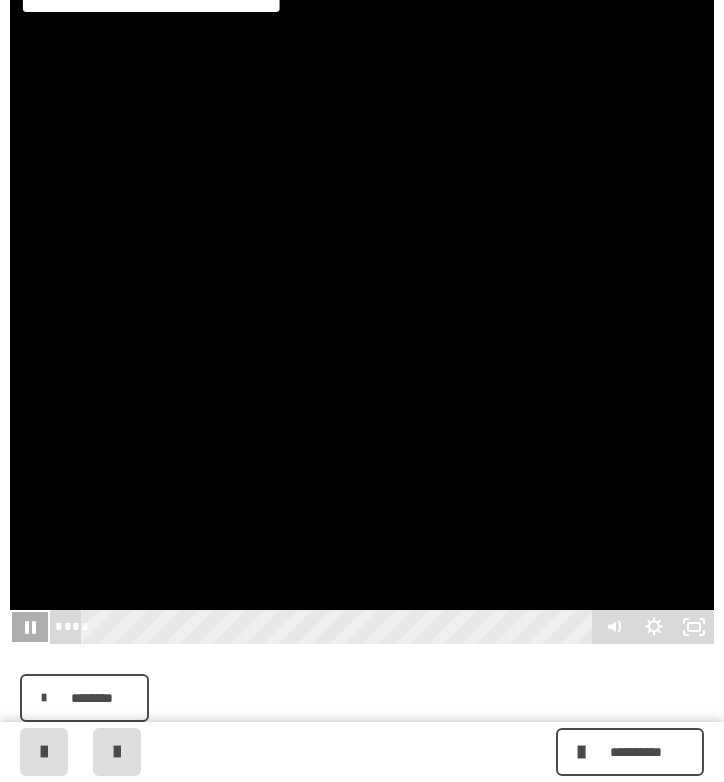 click 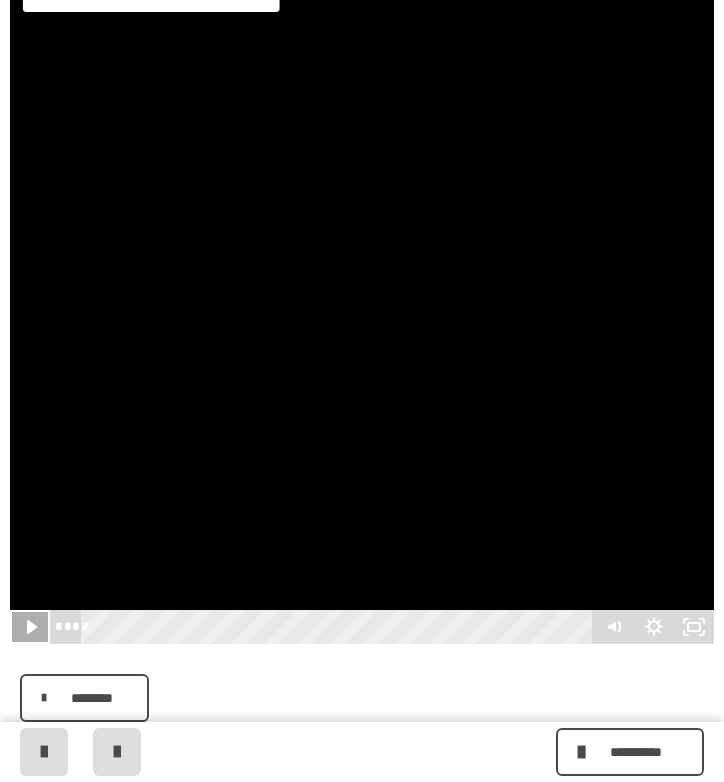 click 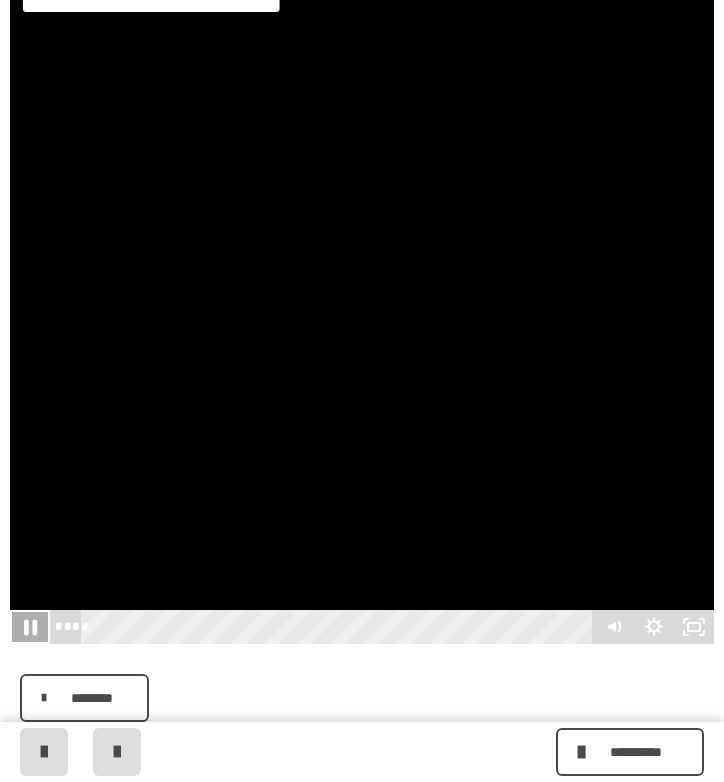 click 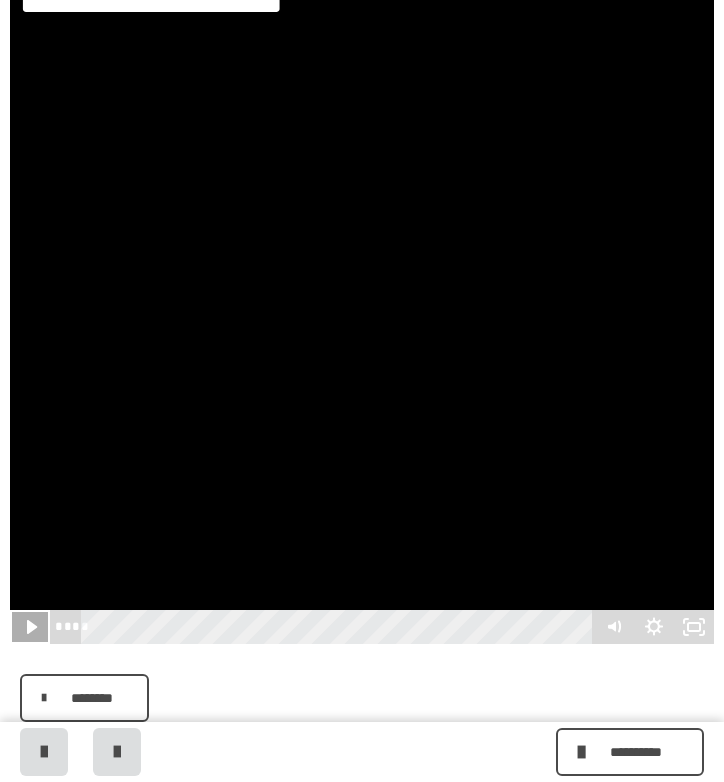 click 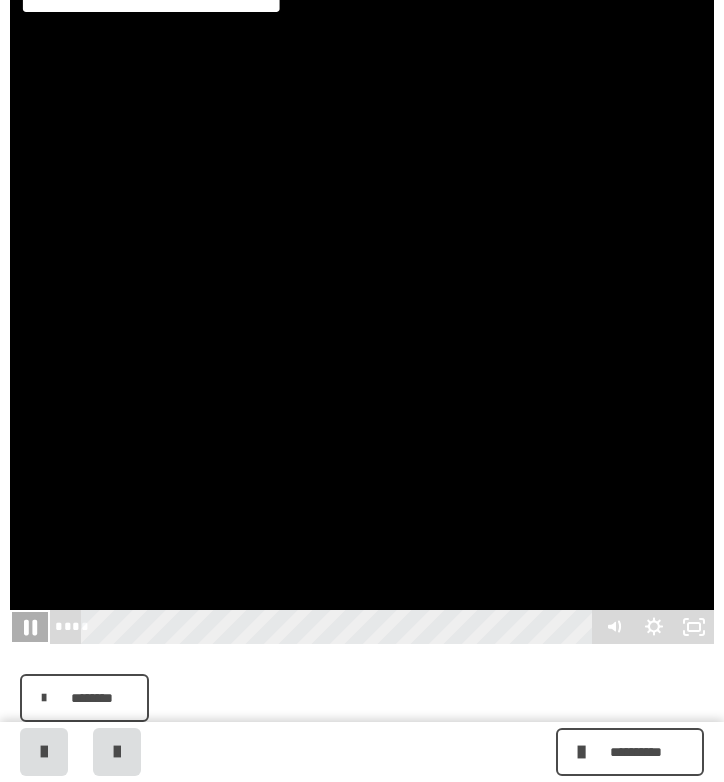 click 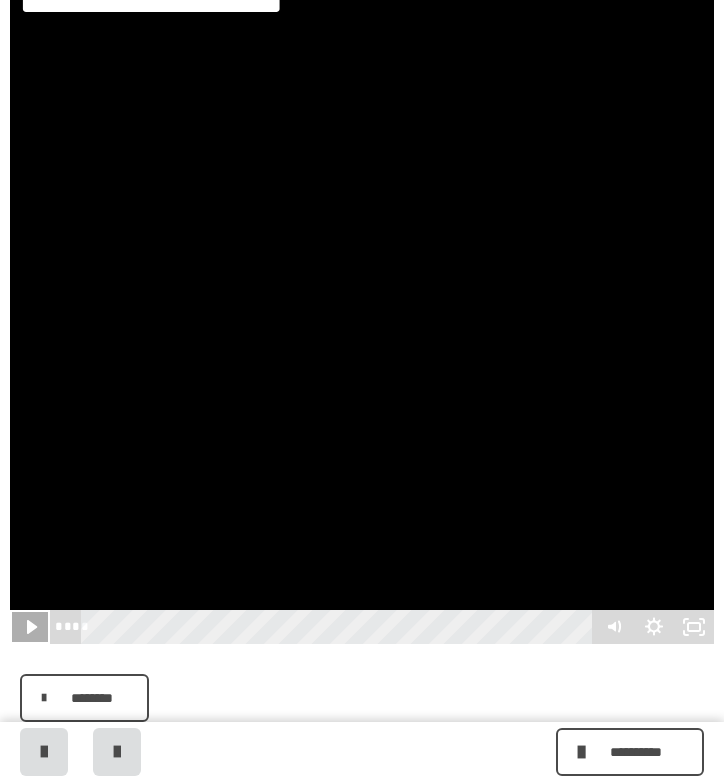 click 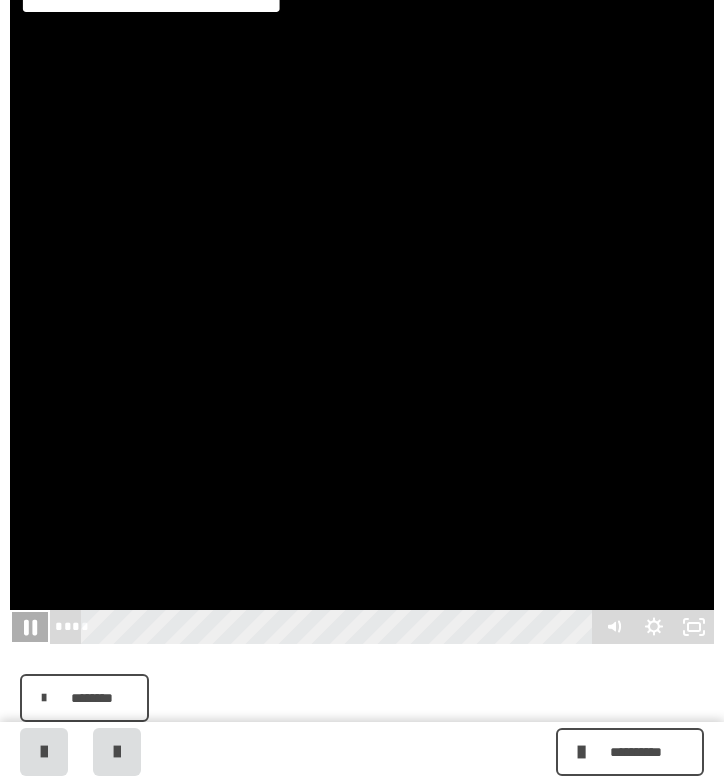 click 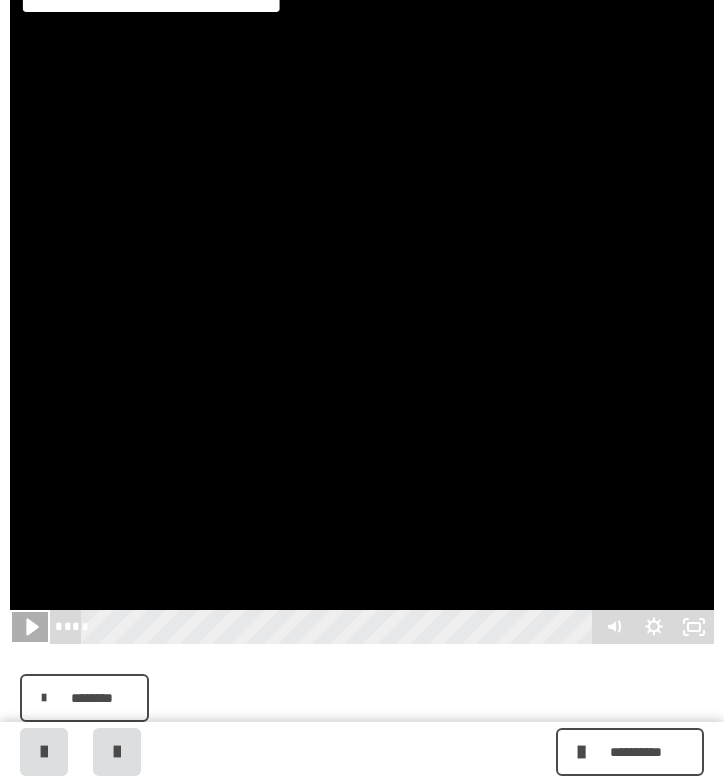 click 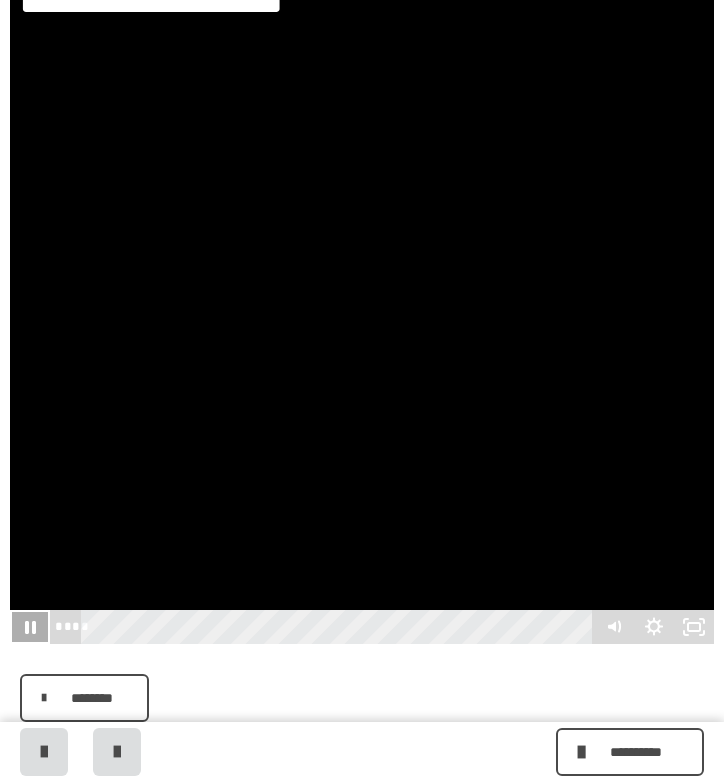 click 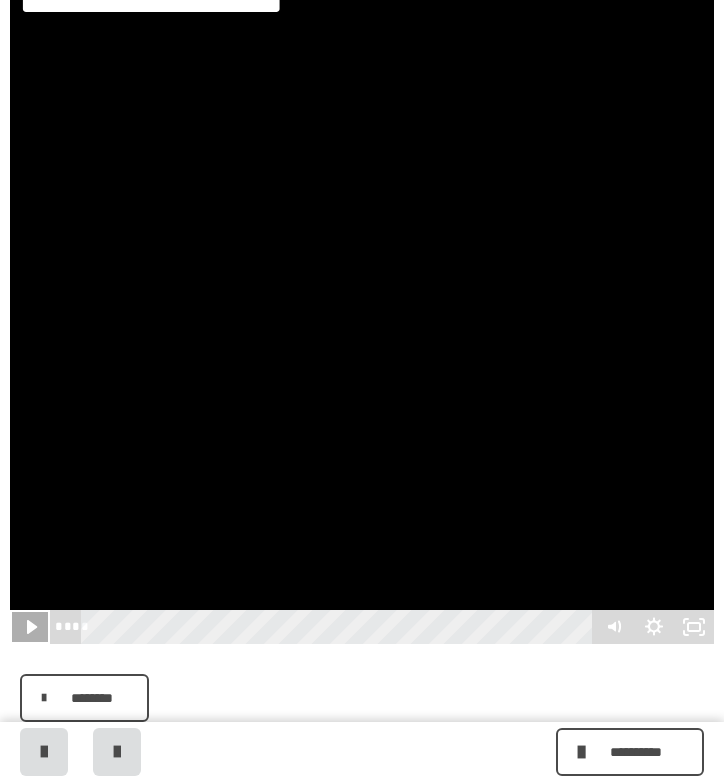 click 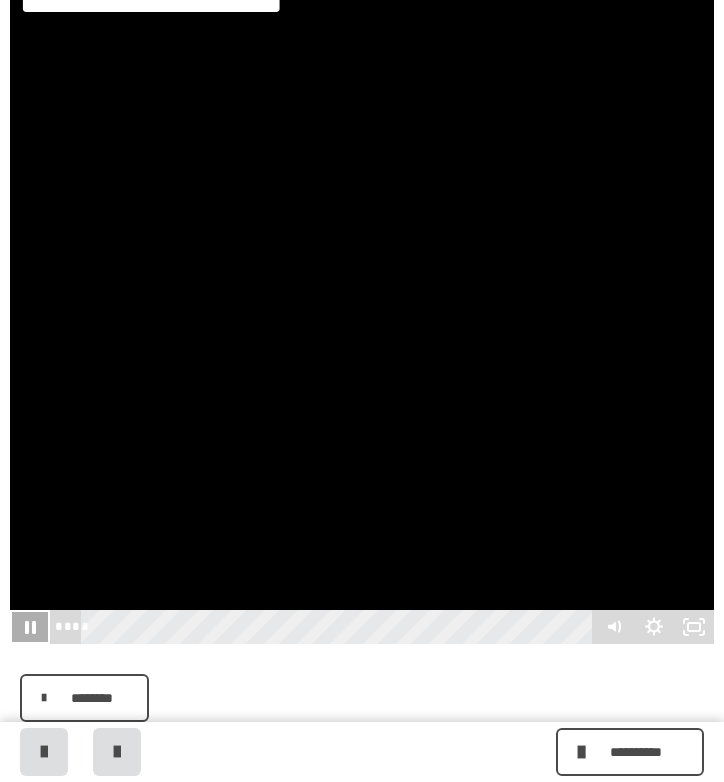 click 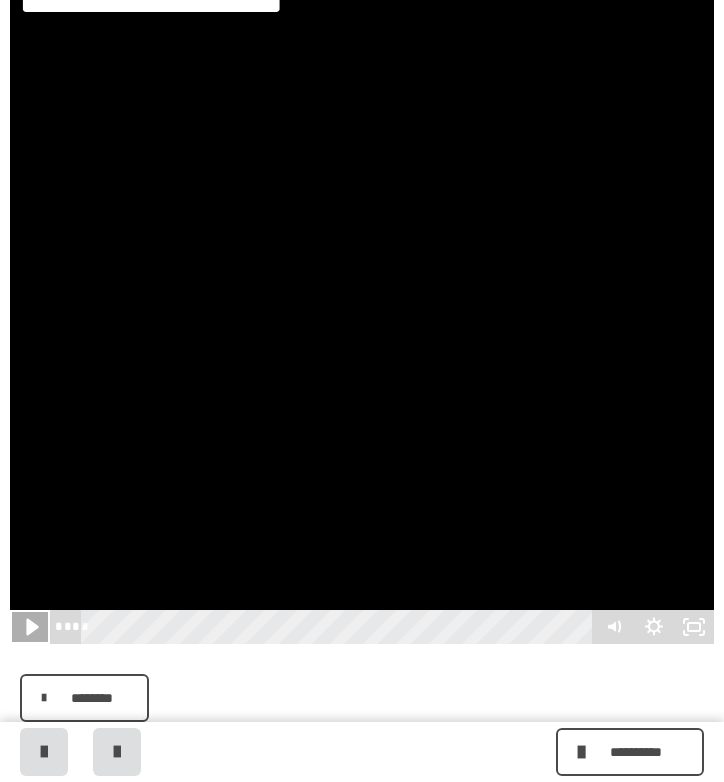 click 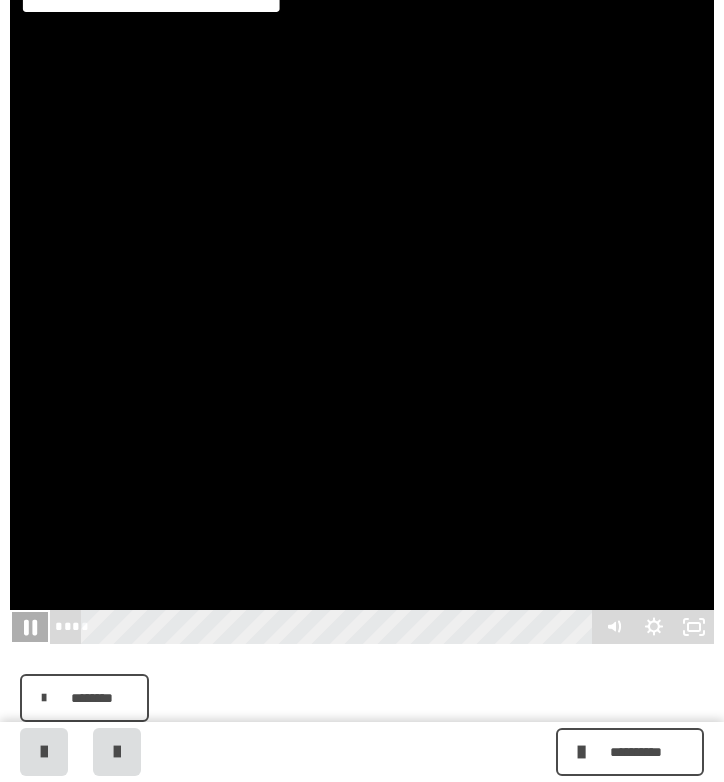 click 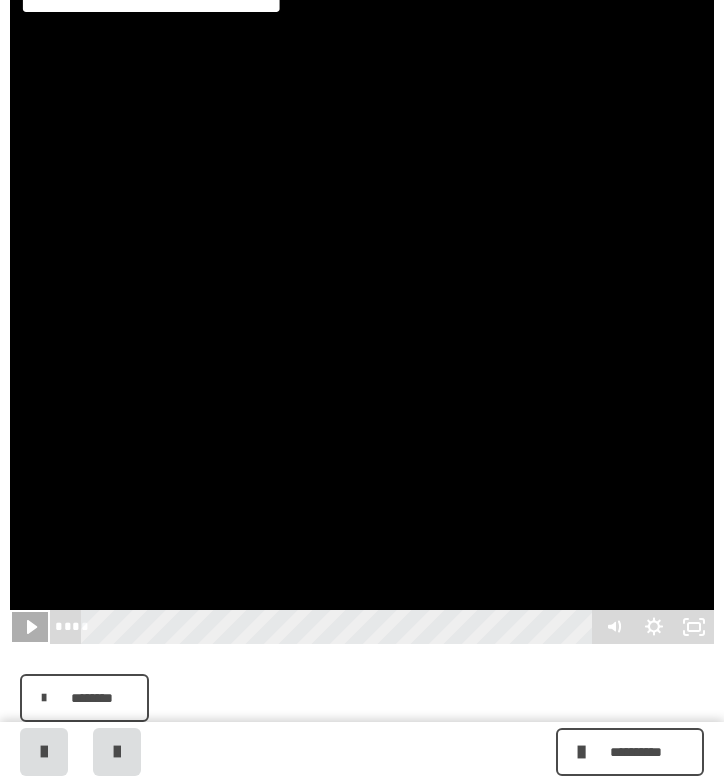click 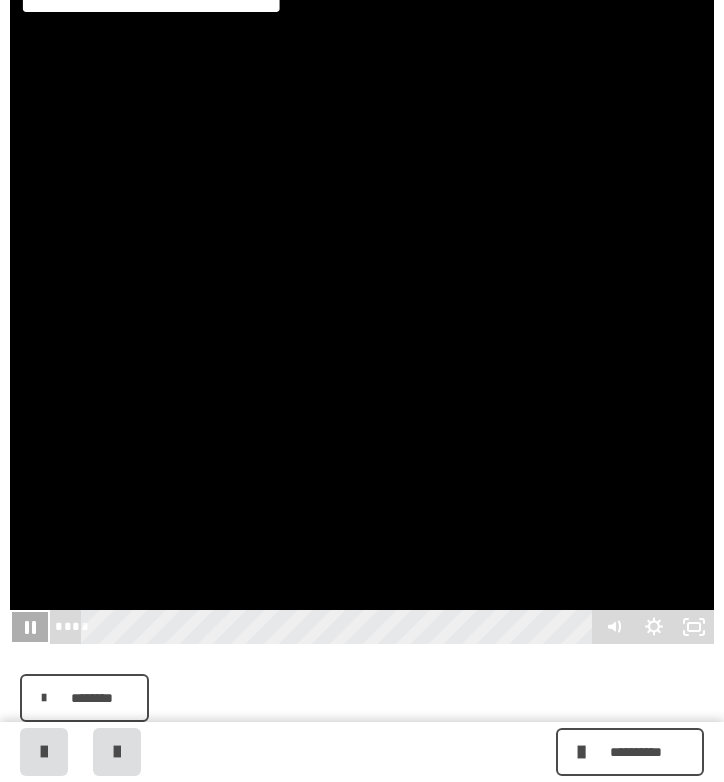 click 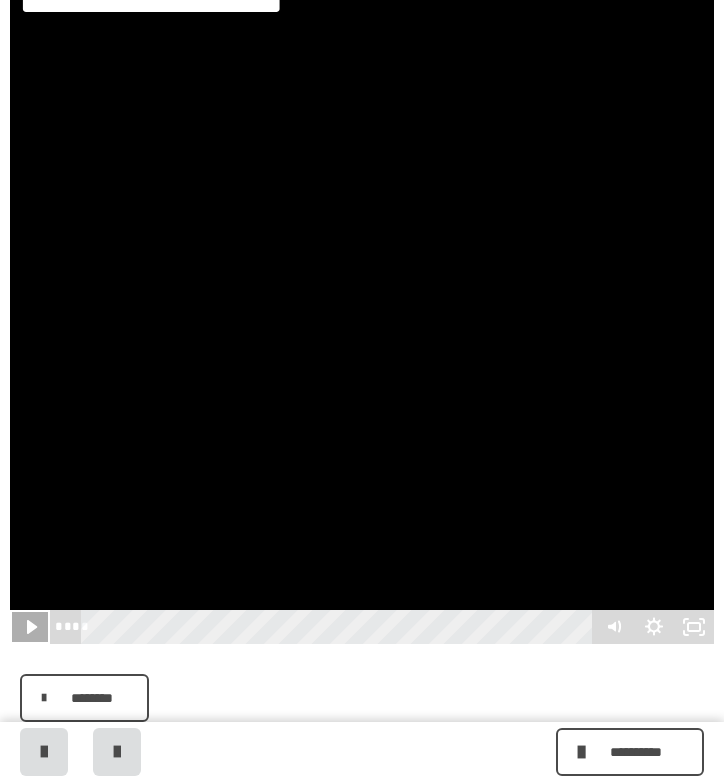 click 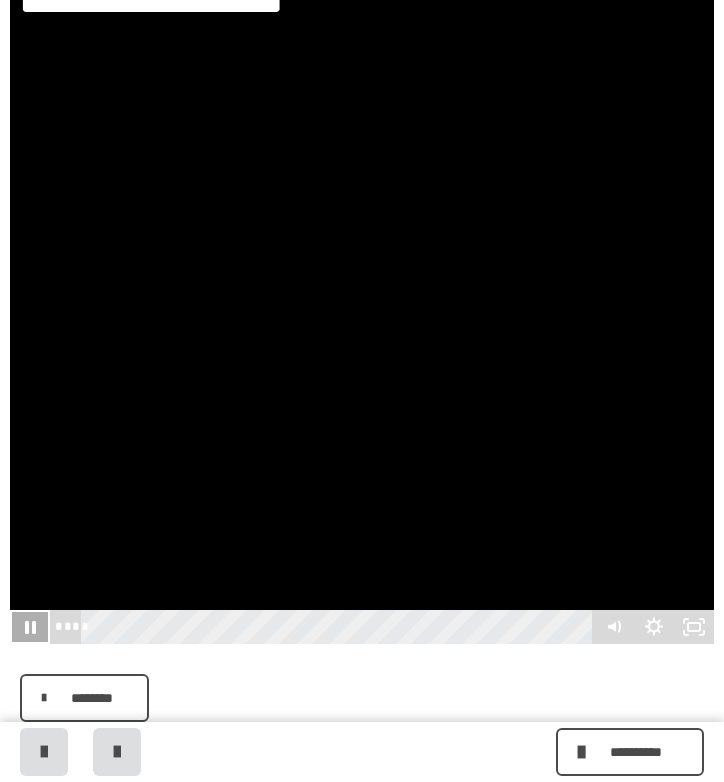 click 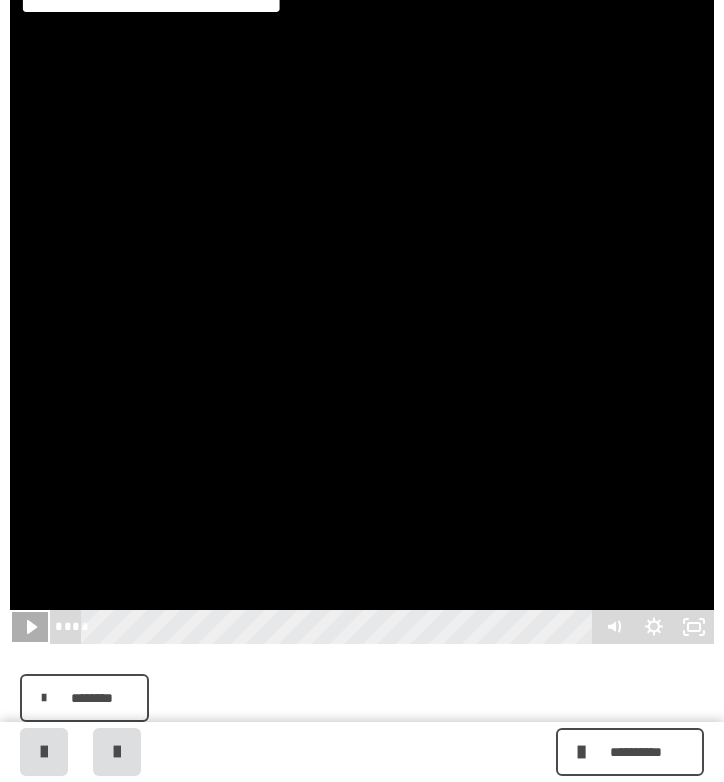 click 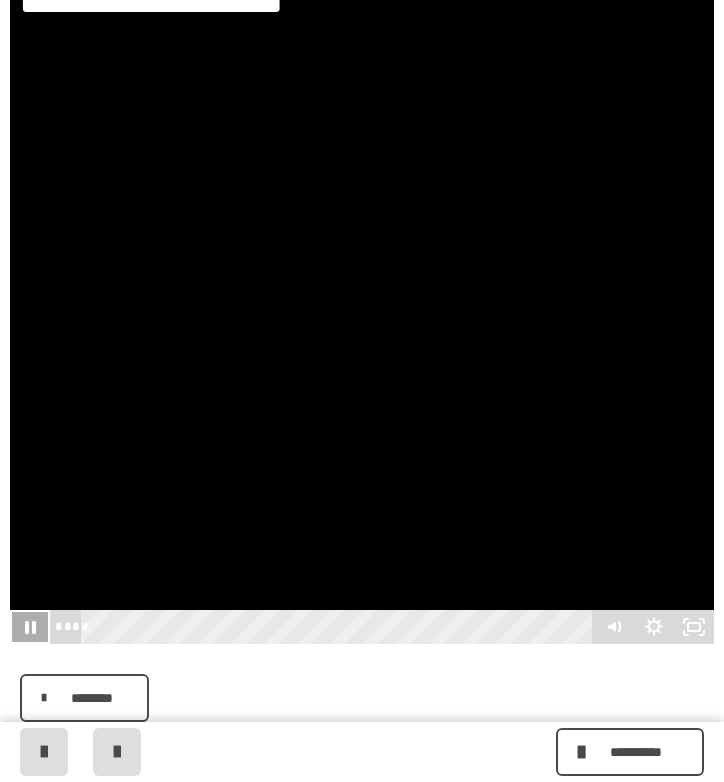click 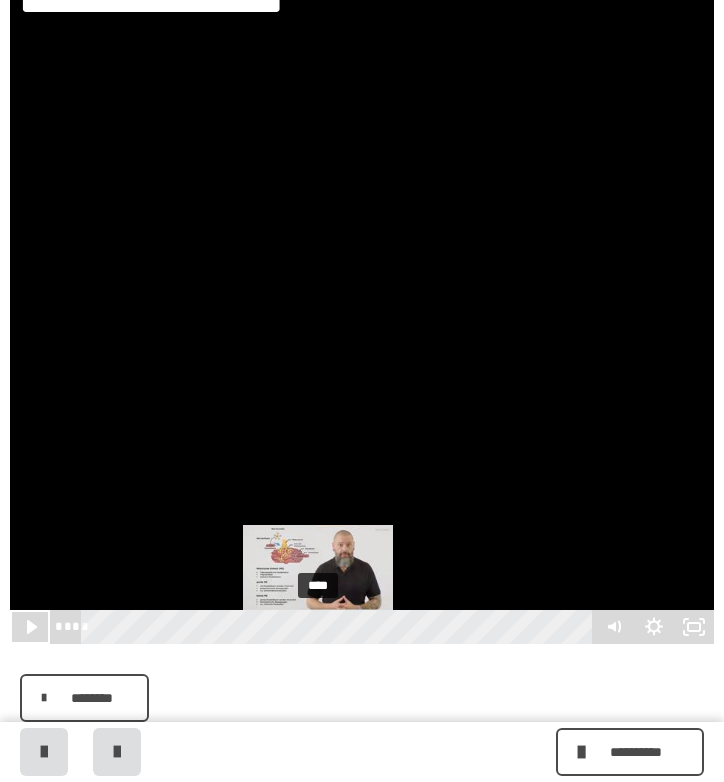 click on "****" at bounding box center [340, 627] 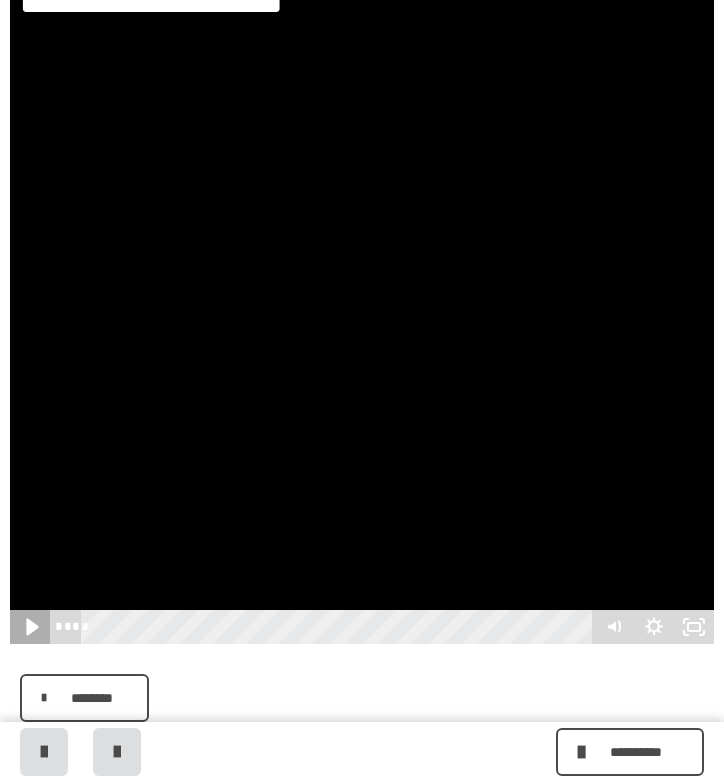 click 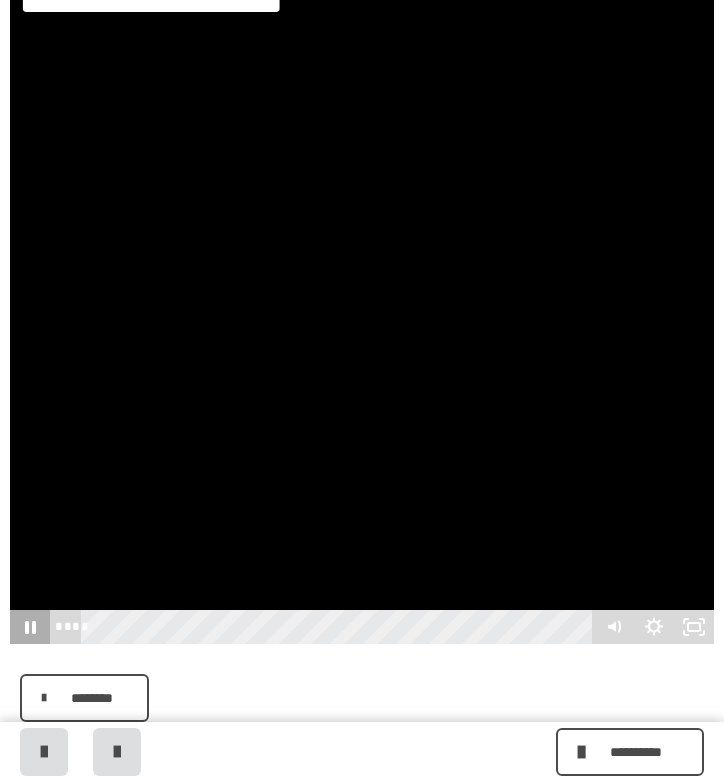 click 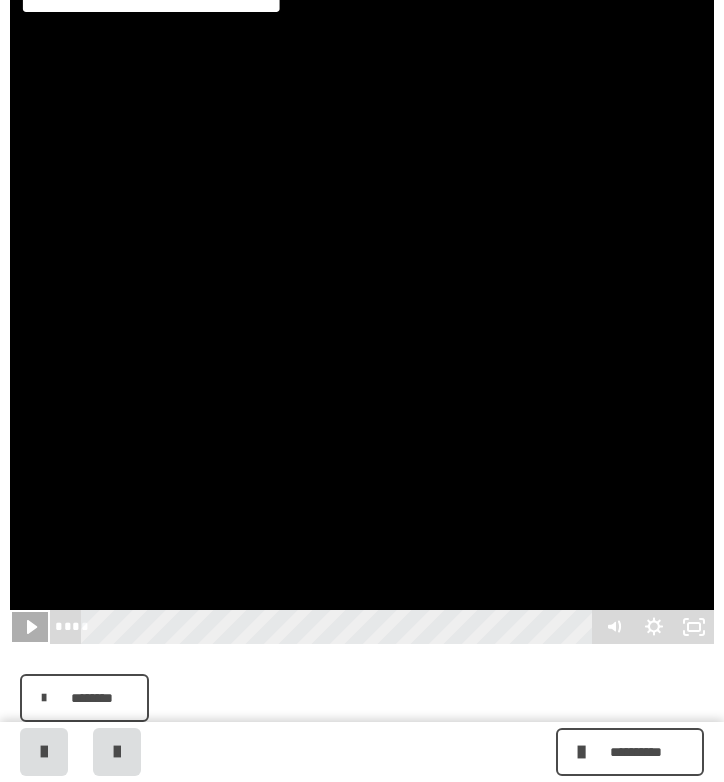 click 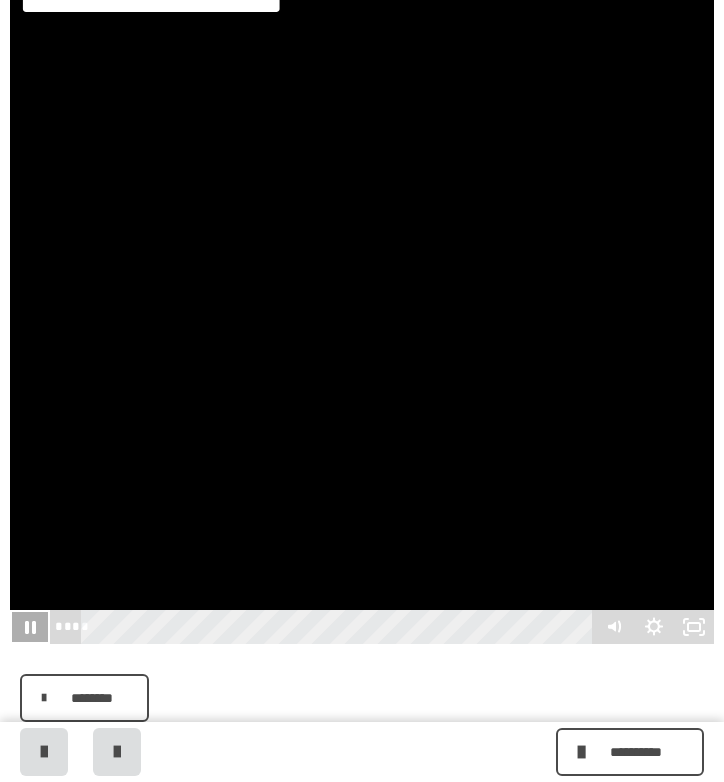 click 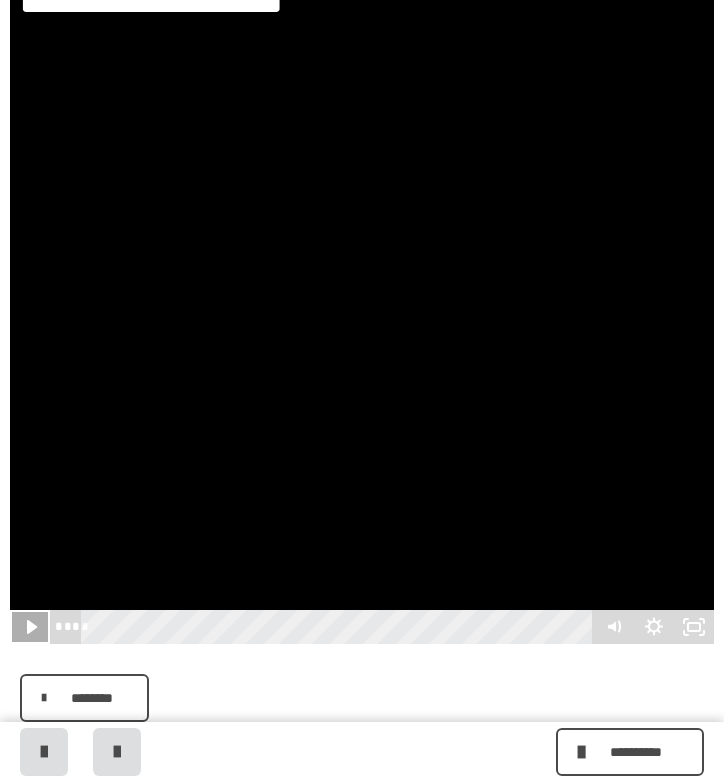 click 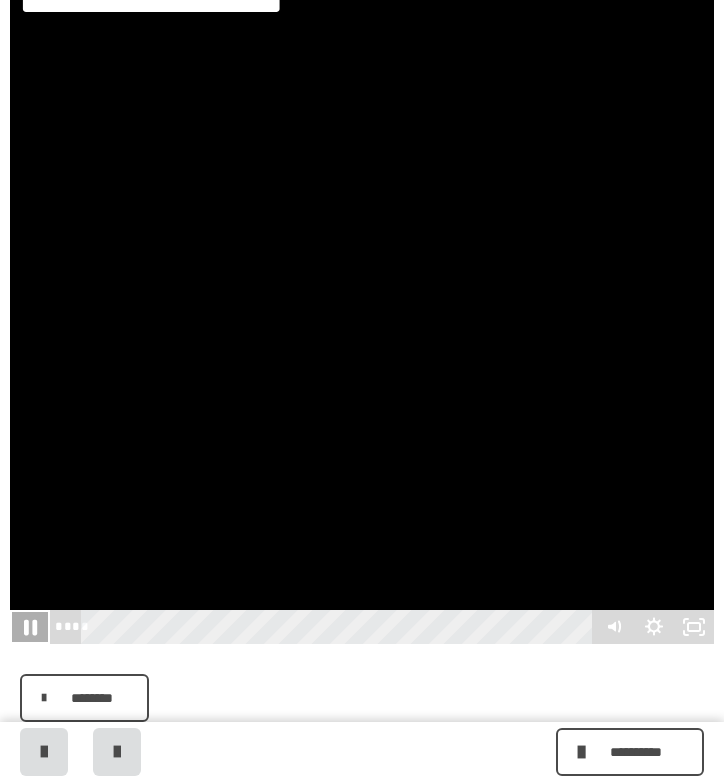 click 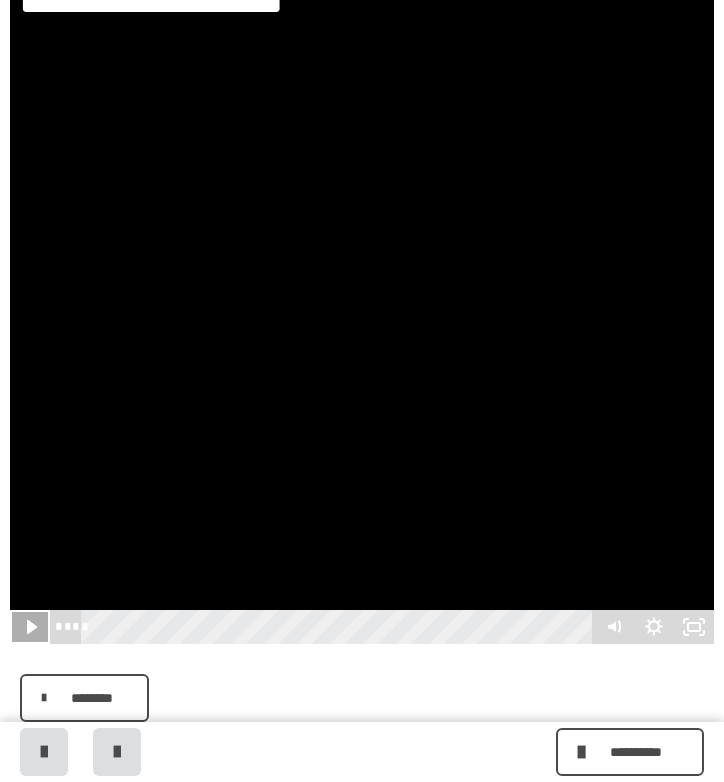 click 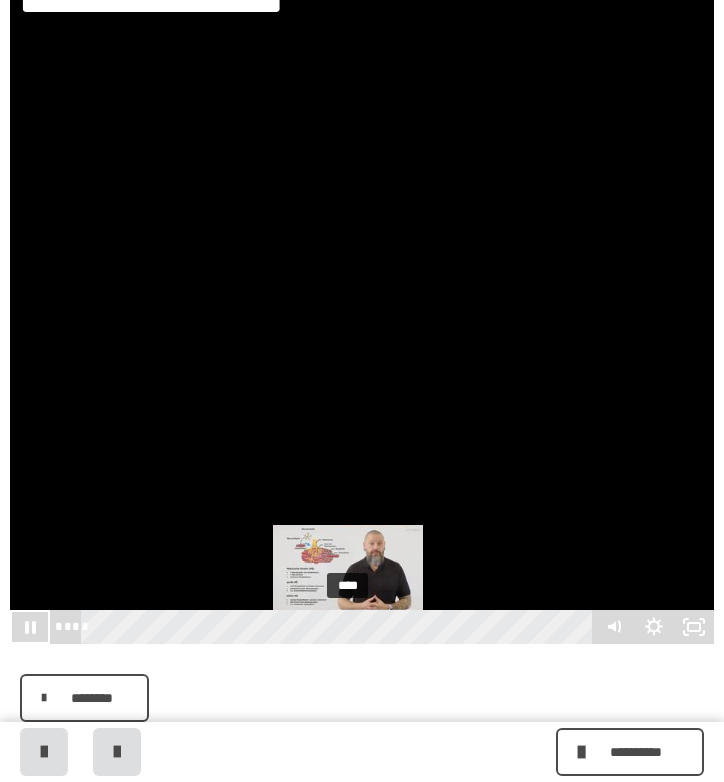 click on "****" at bounding box center (340, 627) 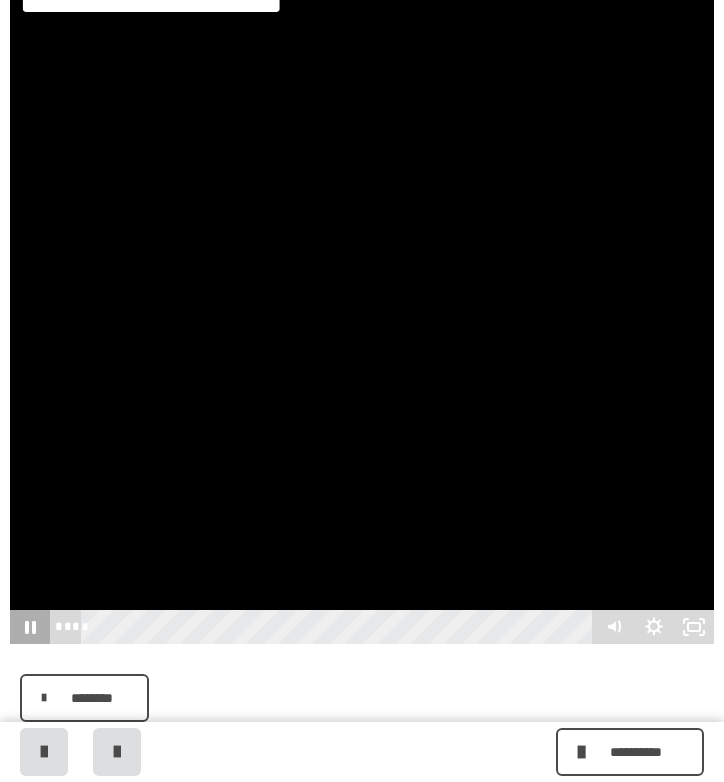 click 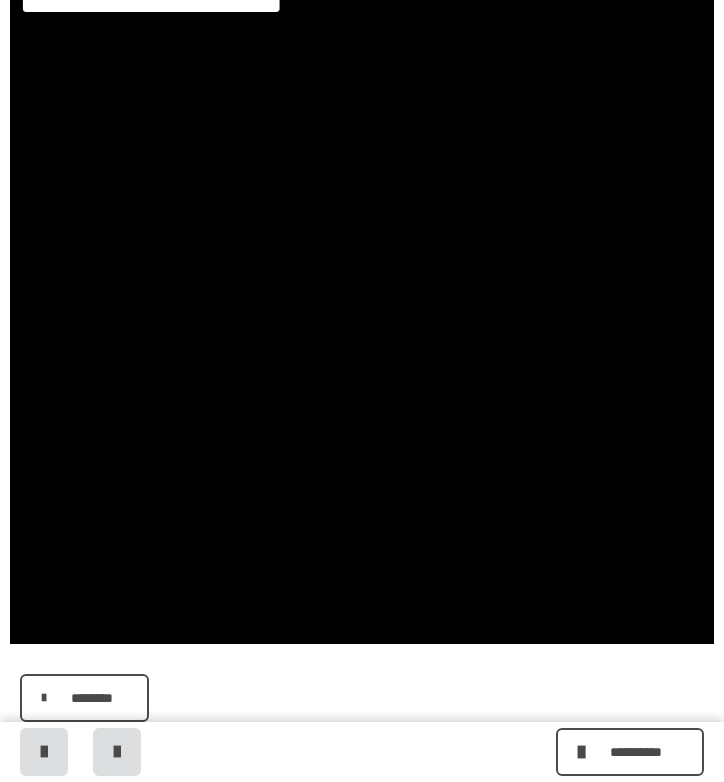 click at bounding box center [362, 446] 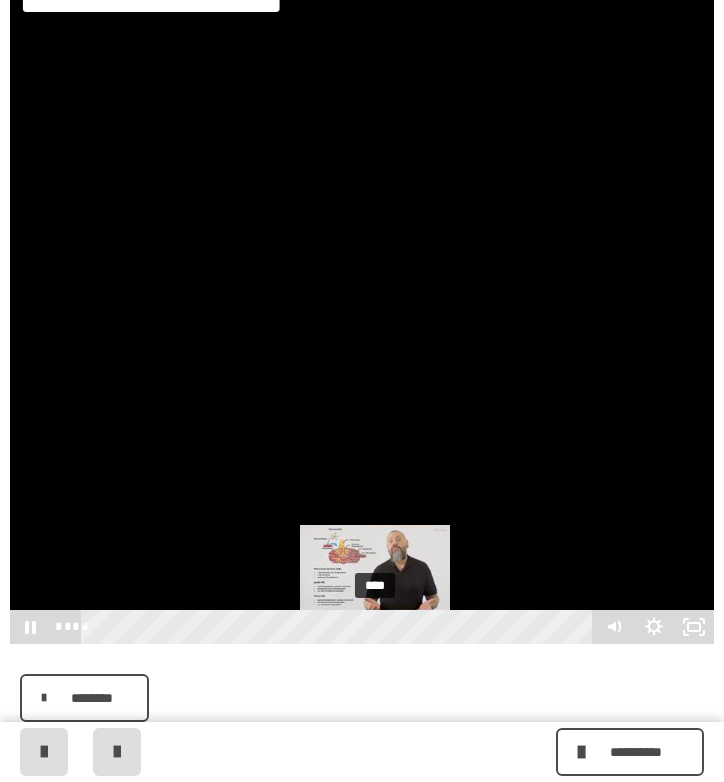click on "****" at bounding box center (340, 627) 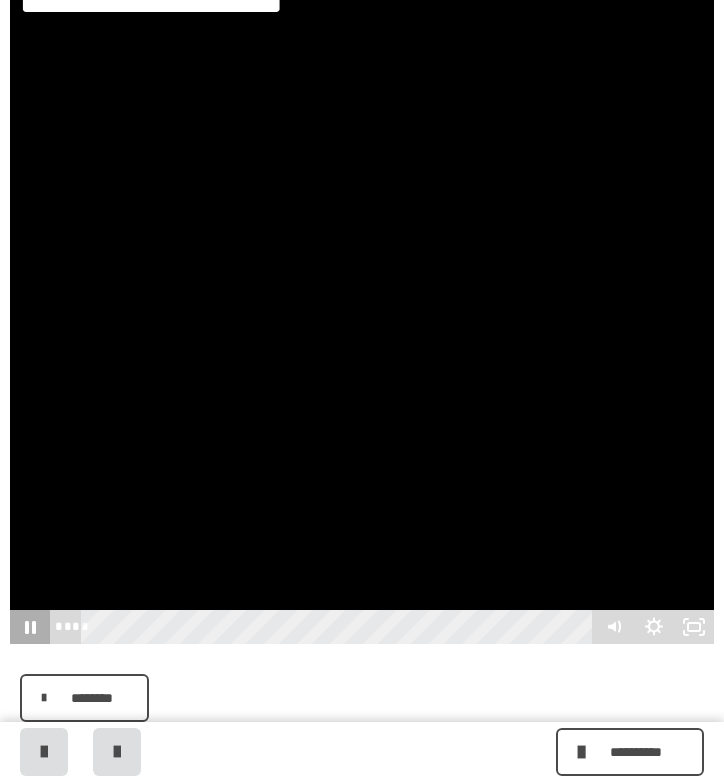 click 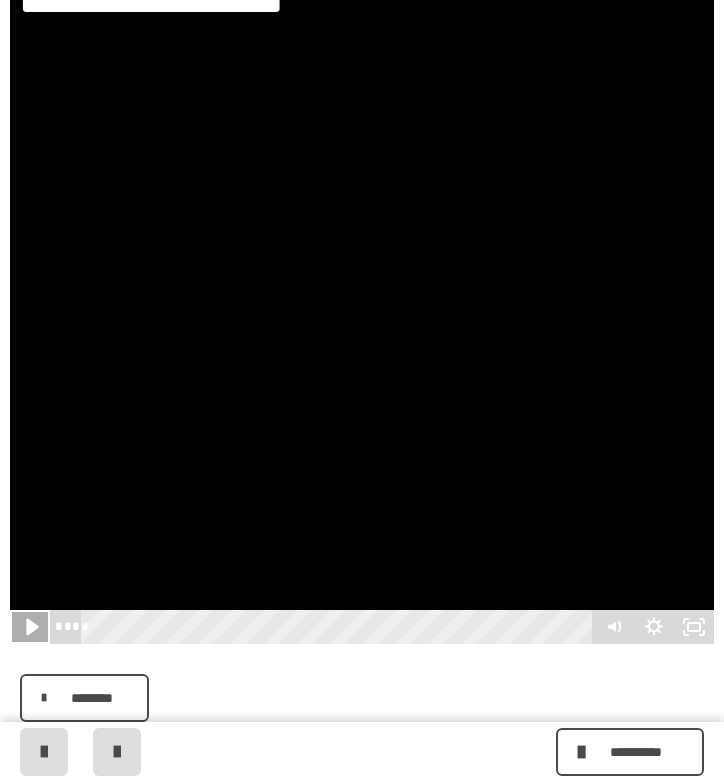 click 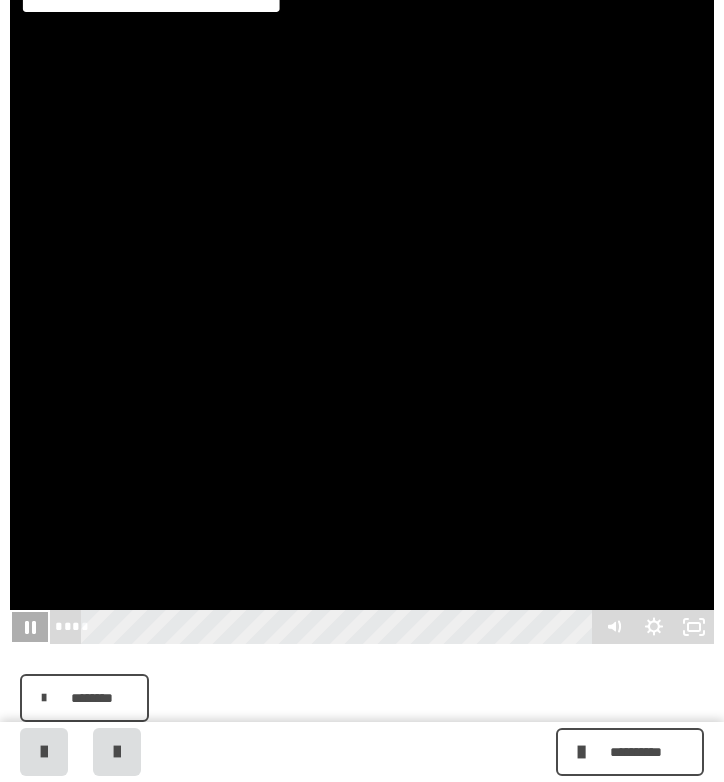 click 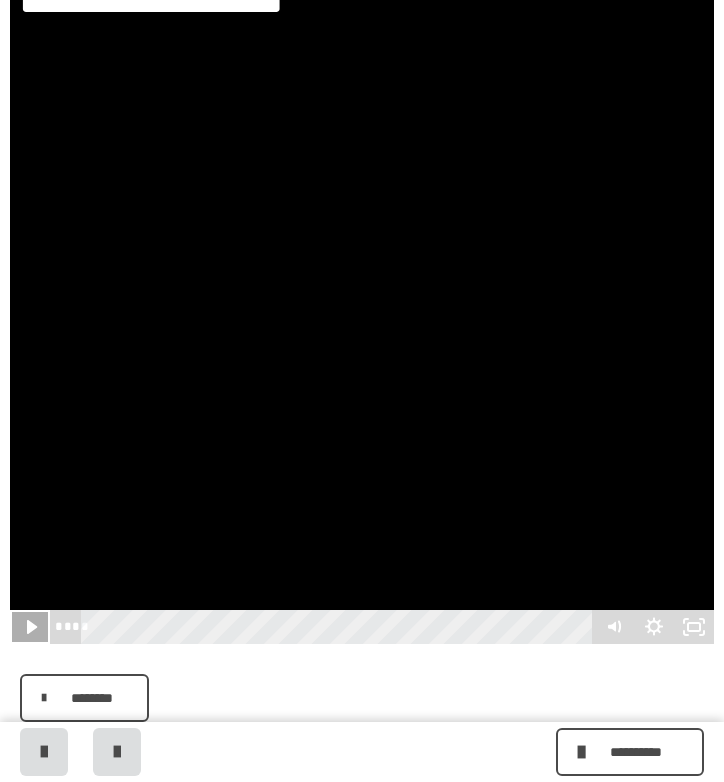 click 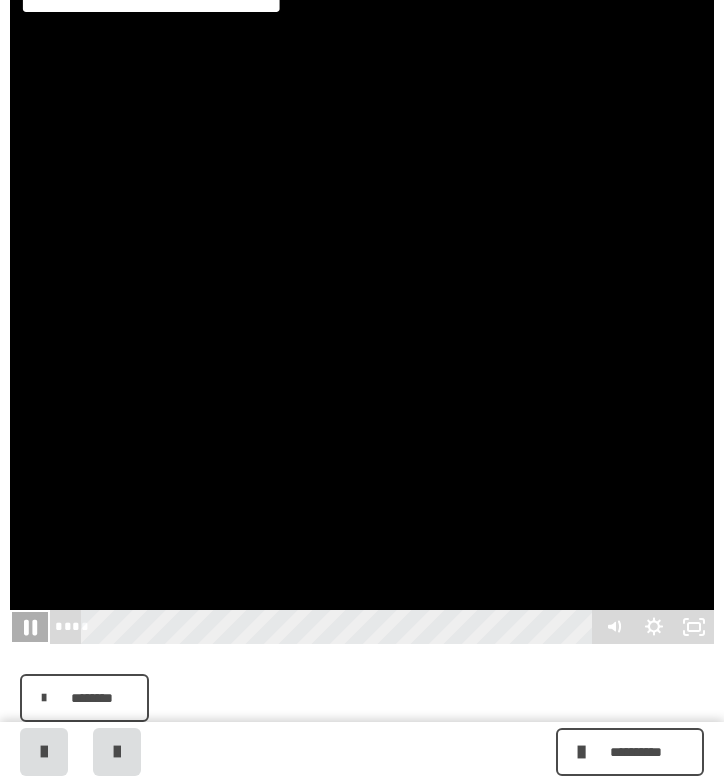 click 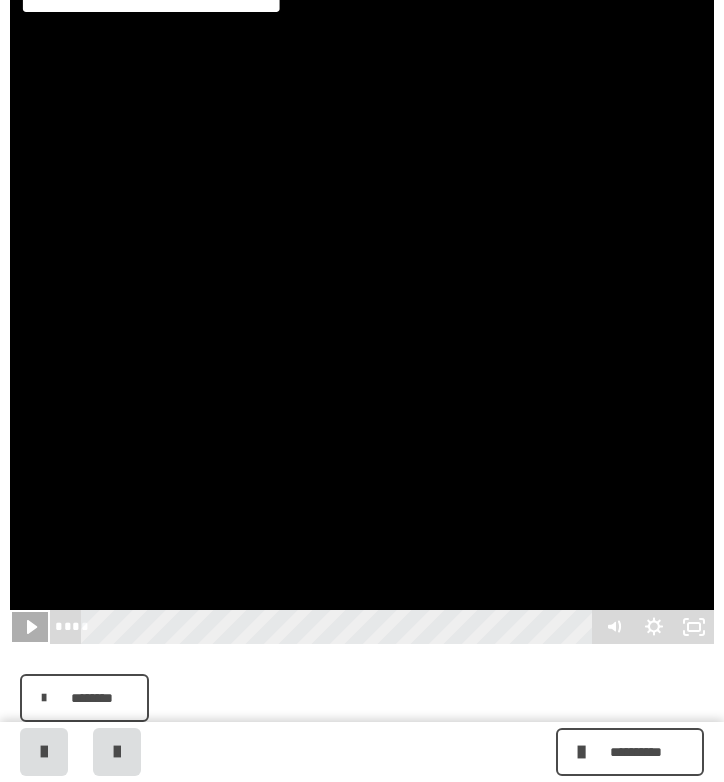 click 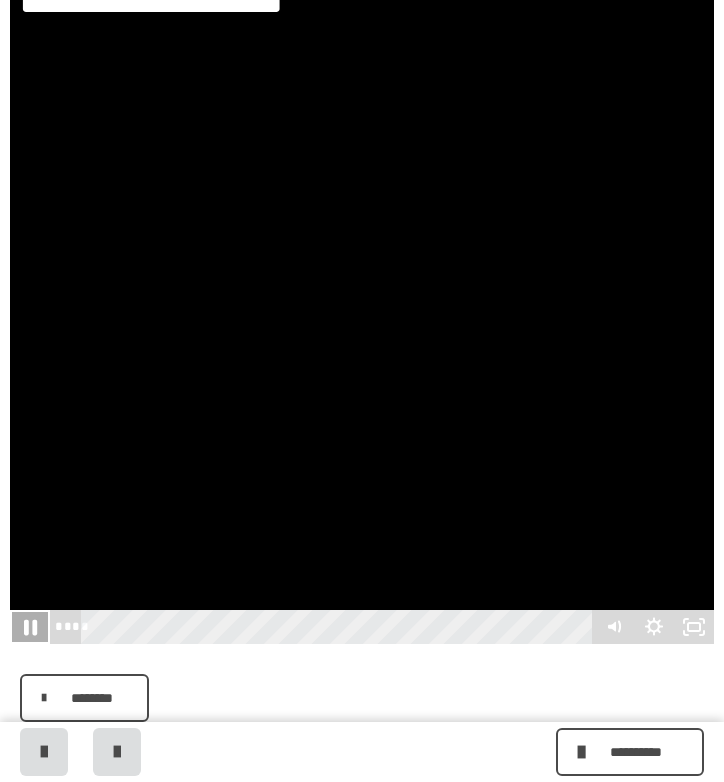 click 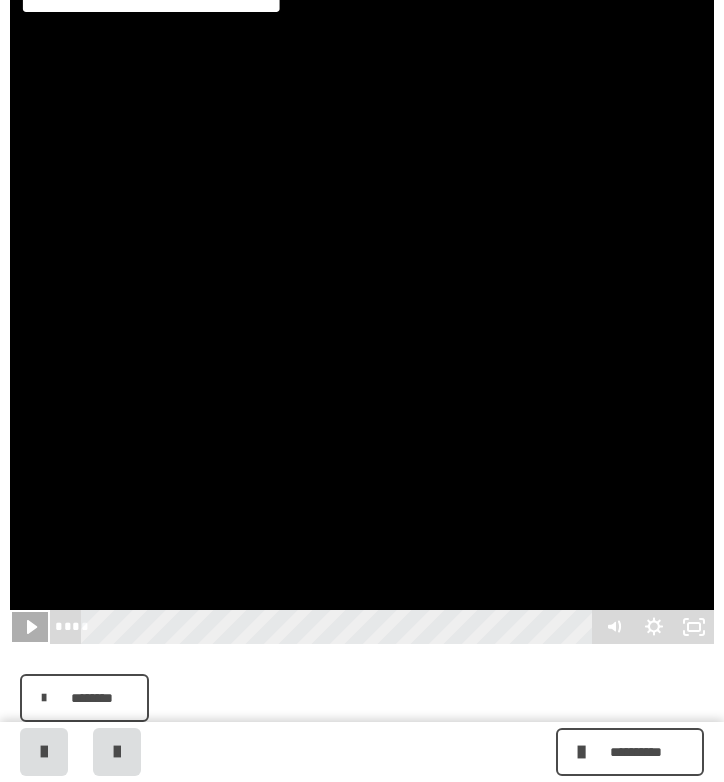 click 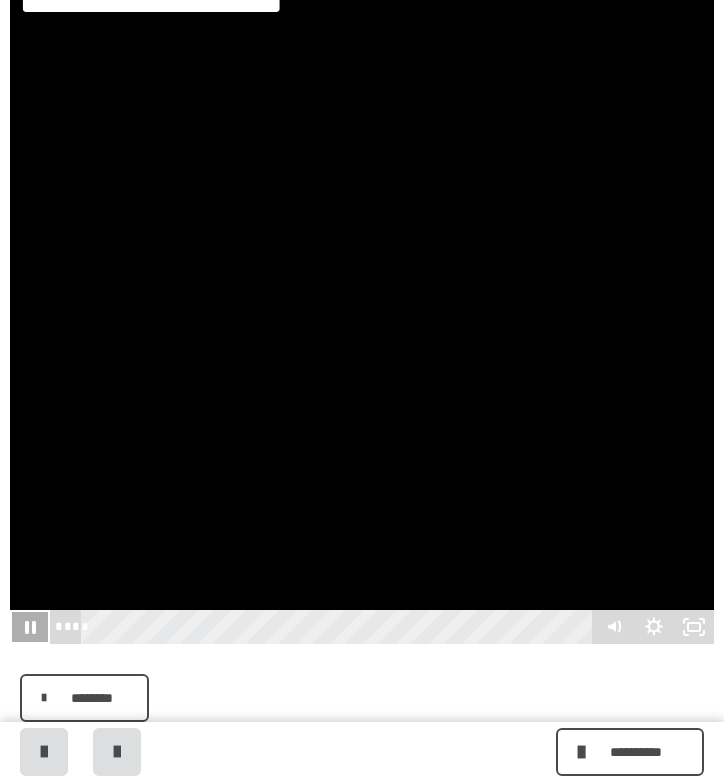 click 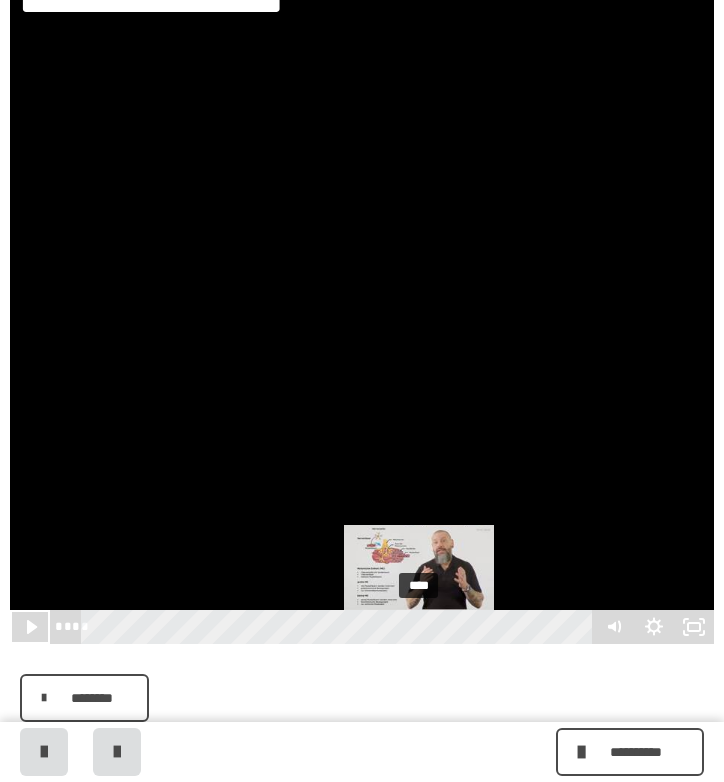 click on "****" at bounding box center (340, 627) 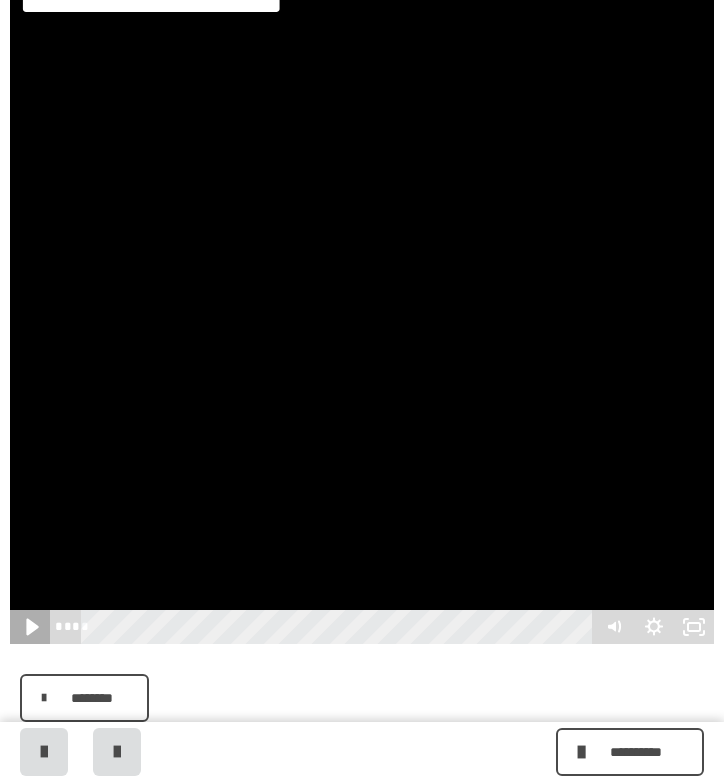 click 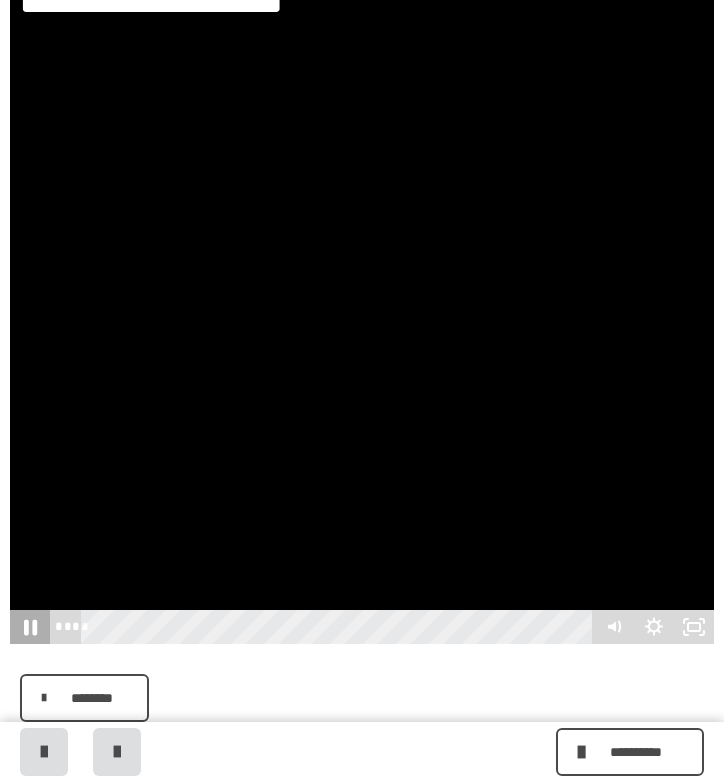 click 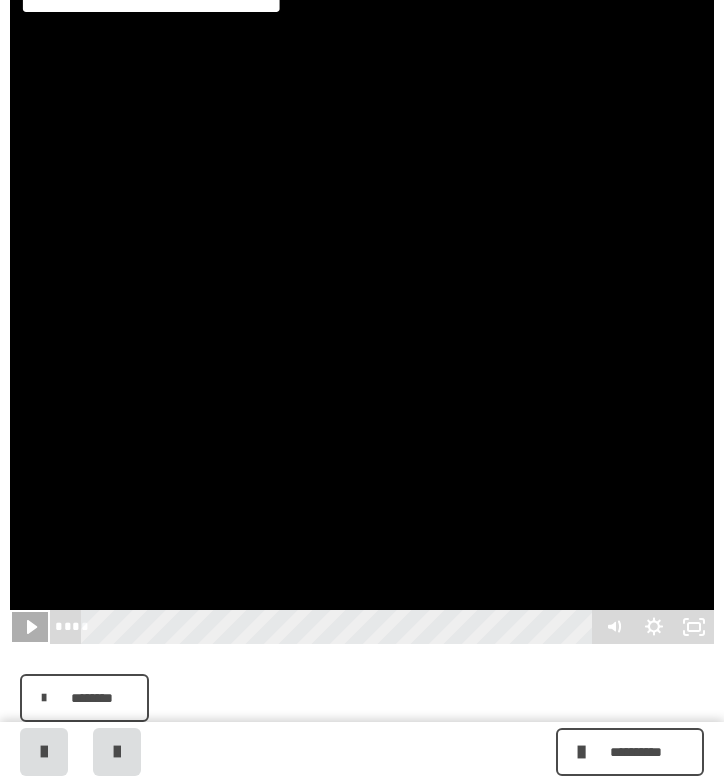 click 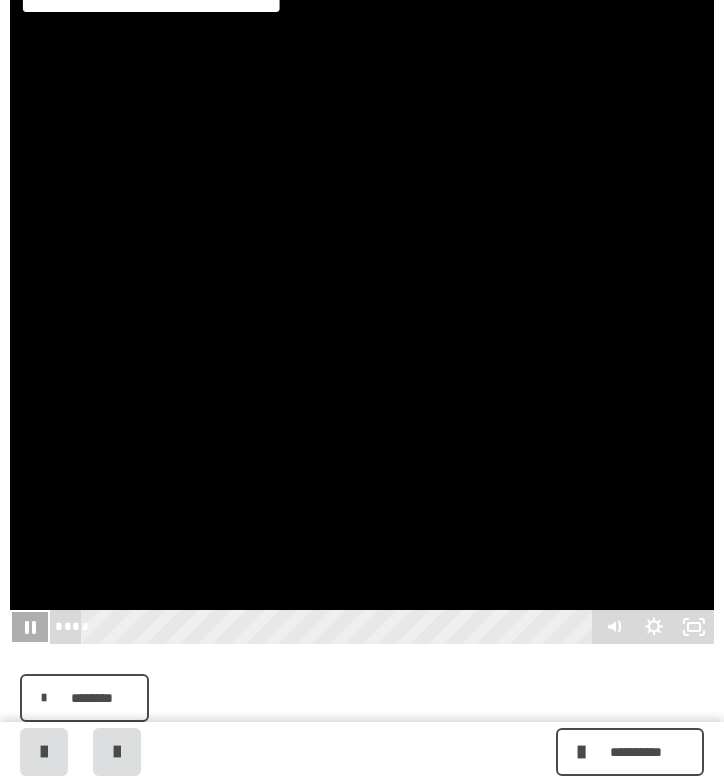click 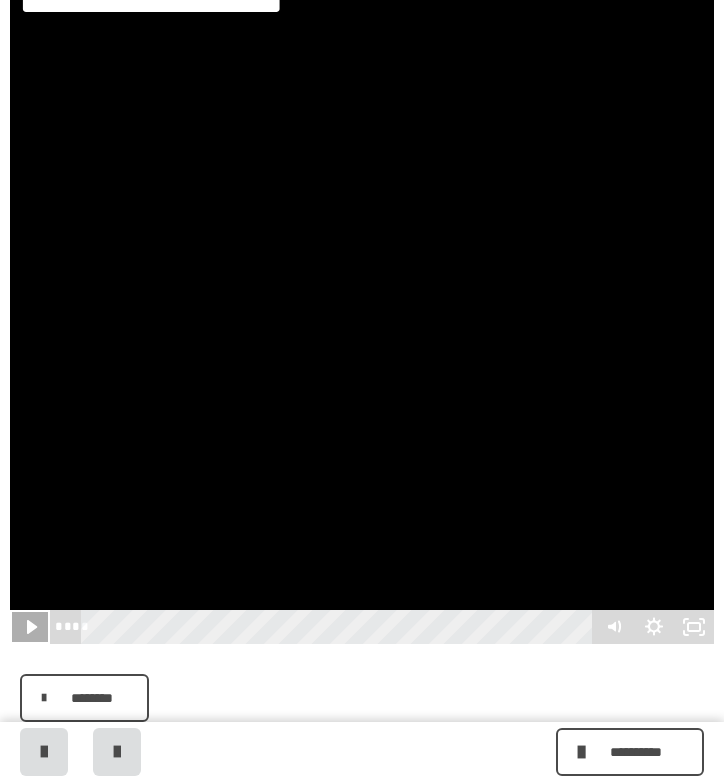 click 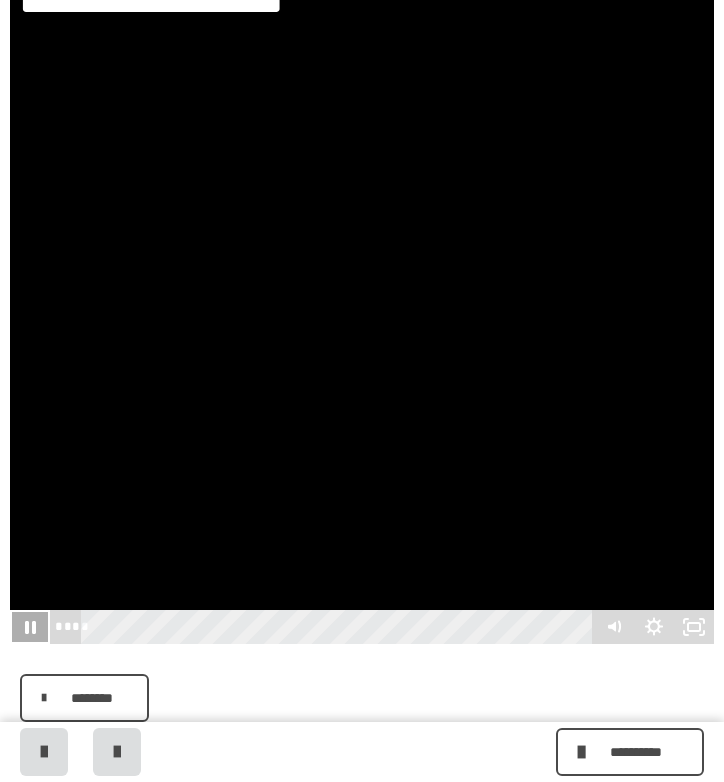 click 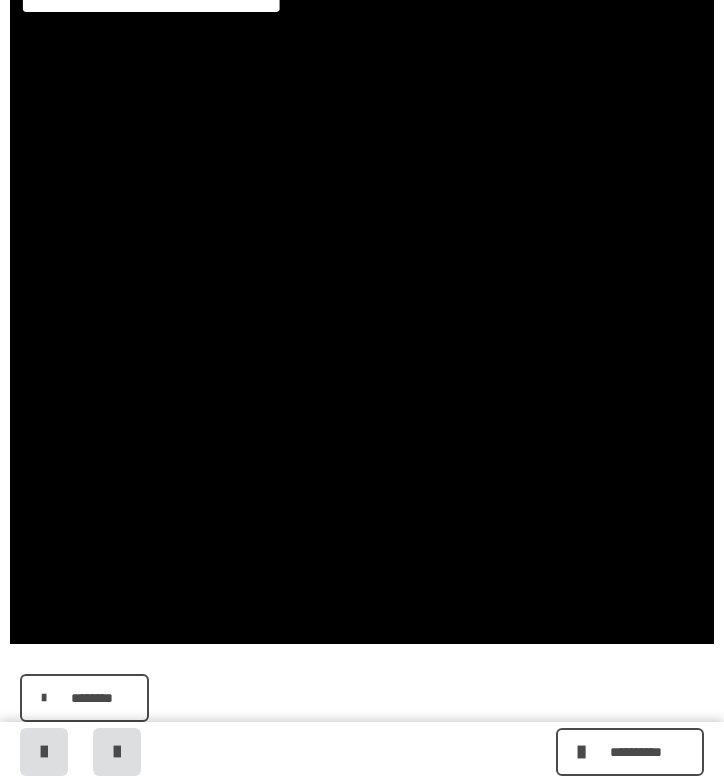click at bounding box center [362, 446] 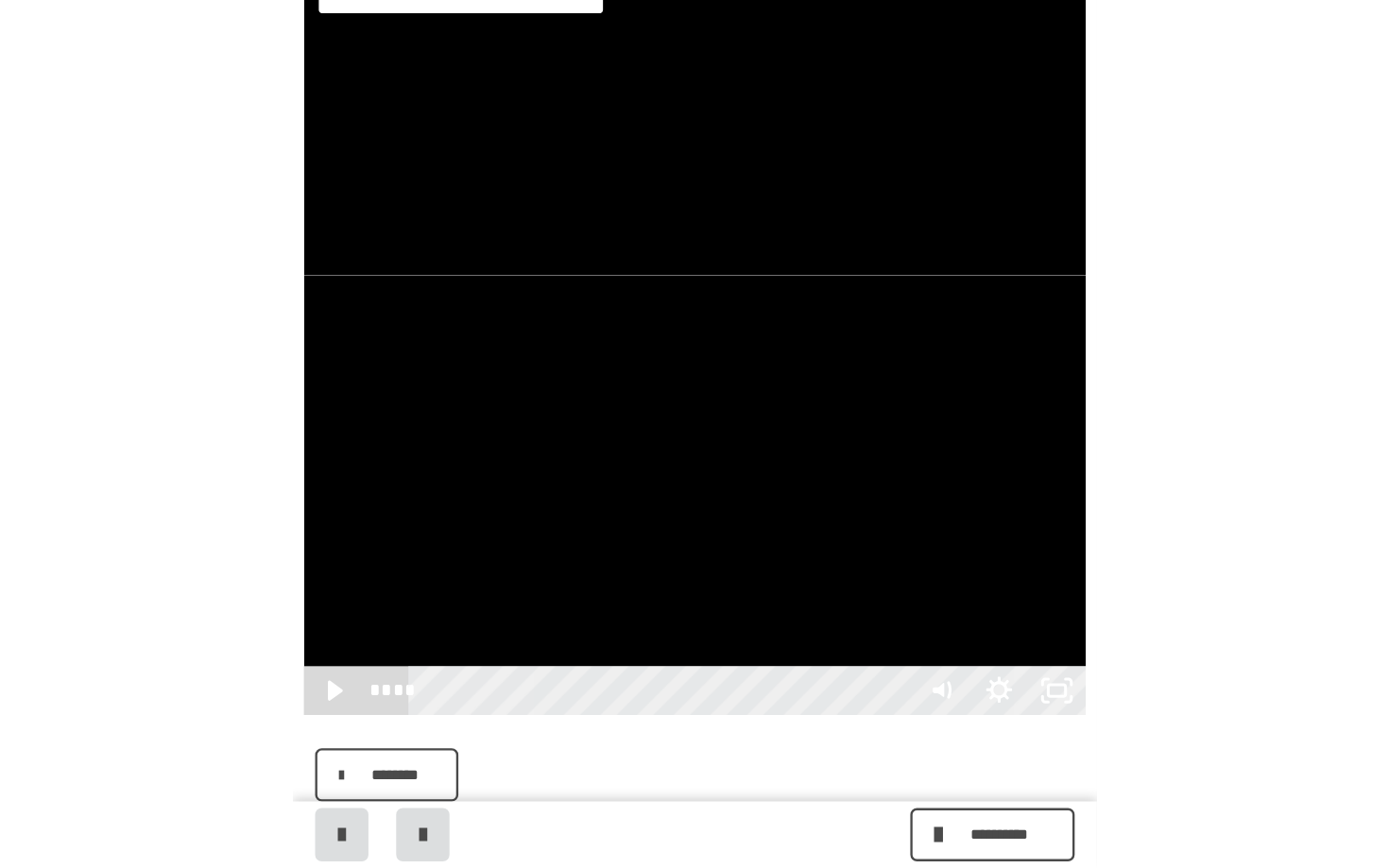 scroll, scrollTop: 331, scrollLeft: 0, axis: vertical 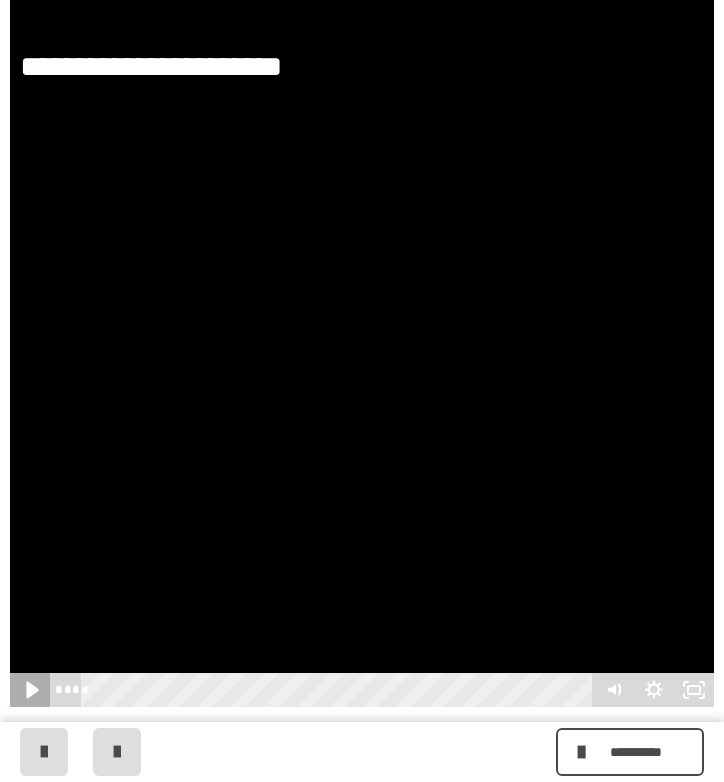 click 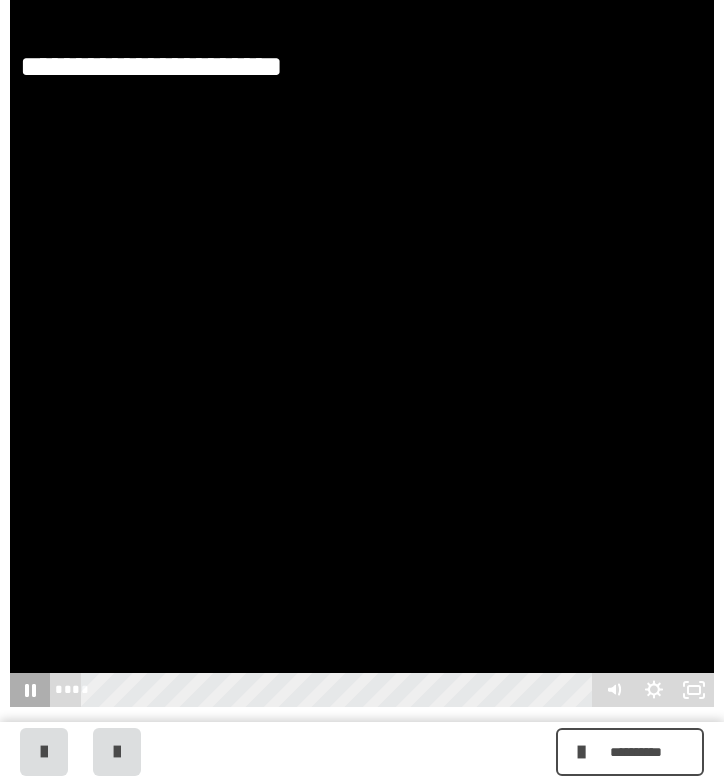 click 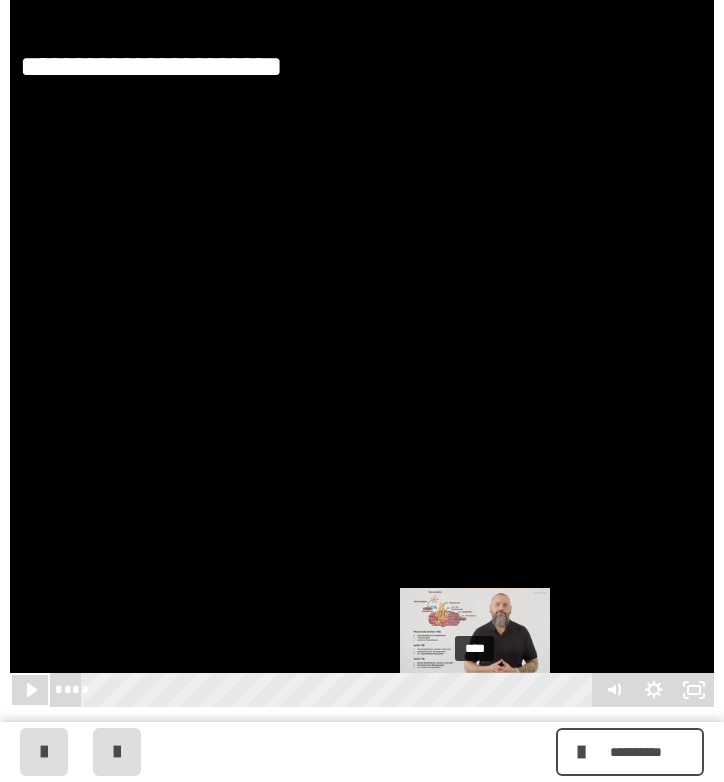 click on "****" at bounding box center (340, 690) 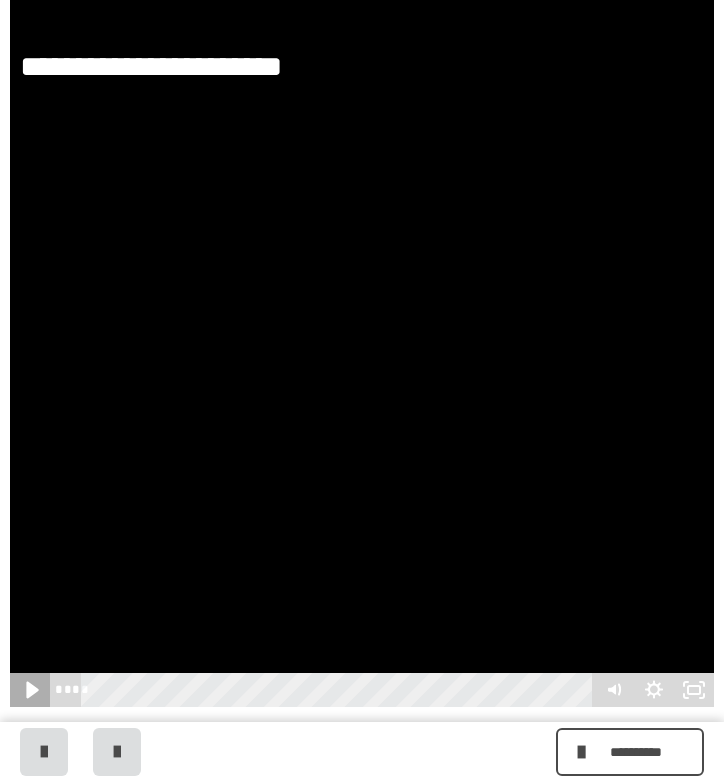 click 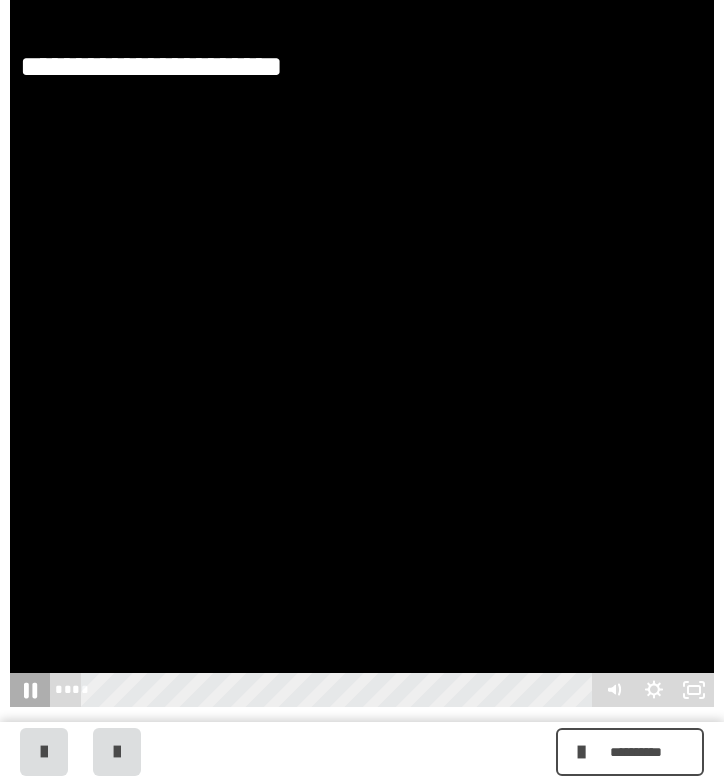 click 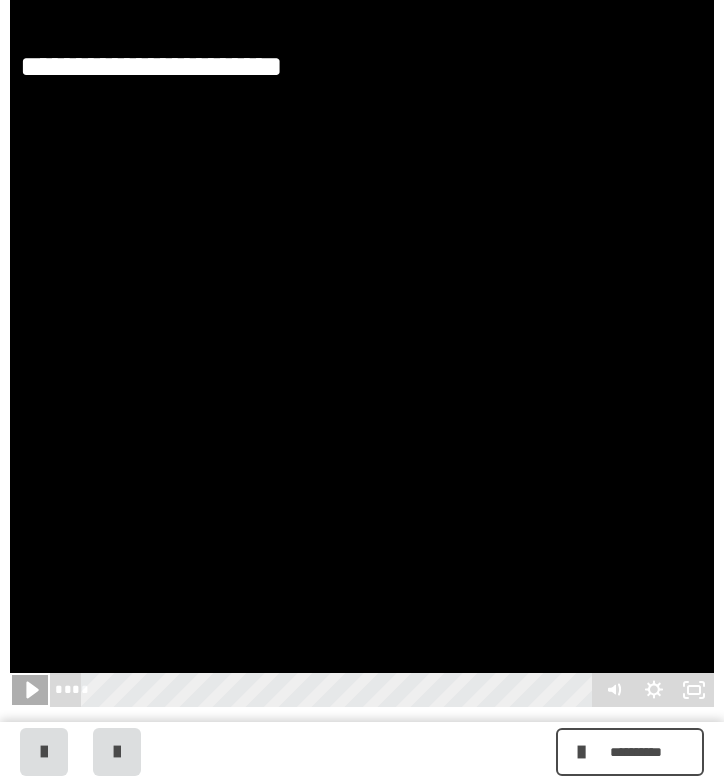 click 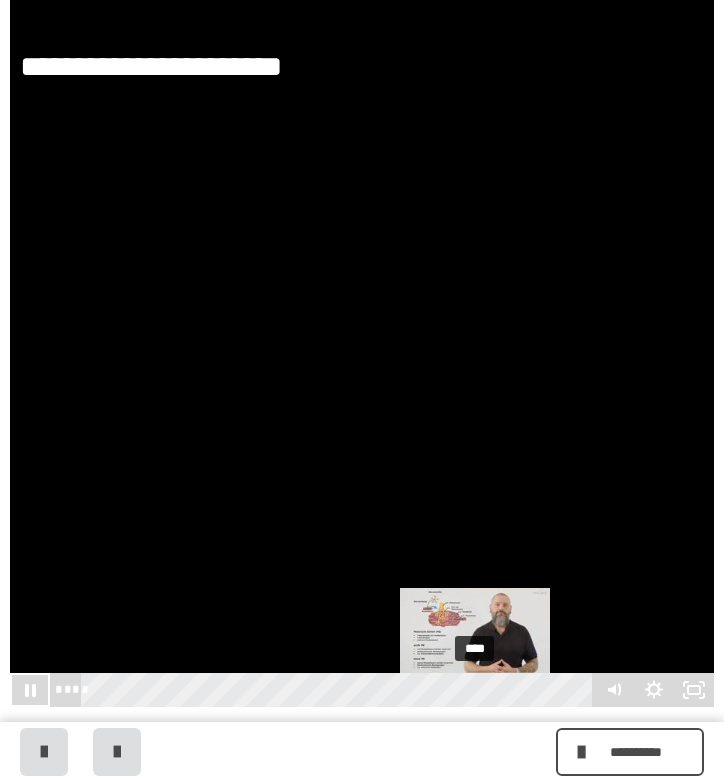 click on "****" at bounding box center (340, 690) 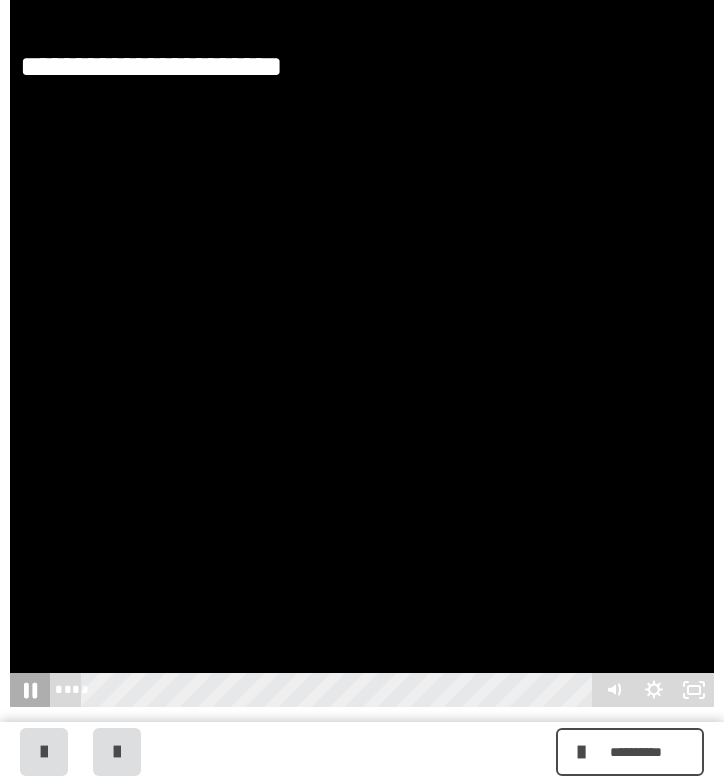 click 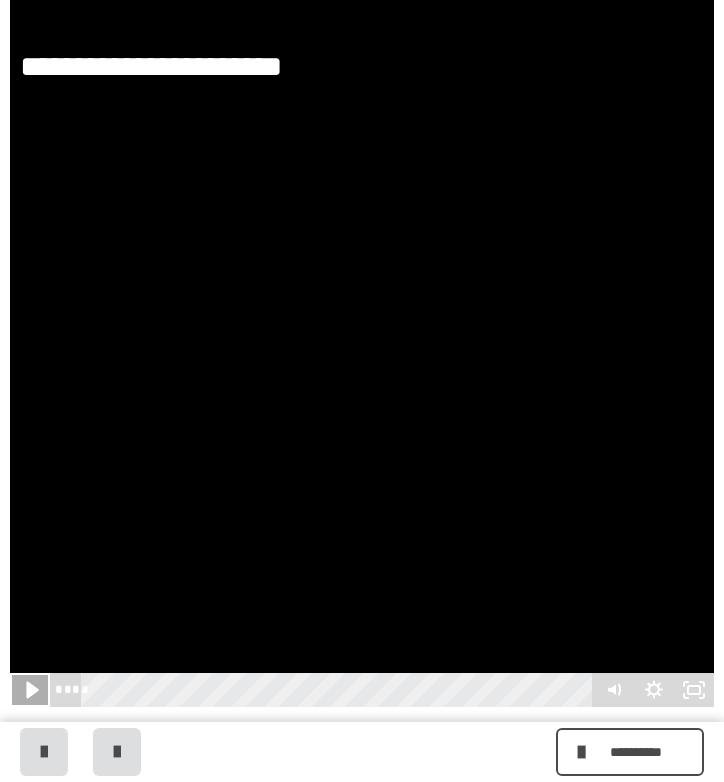 click 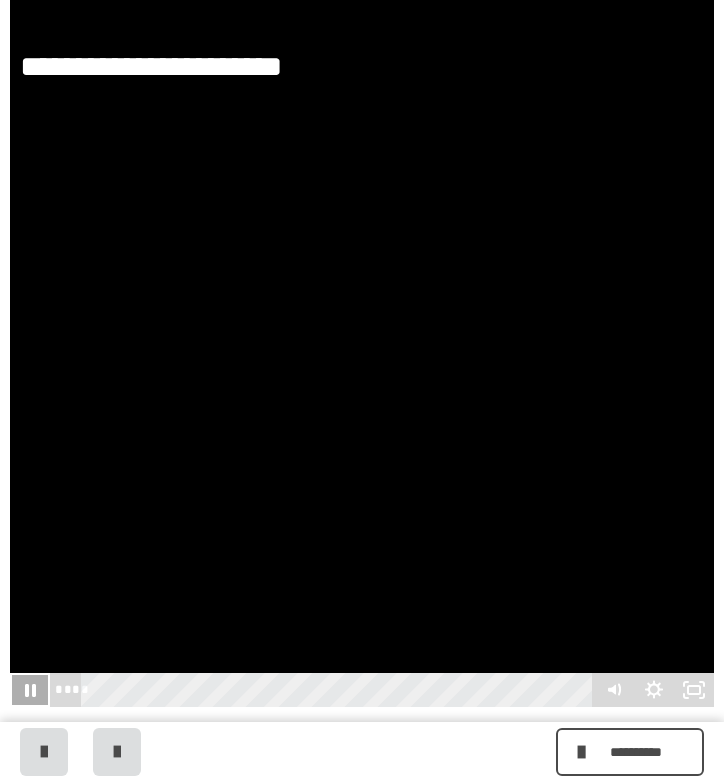 click 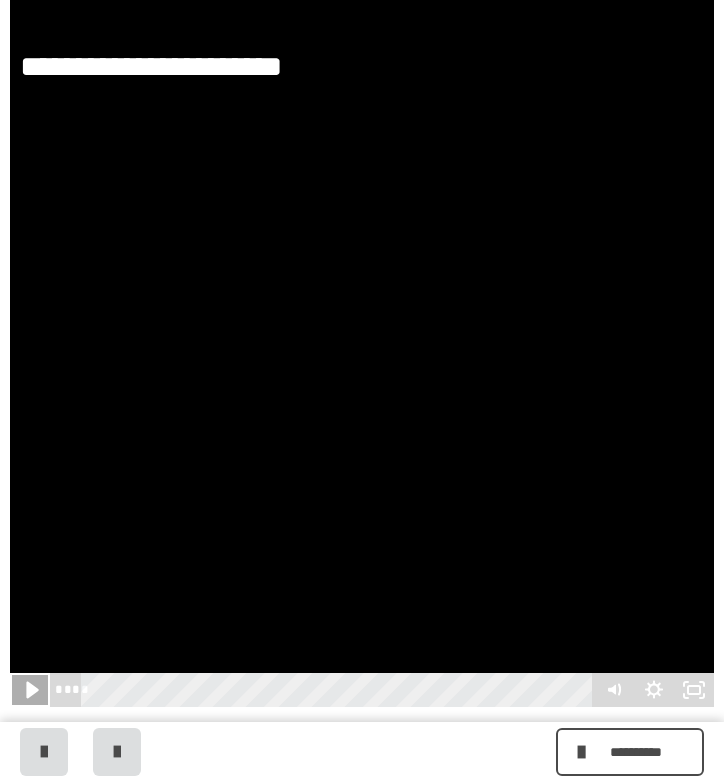 click 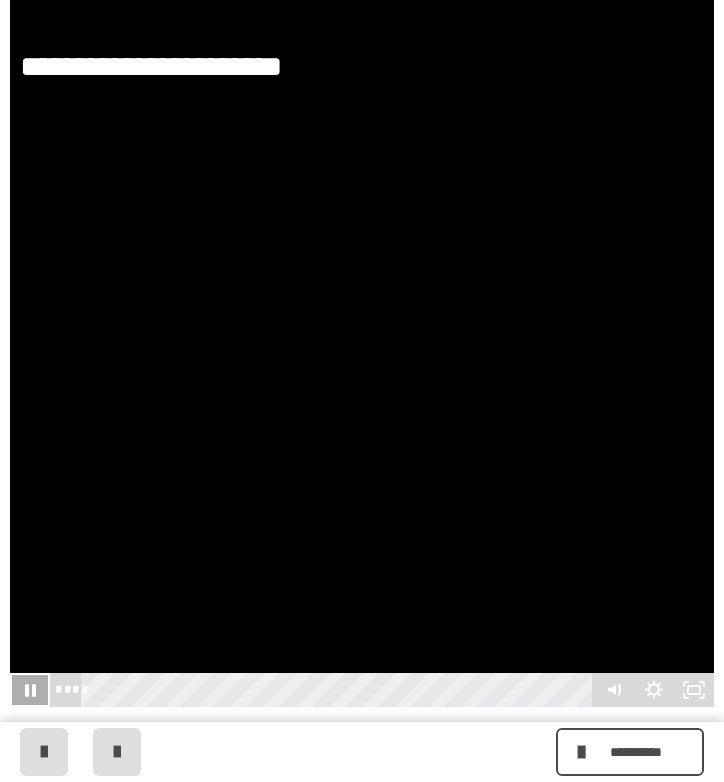 click 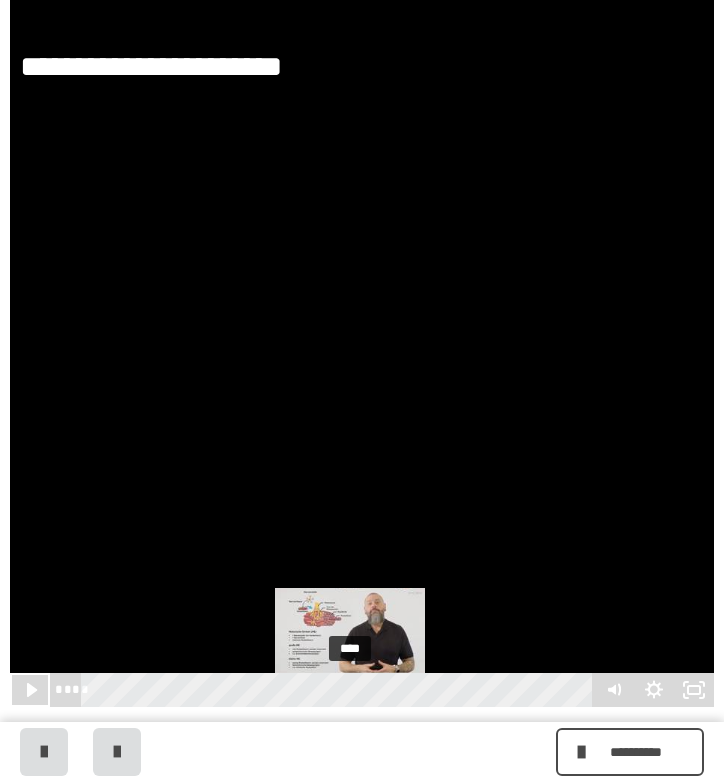 click on "****" at bounding box center [340, 690] 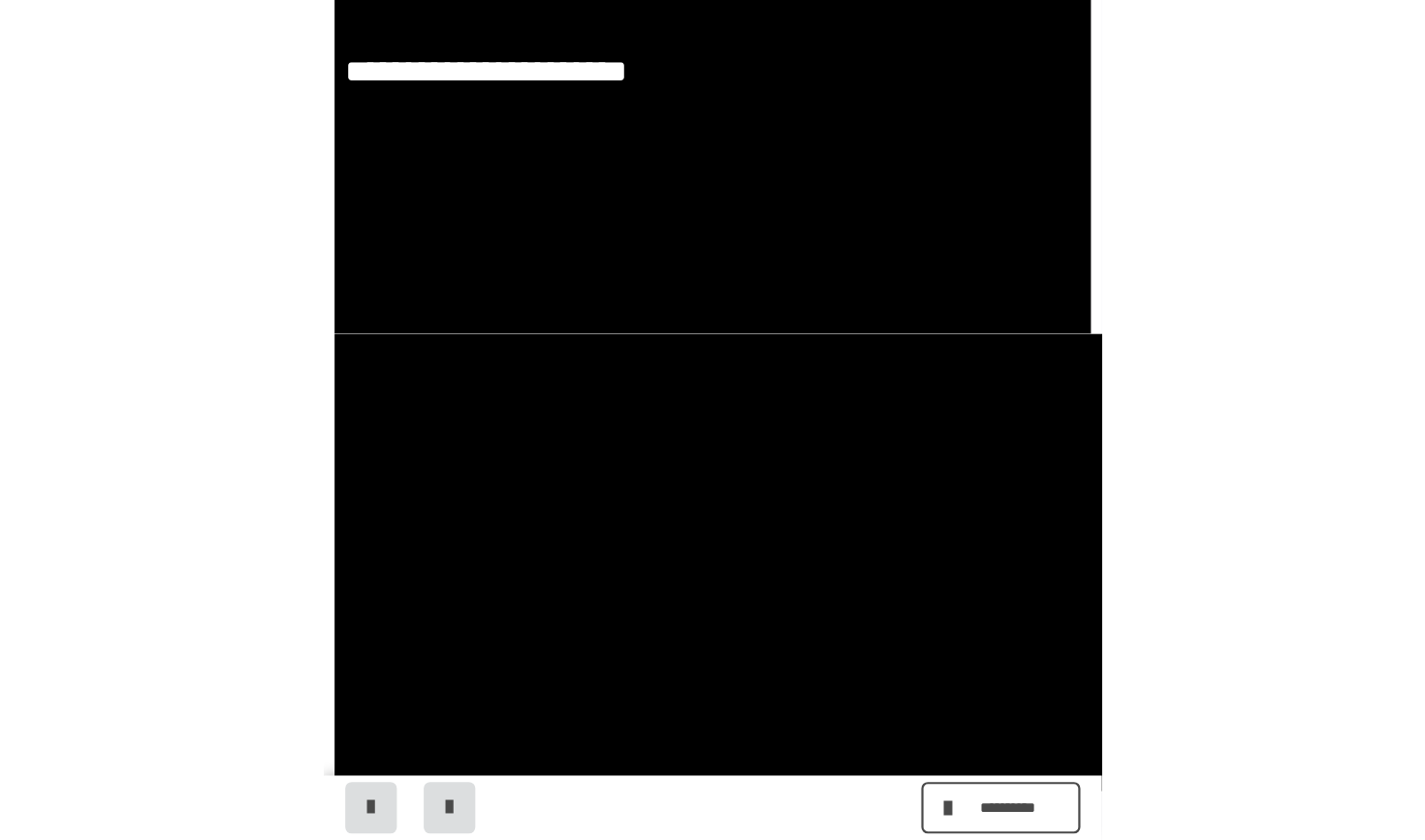 scroll, scrollTop: 394, scrollLeft: 0, axis: vertical 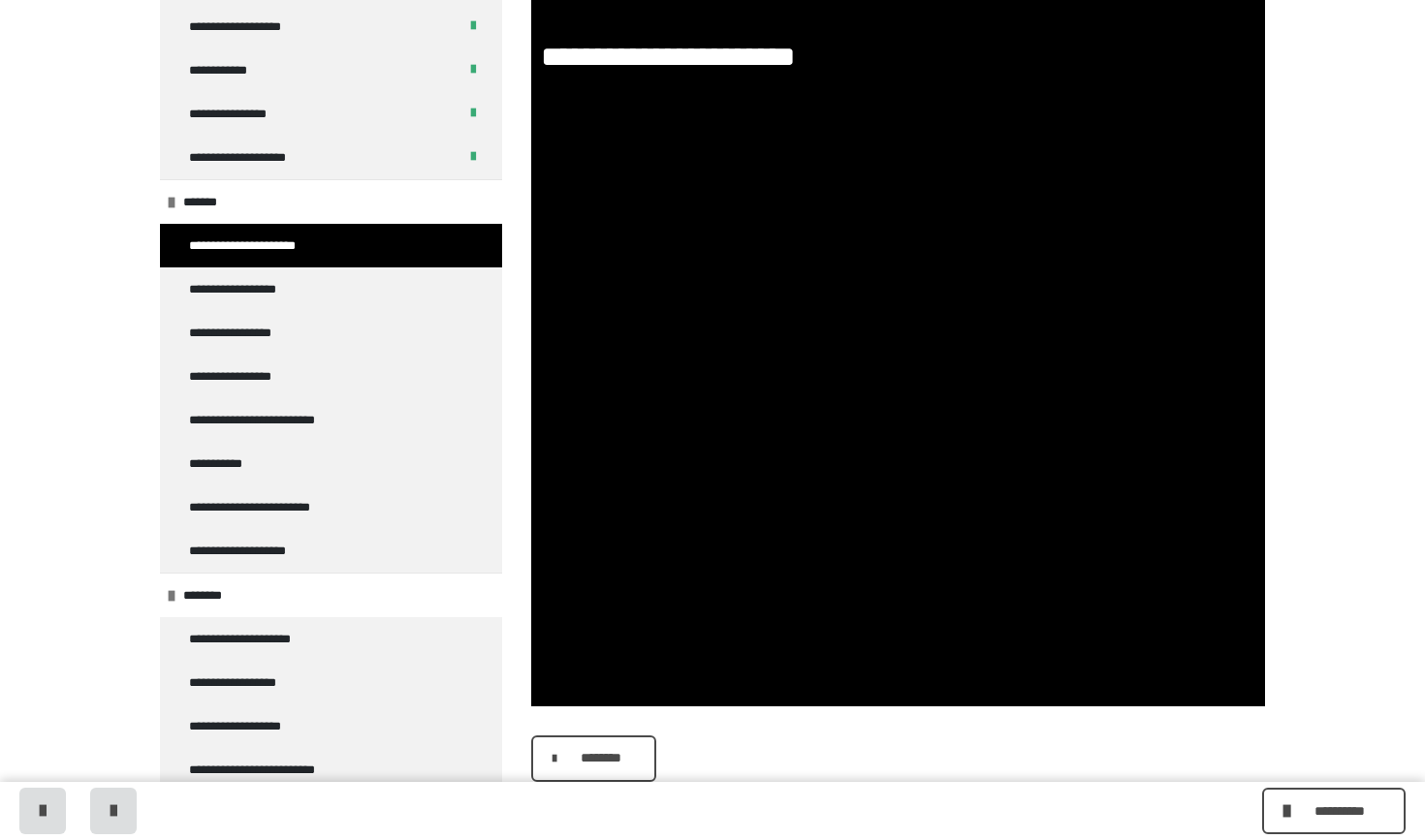 click at bounding box center [559, 759] 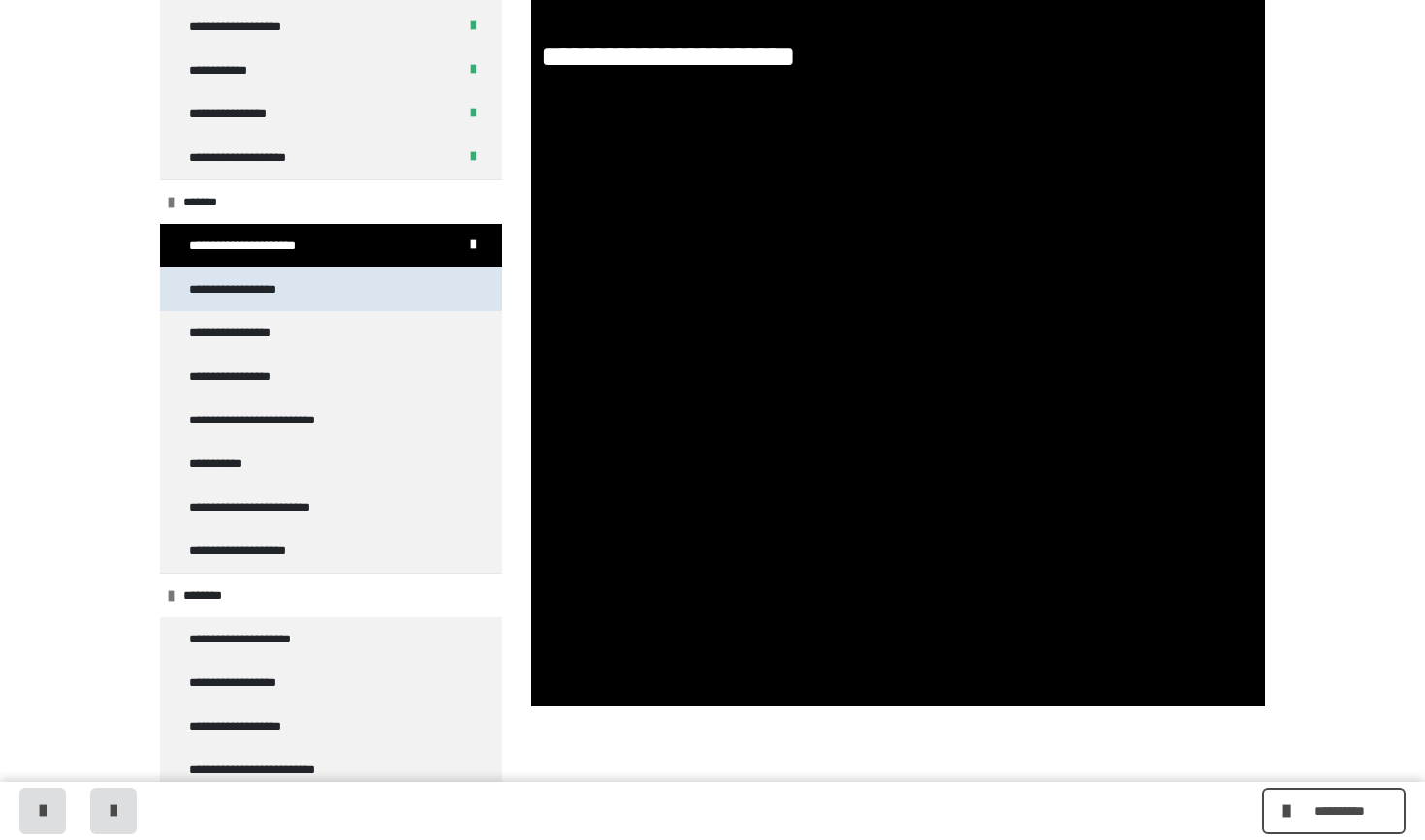 click on "**********" at bounding box center [331, 289] 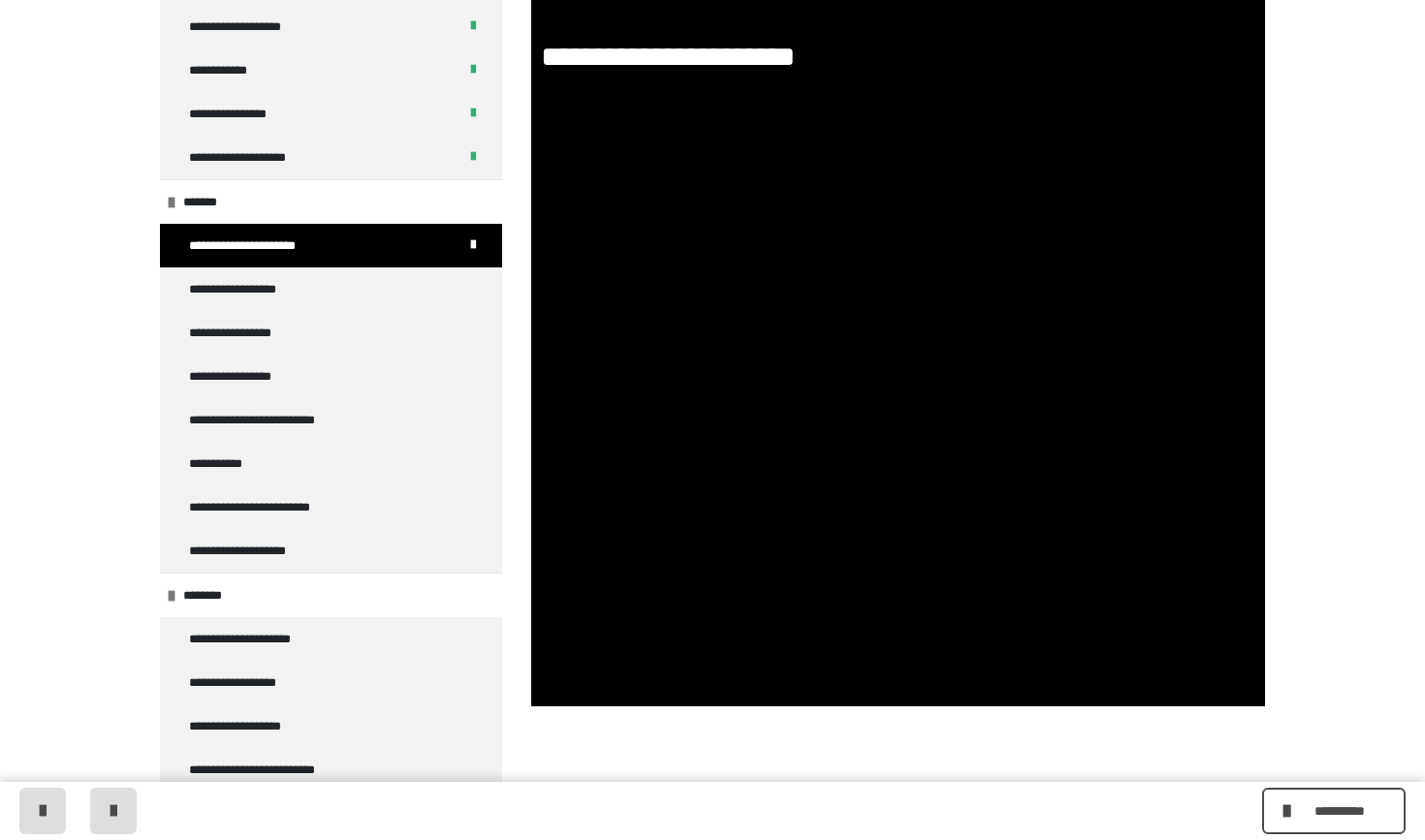 scroll, scrollTop: 0, scrollLeft: 0, axis: both 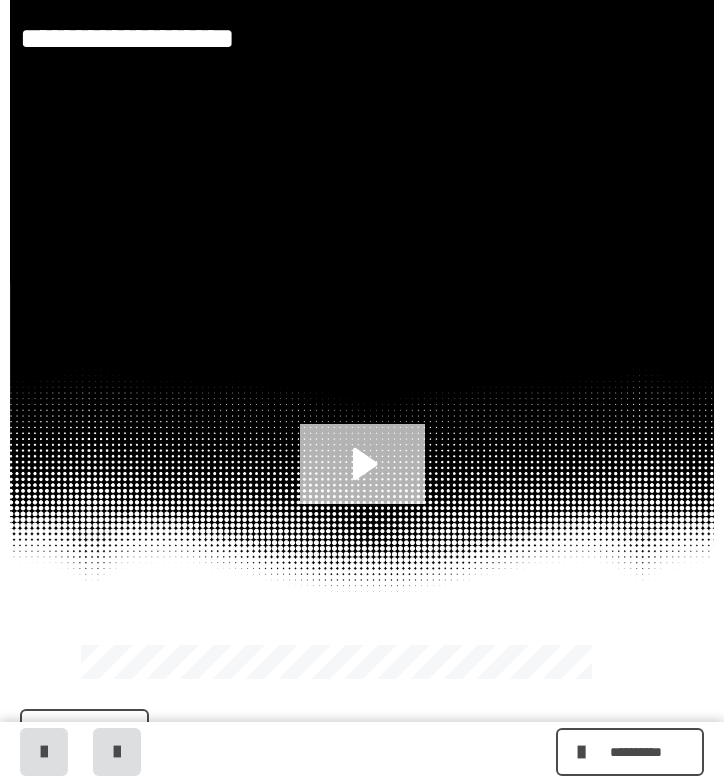 click 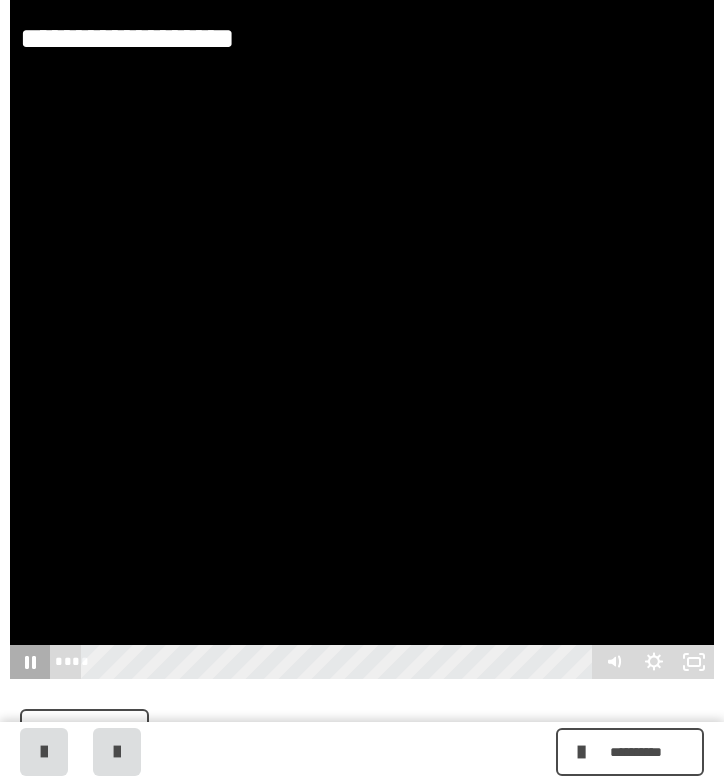 click 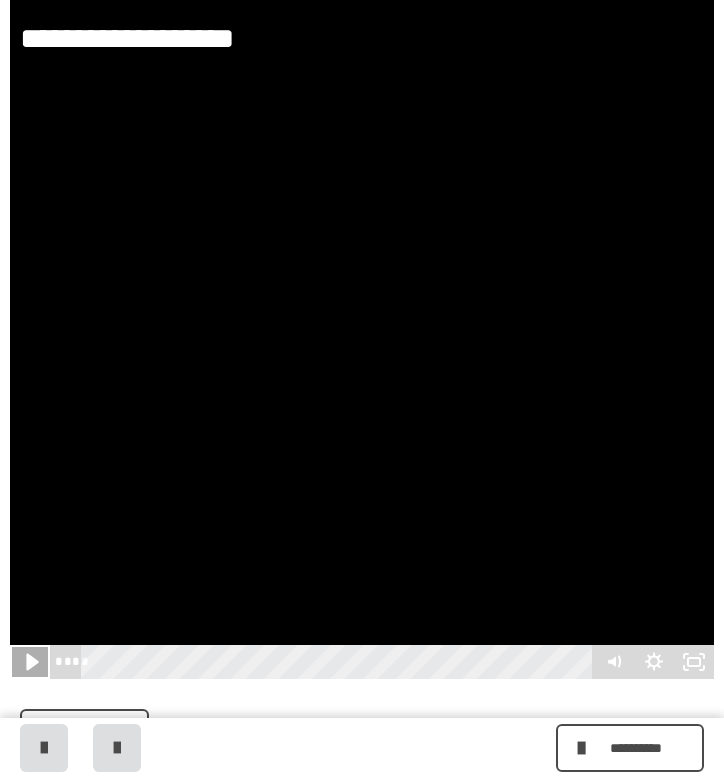 click 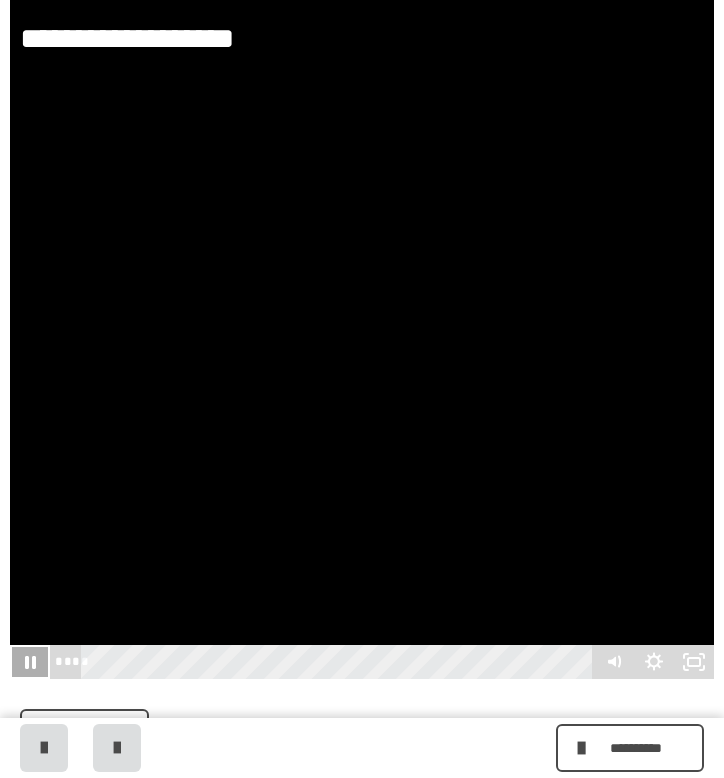 click 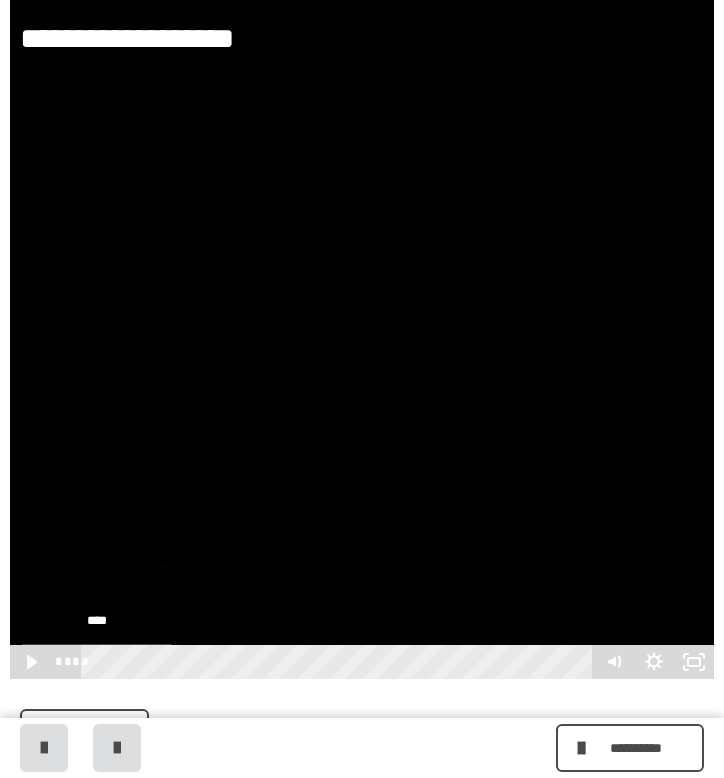 click on "****" at bounding box center [340, 662] 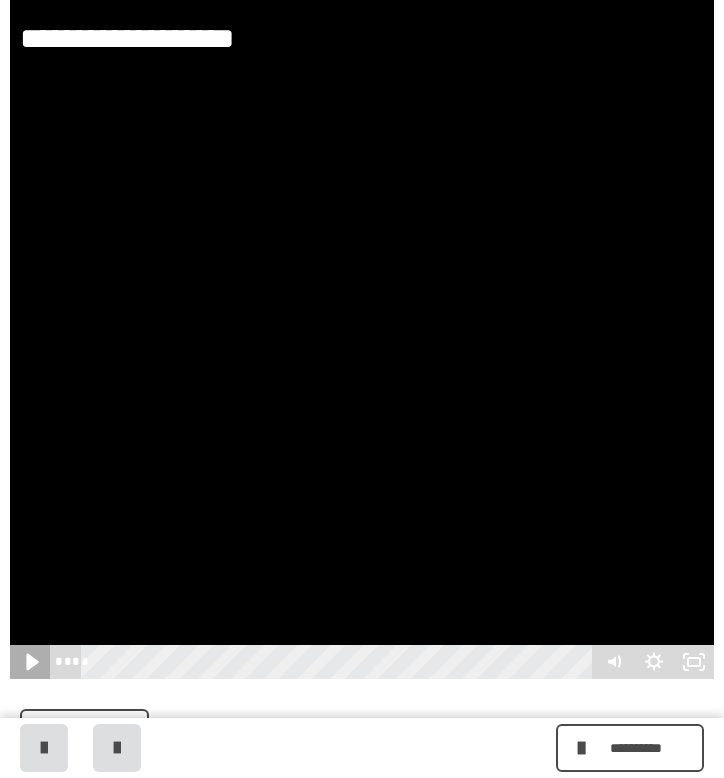 click 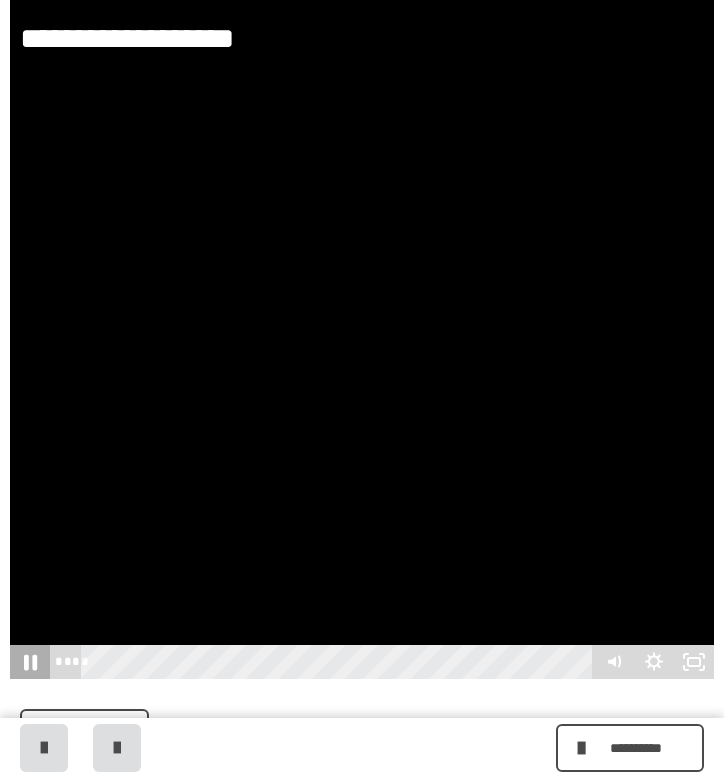 click 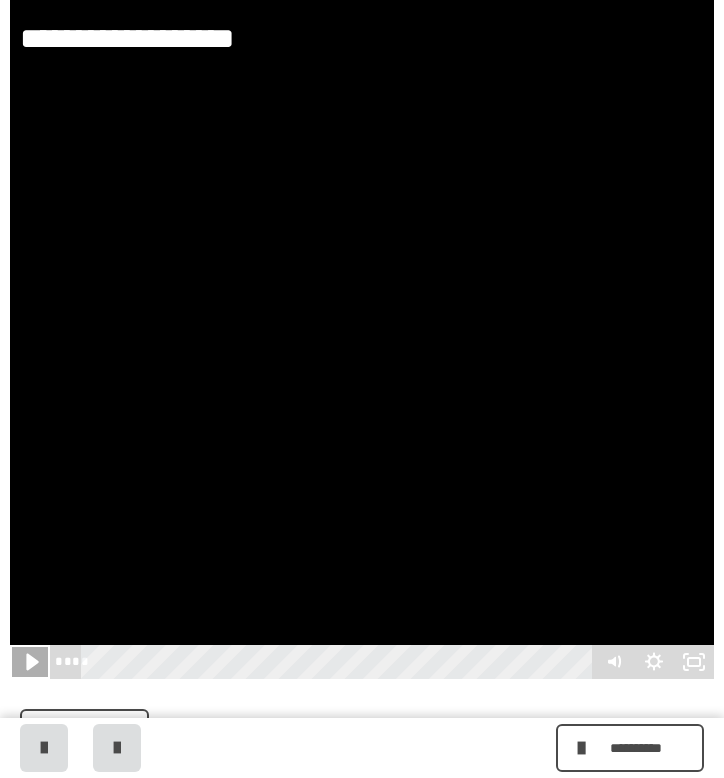 click 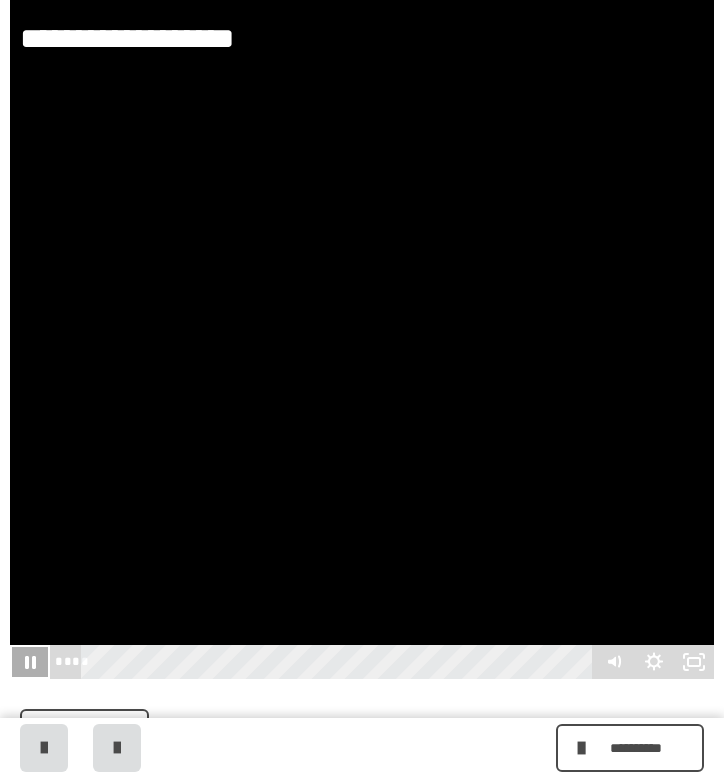 click 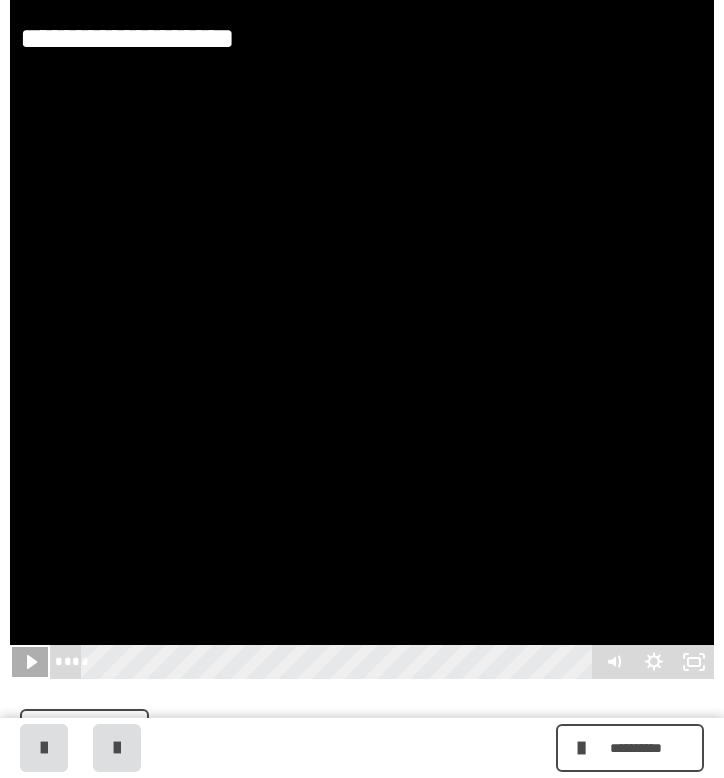 click 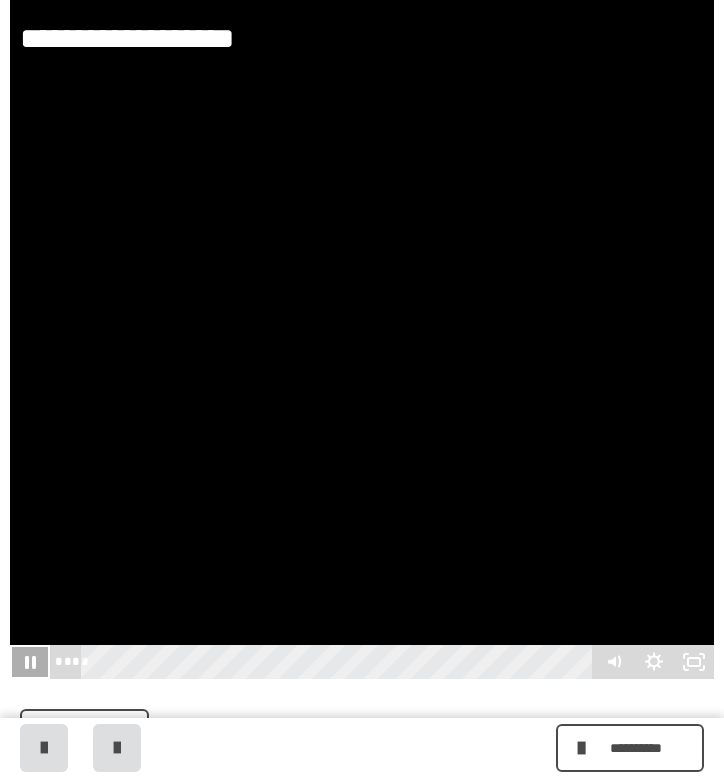 click 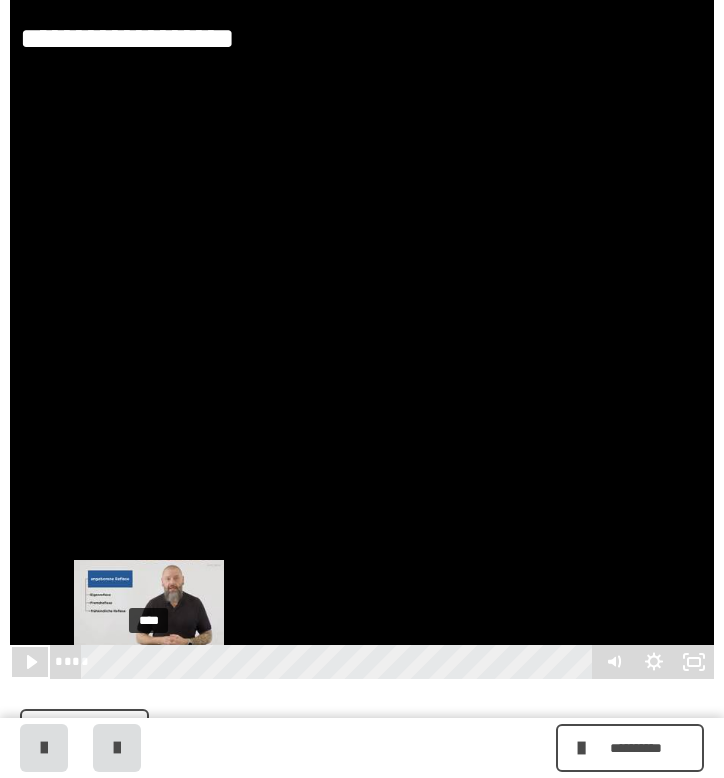 click on "****" at bounding box center [340, 662] 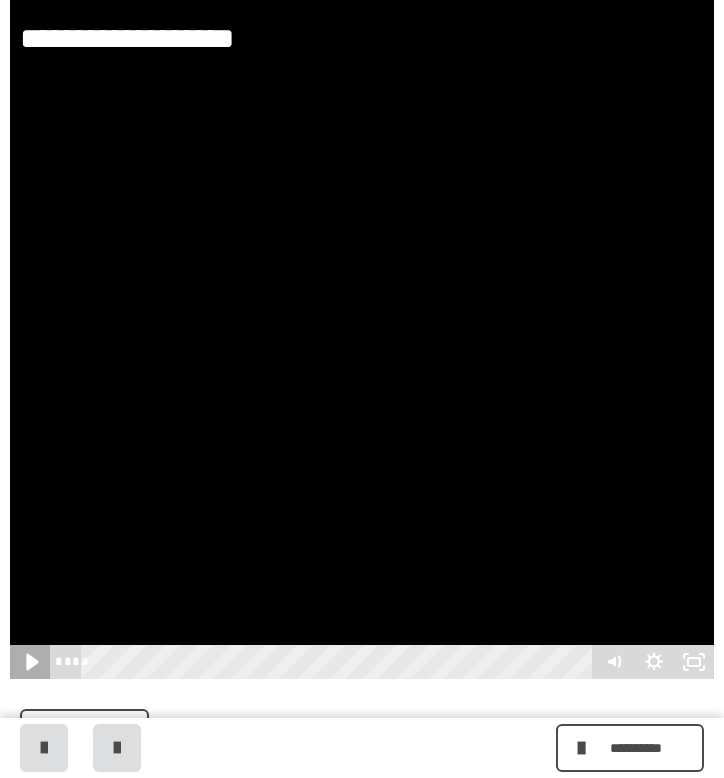 click 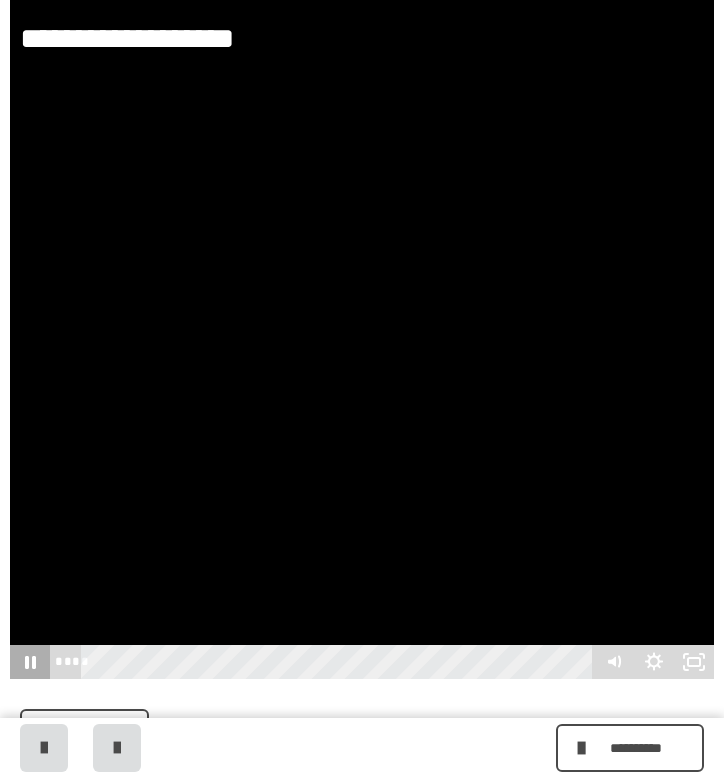 click 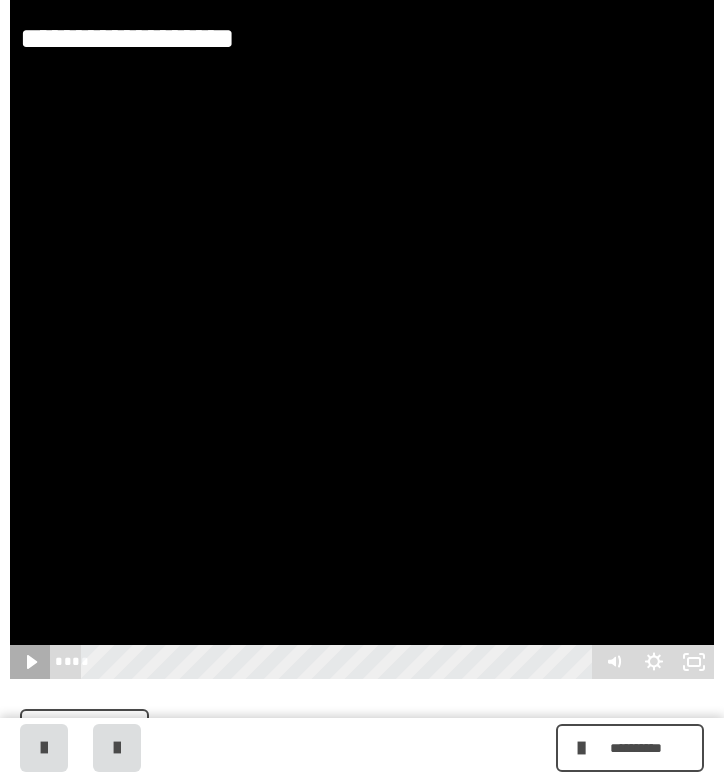click 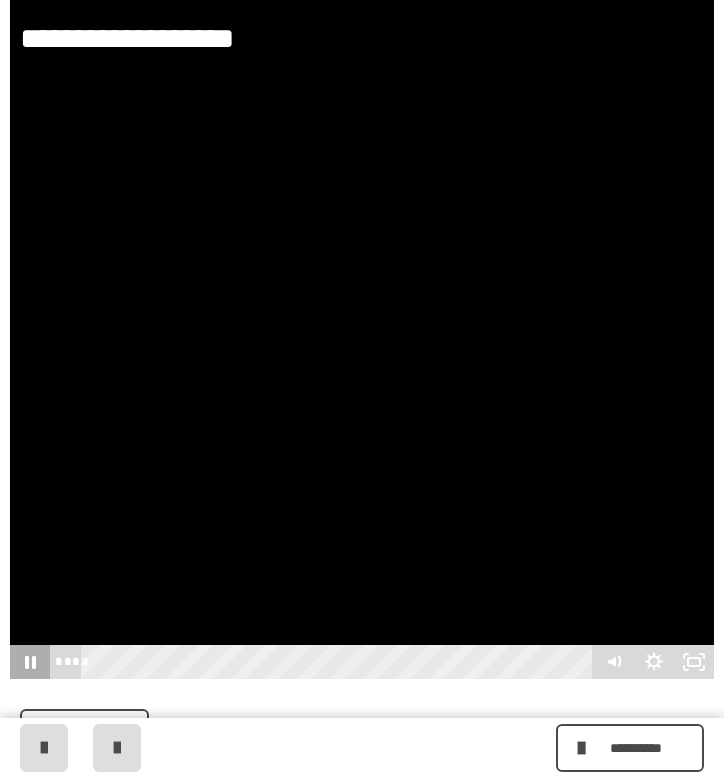 click 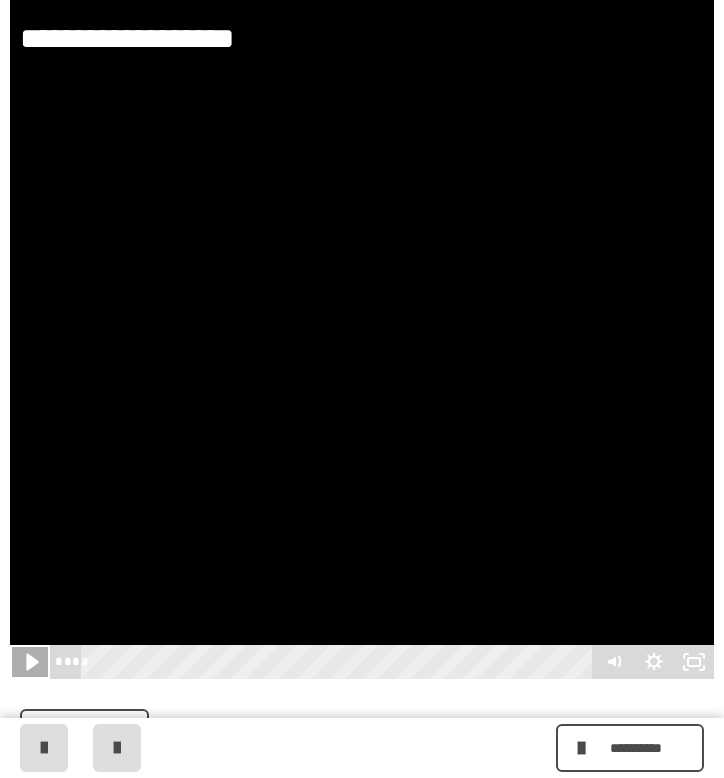 click 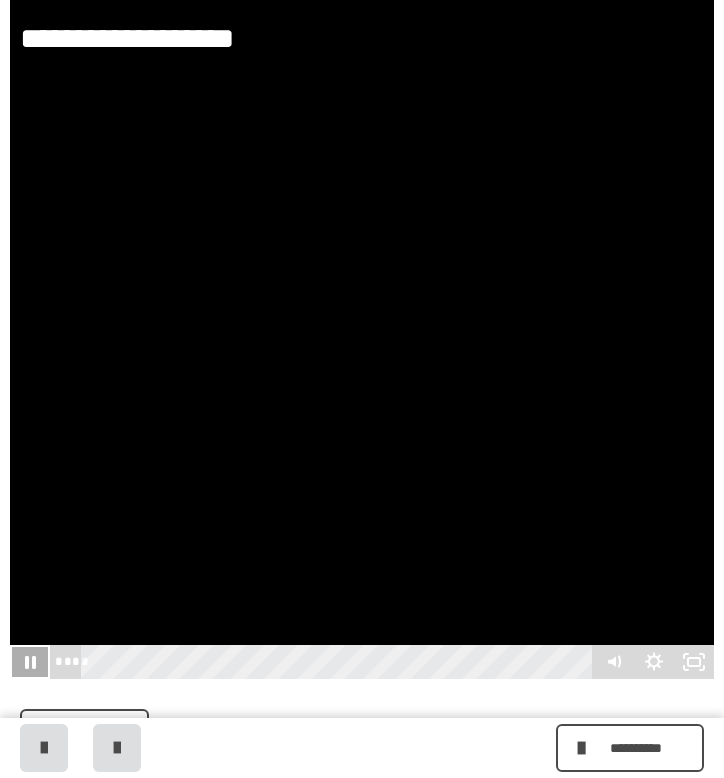 click 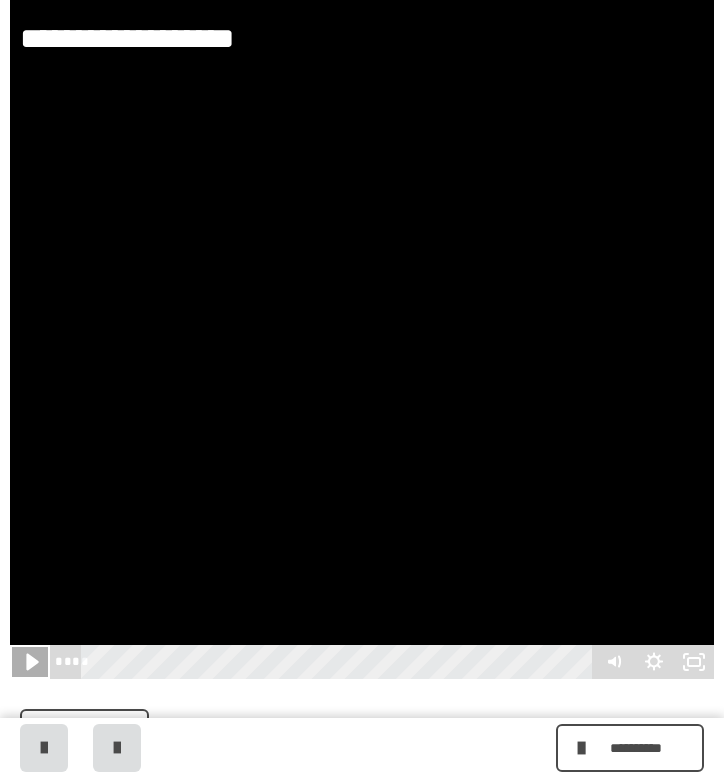 click 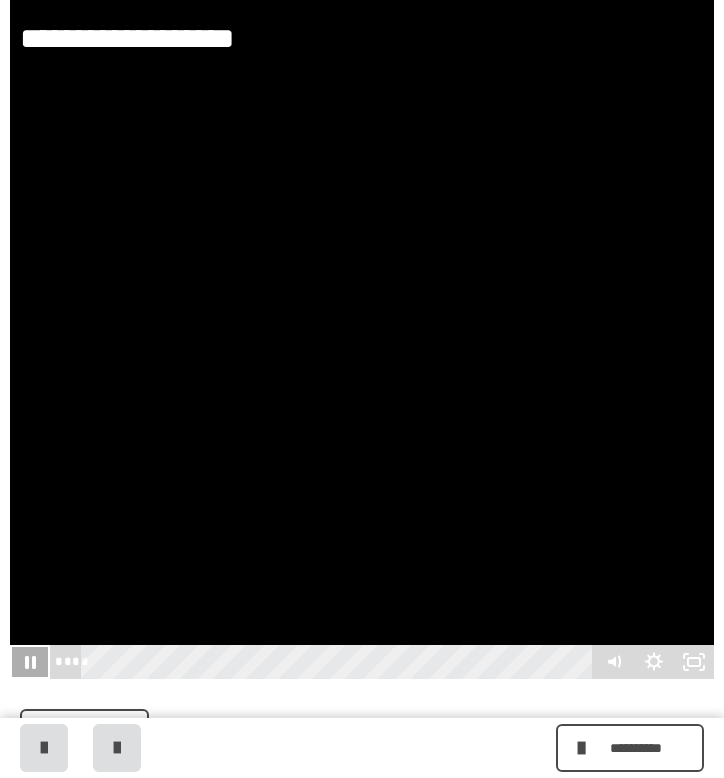 click 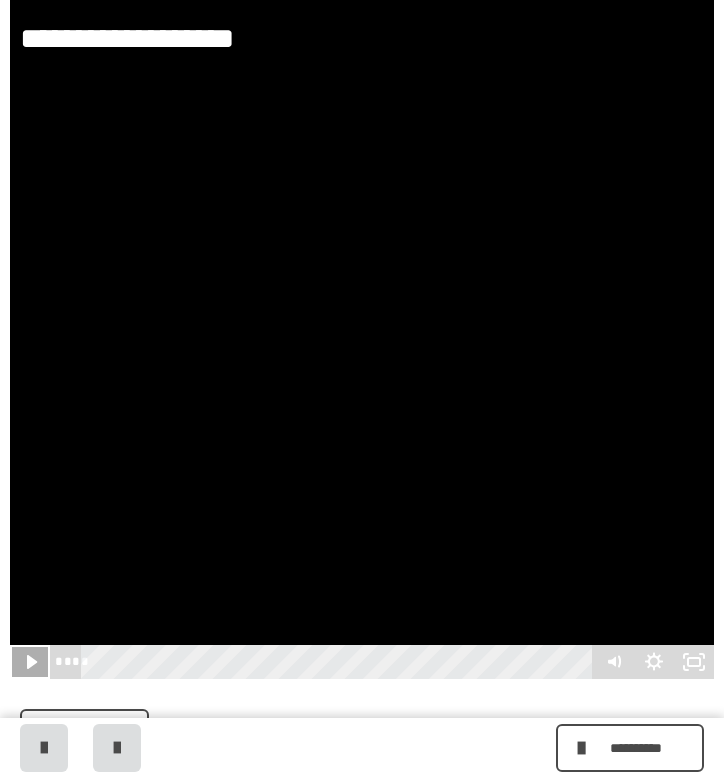 click 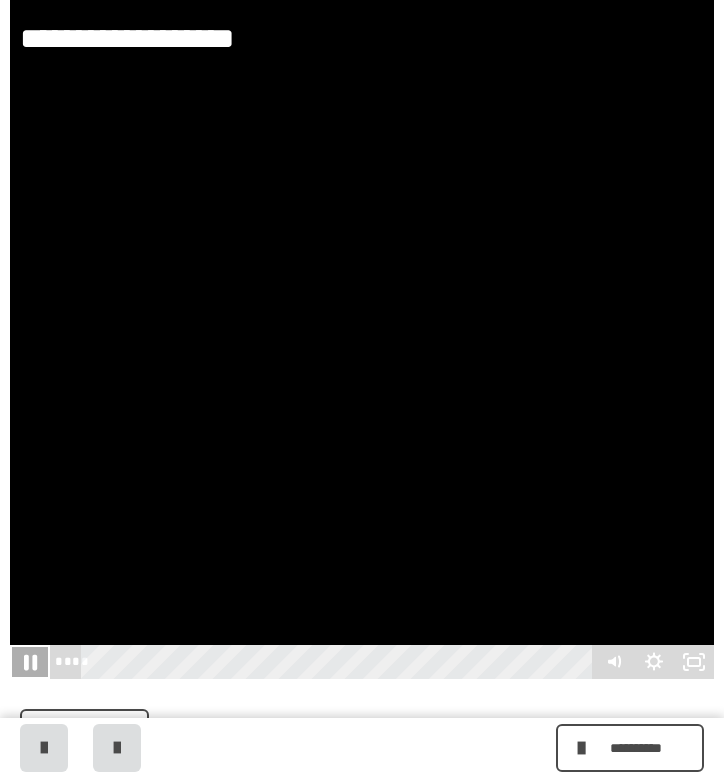 click 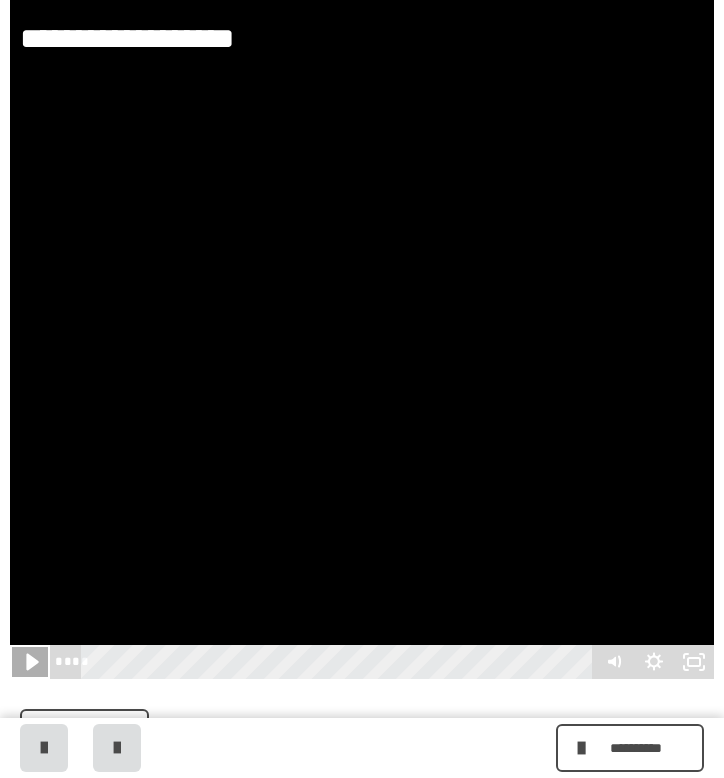 click 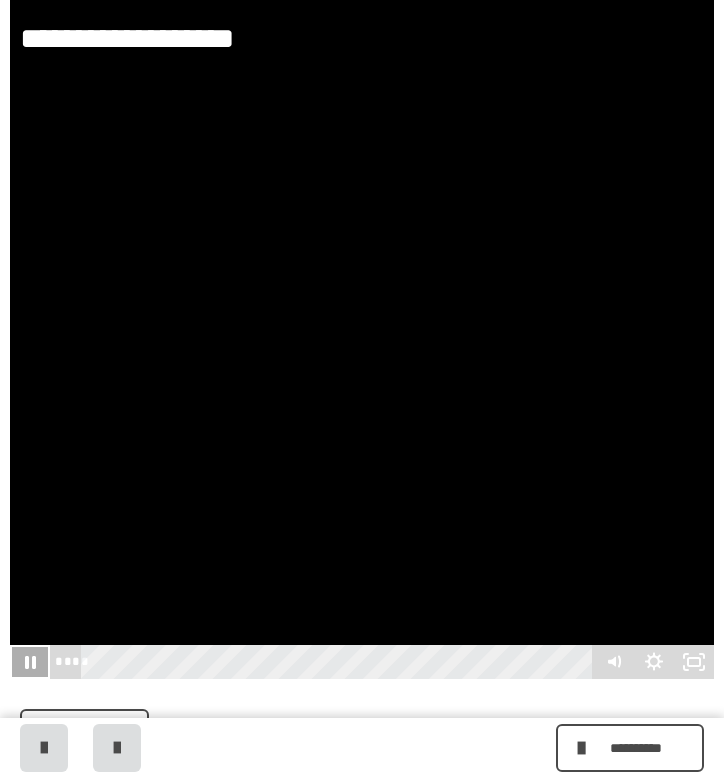 click 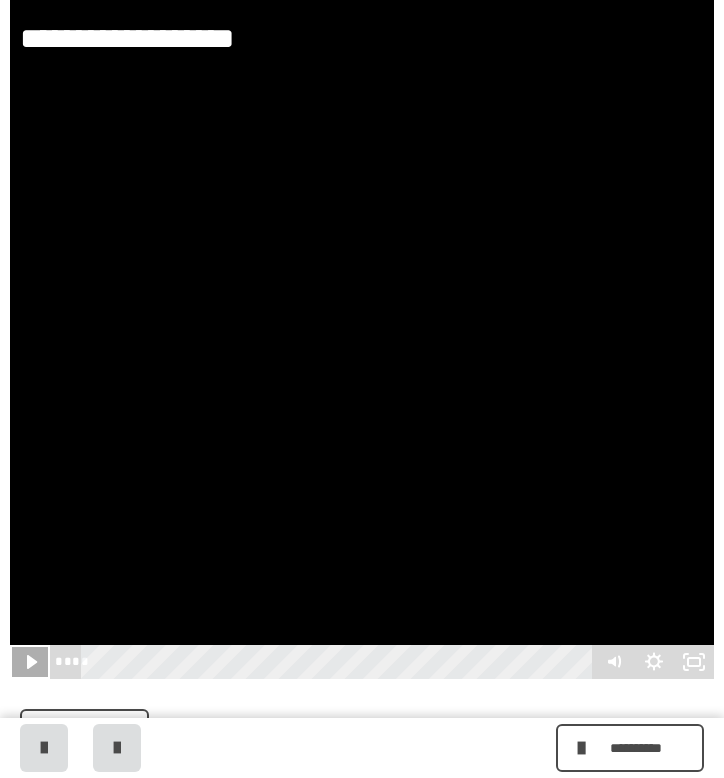 click 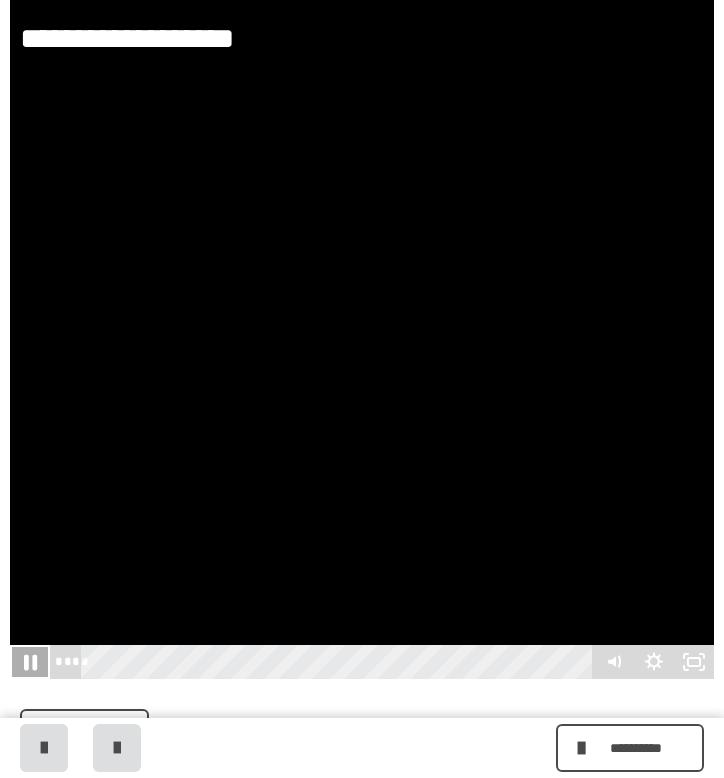 click 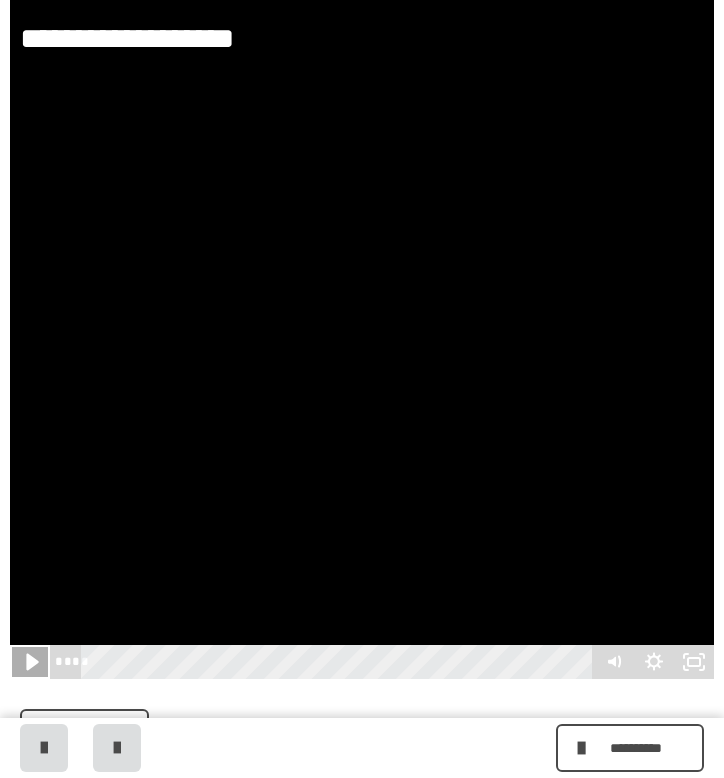 click 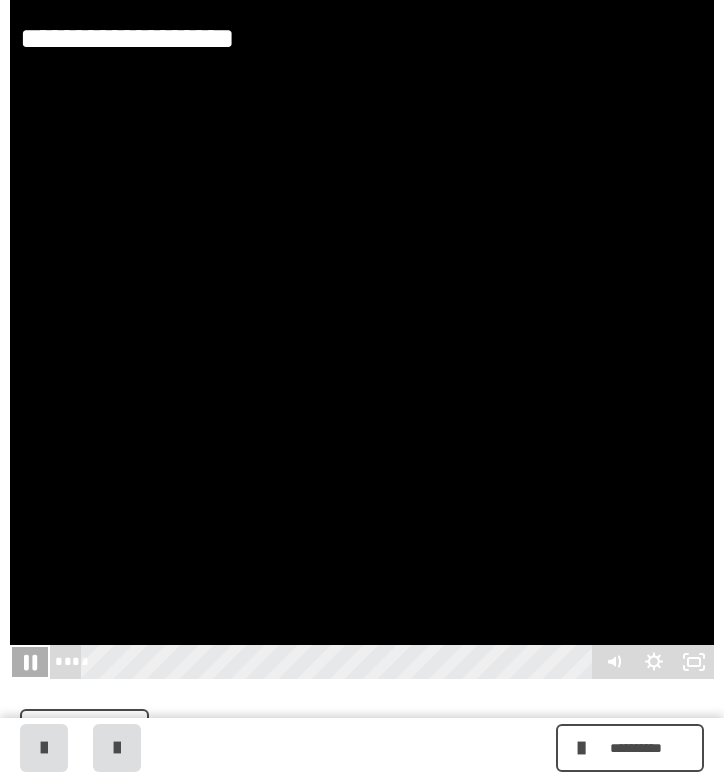 click 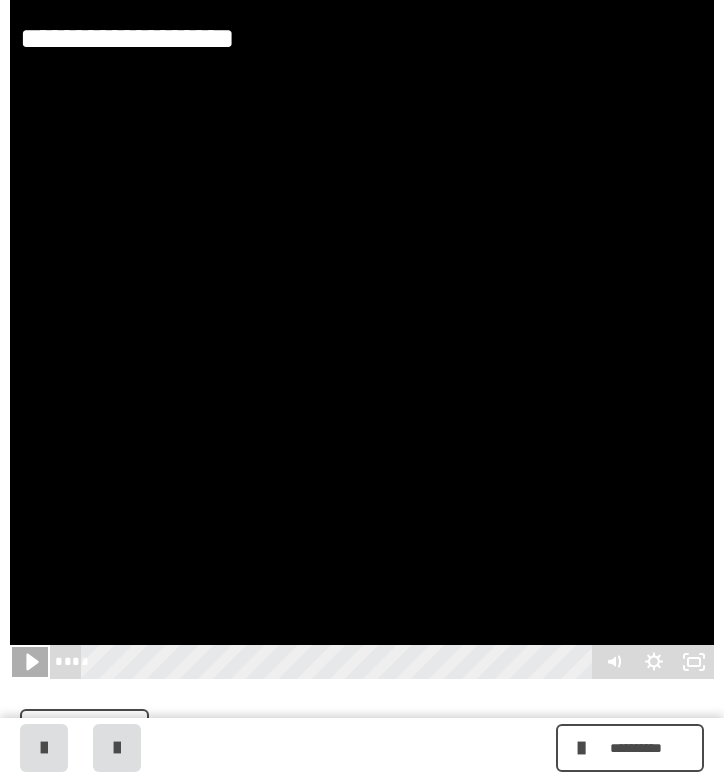 click 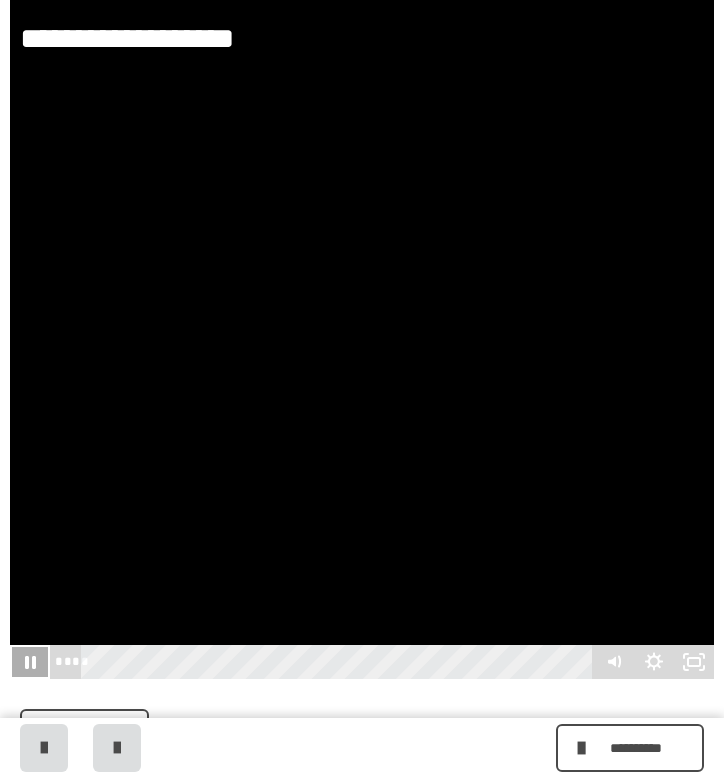 click 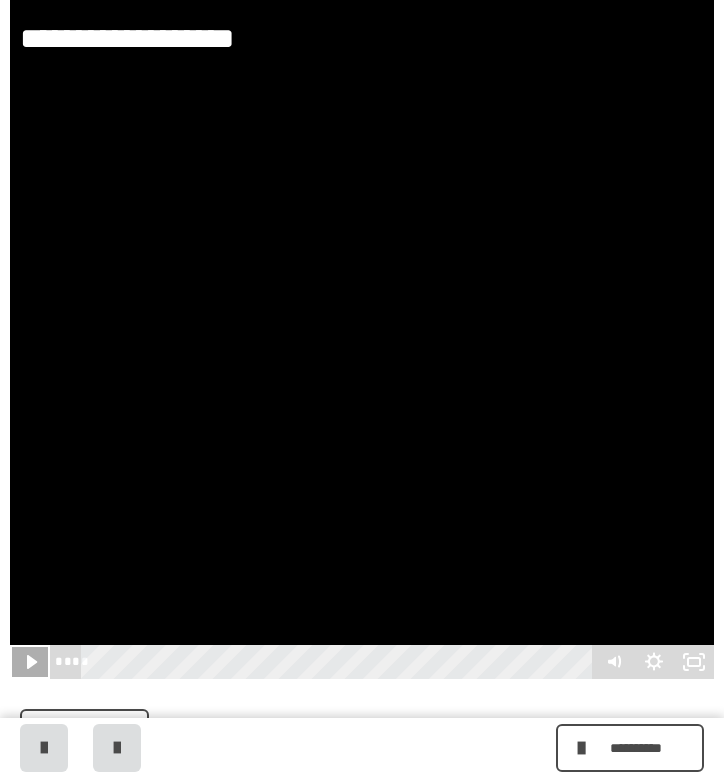 click 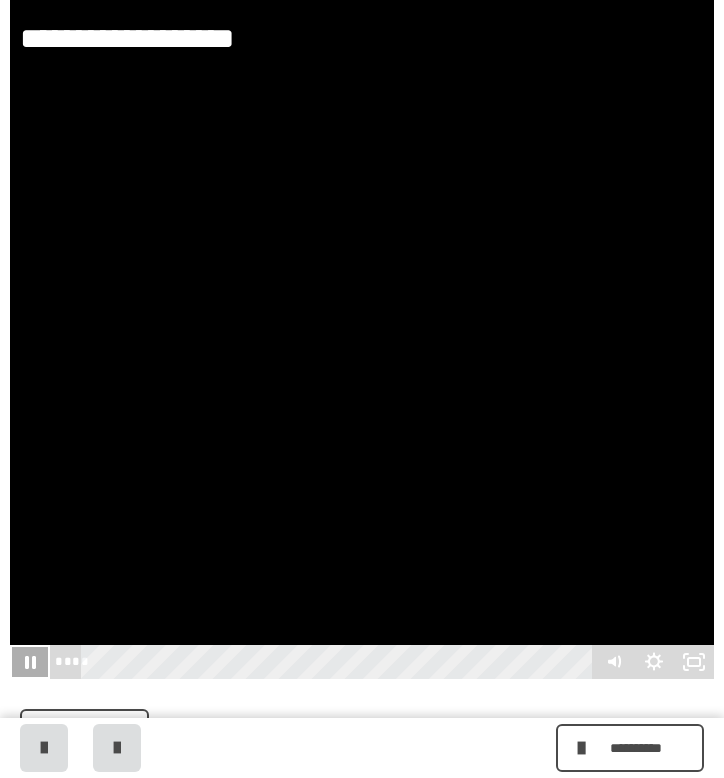 click 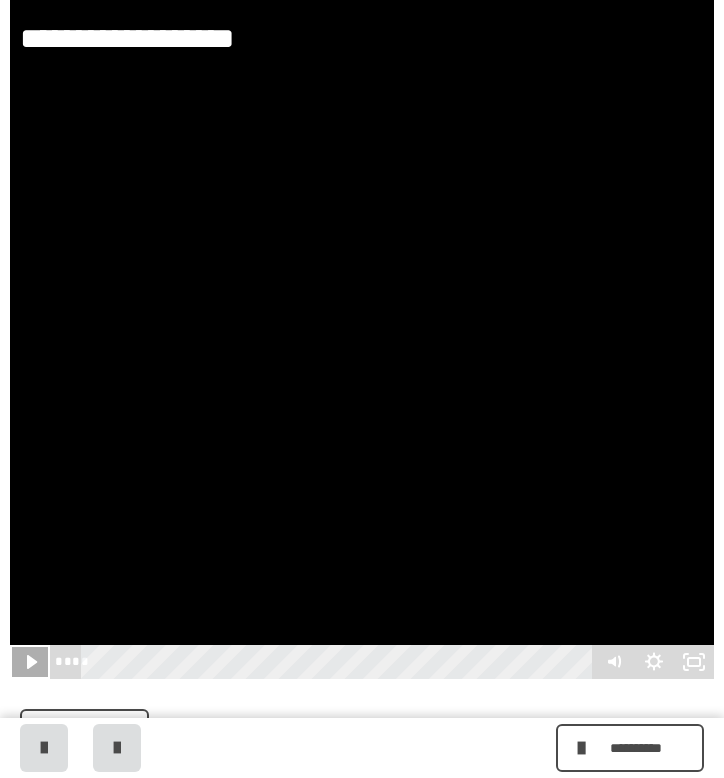 click 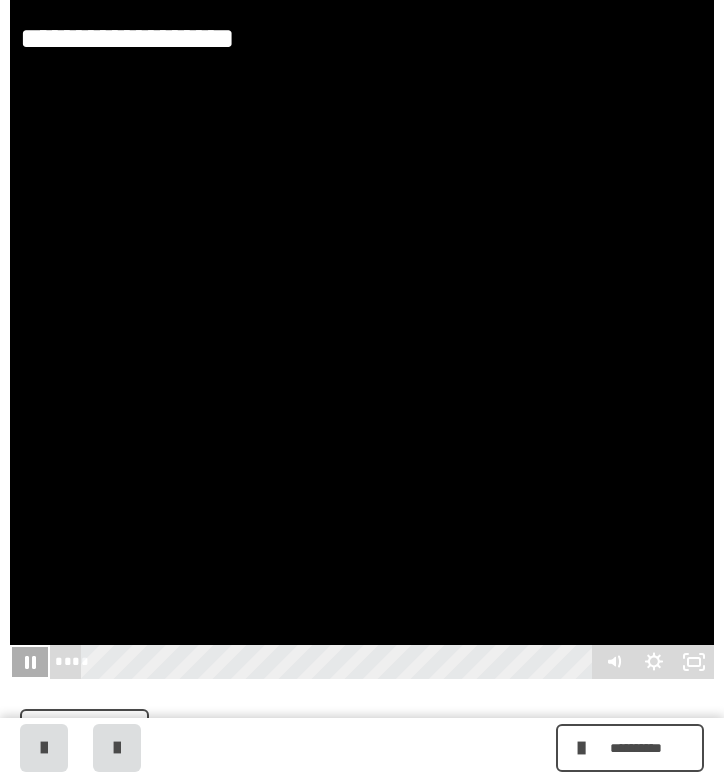 click 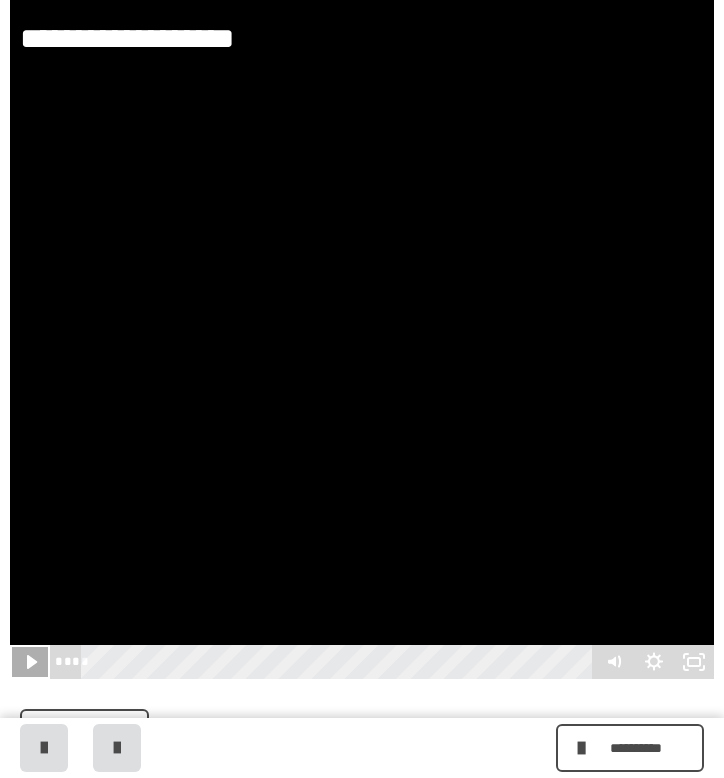 click 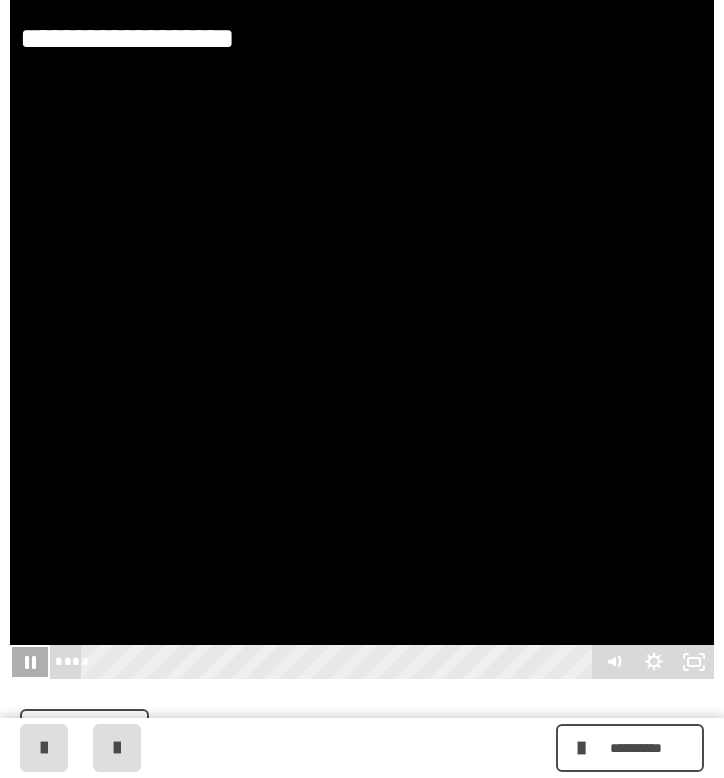 click 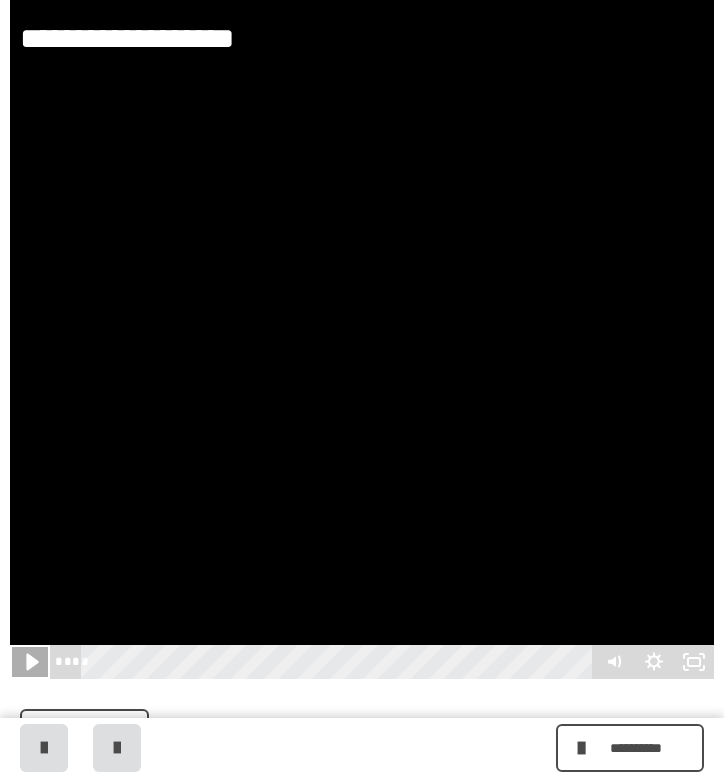 click 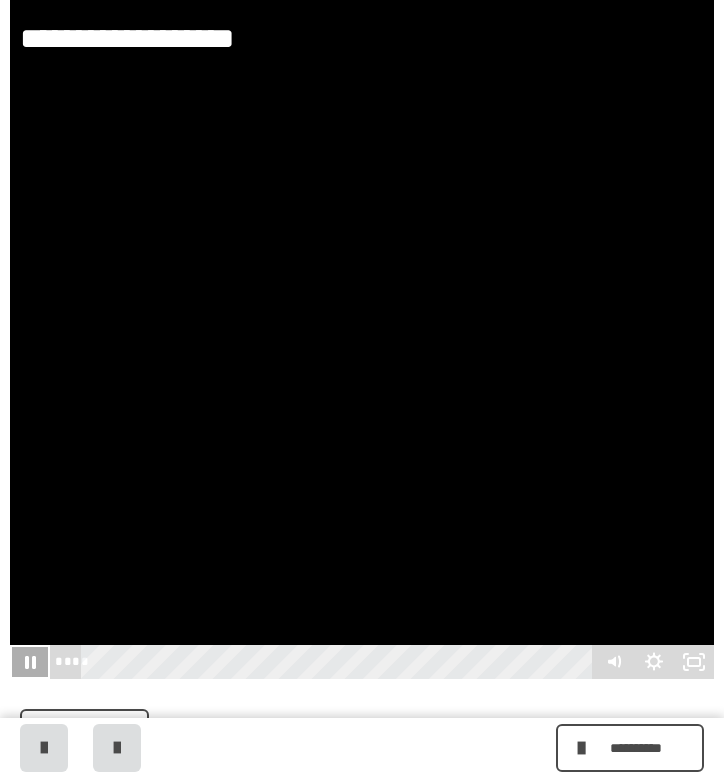 click 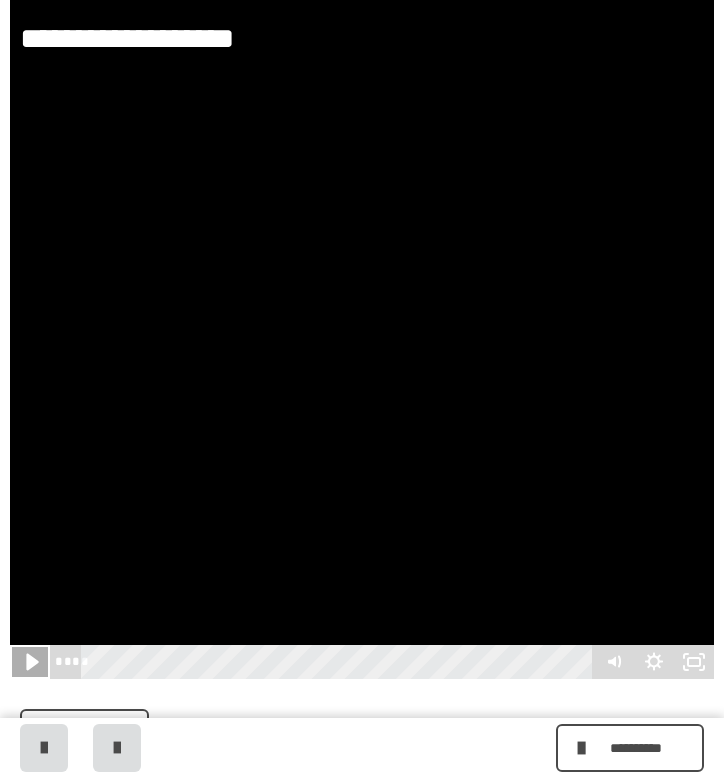 click 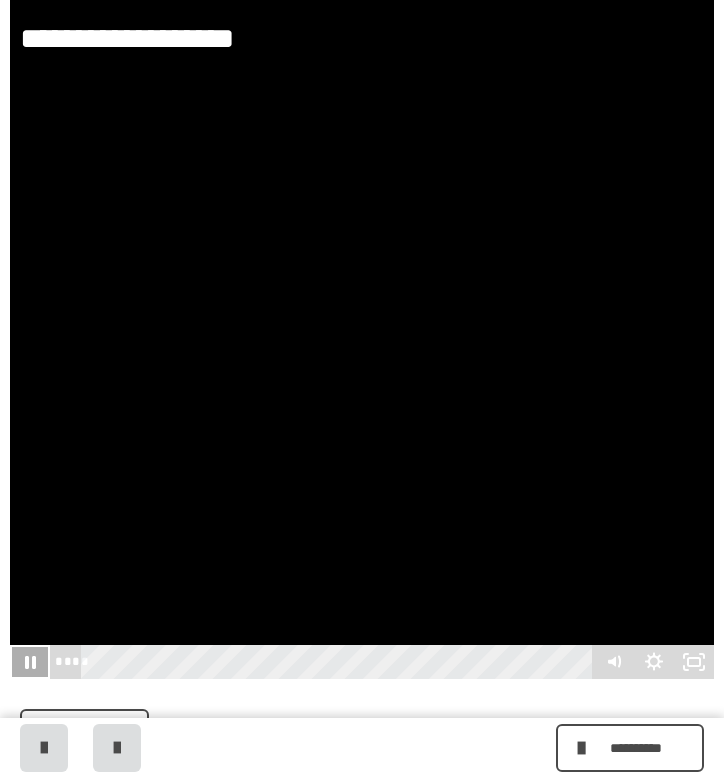click 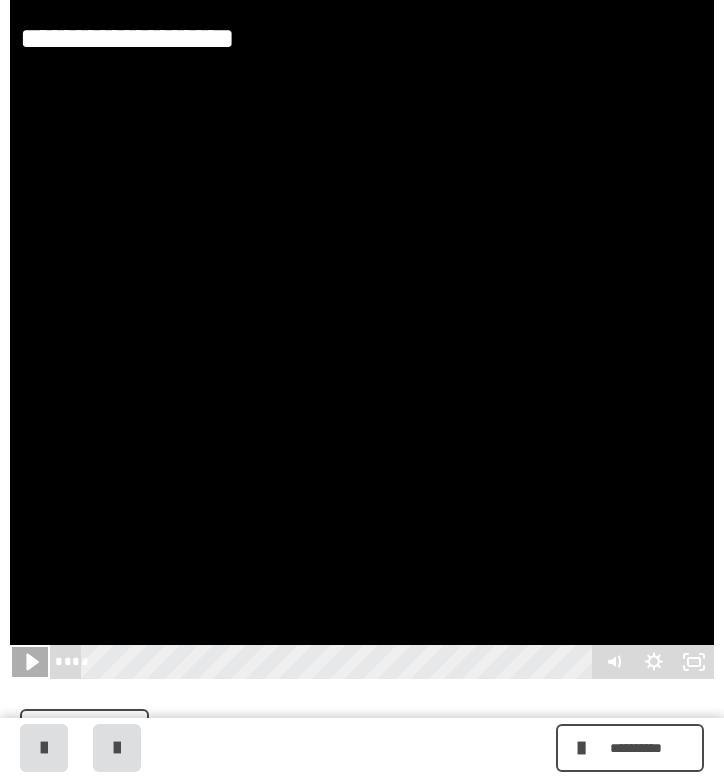 click 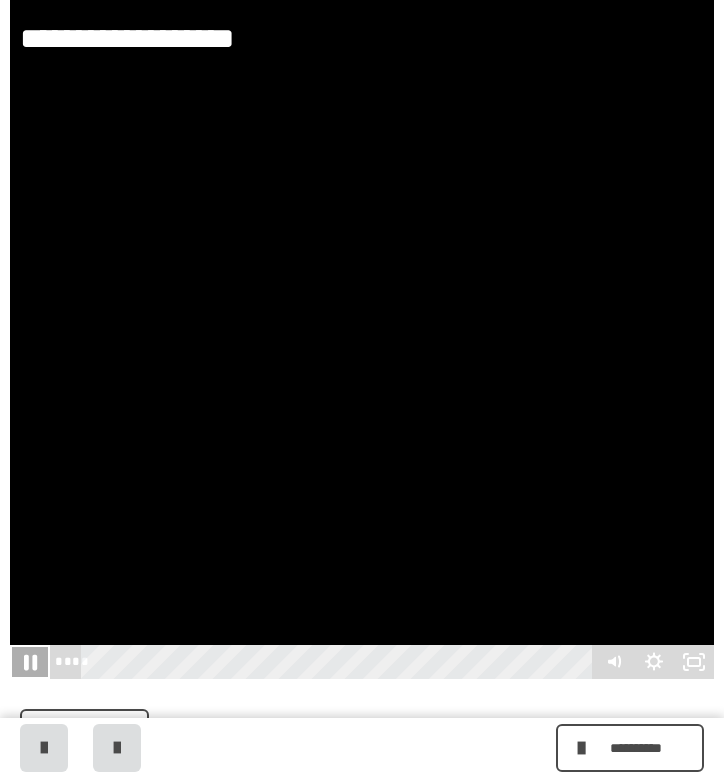 click 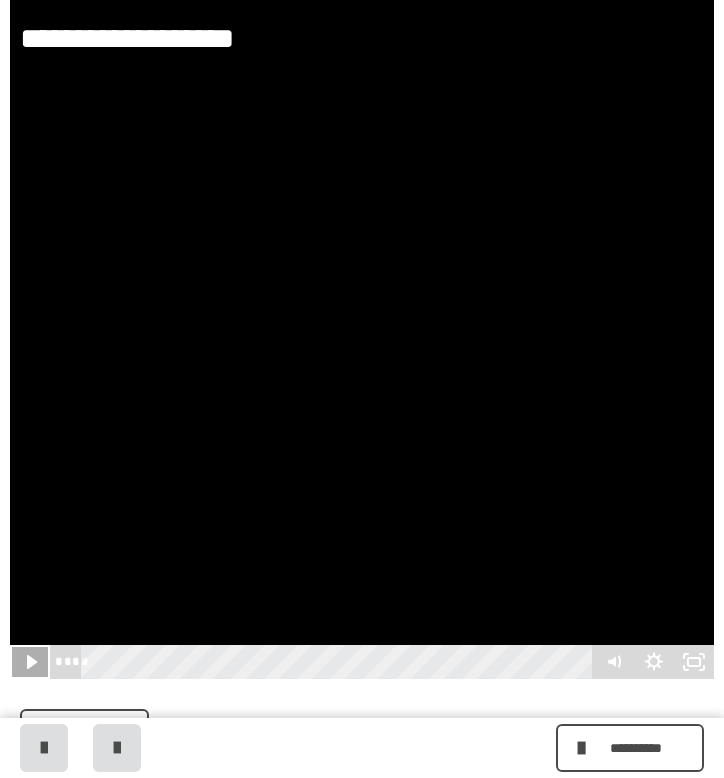 click 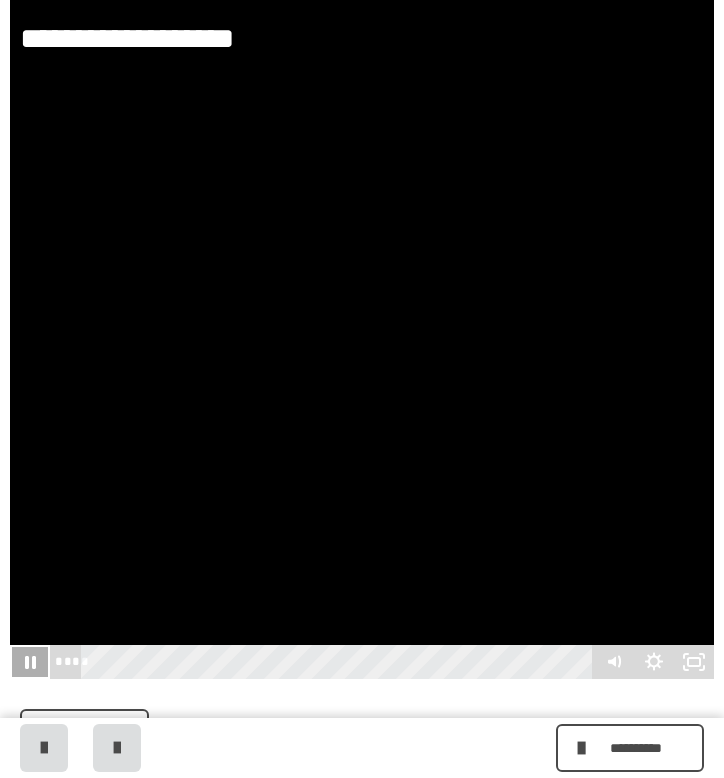 click 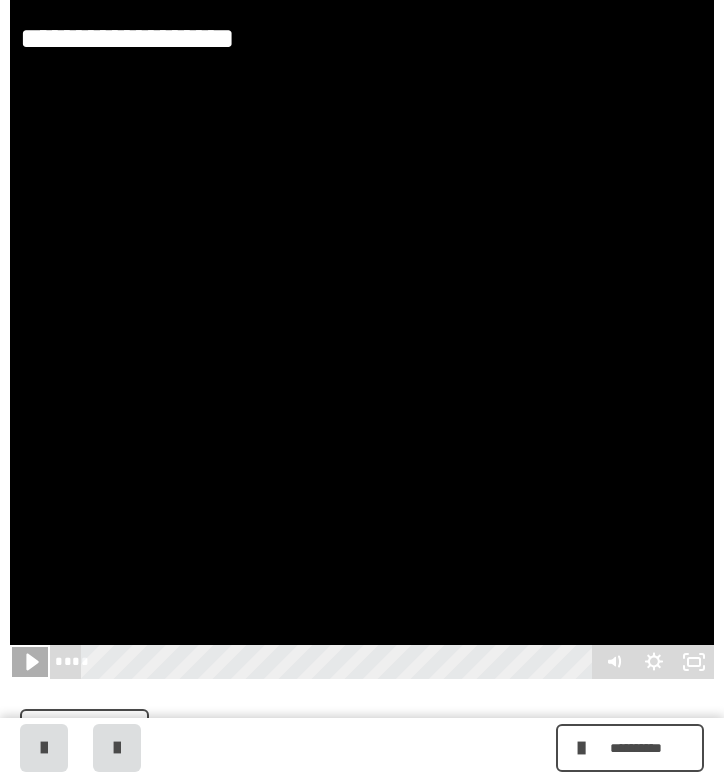 click 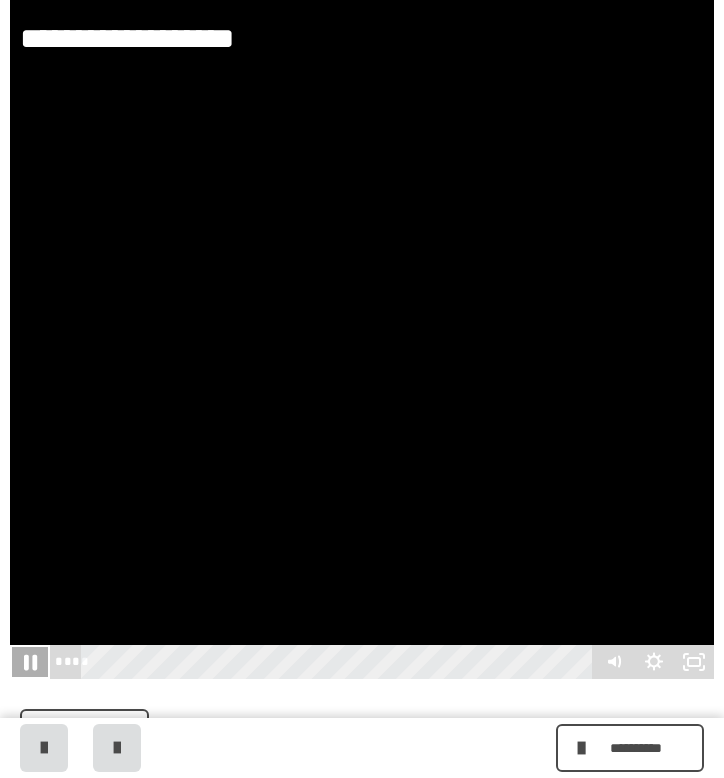 click 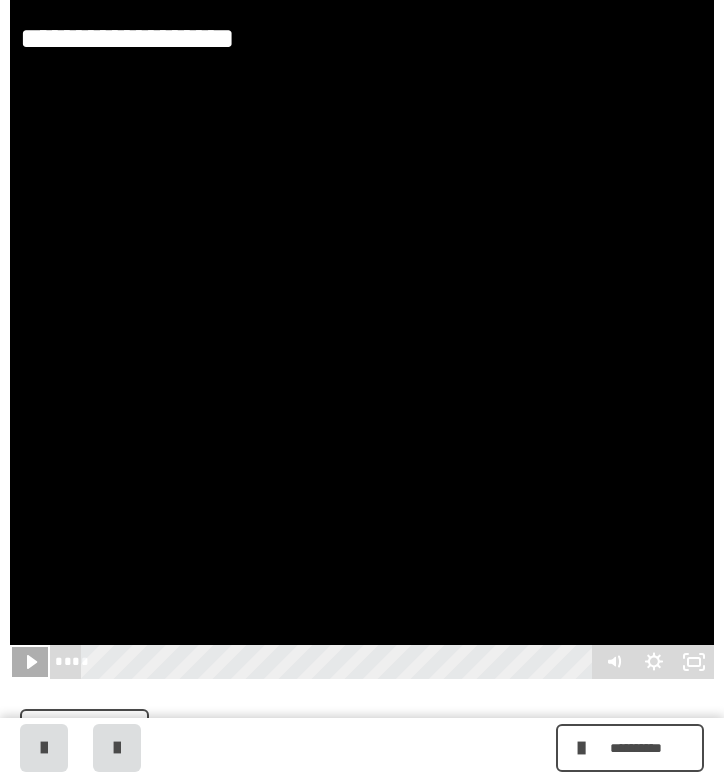 click 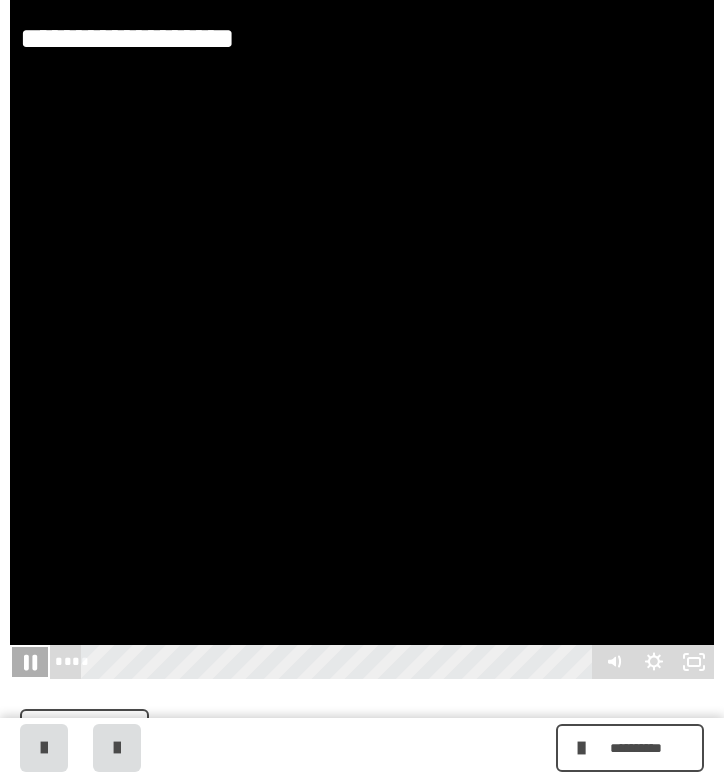 click 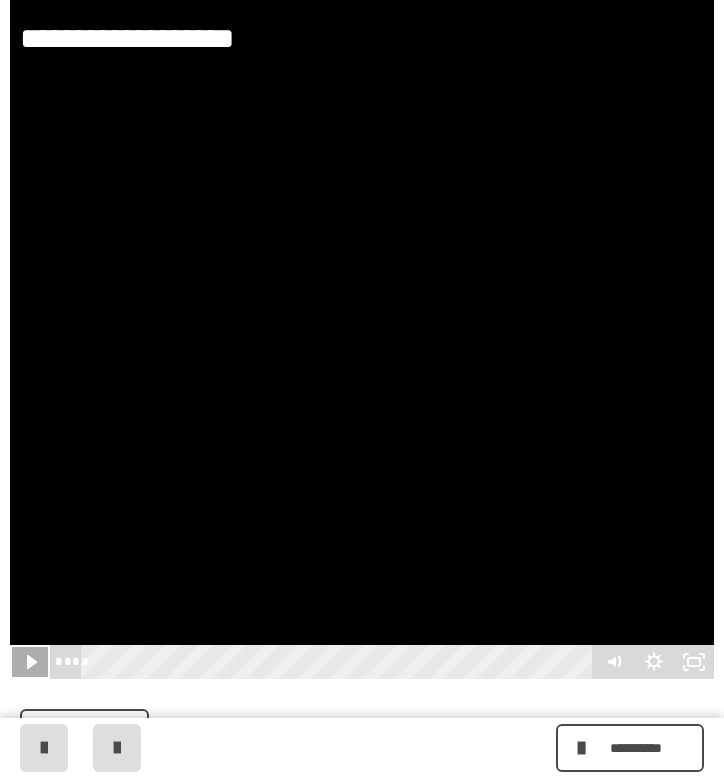 click 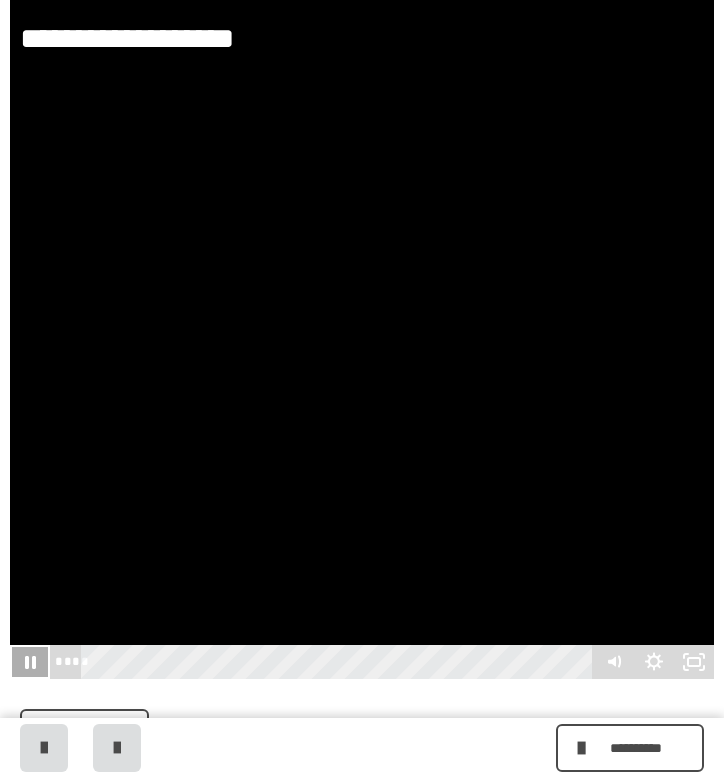 click 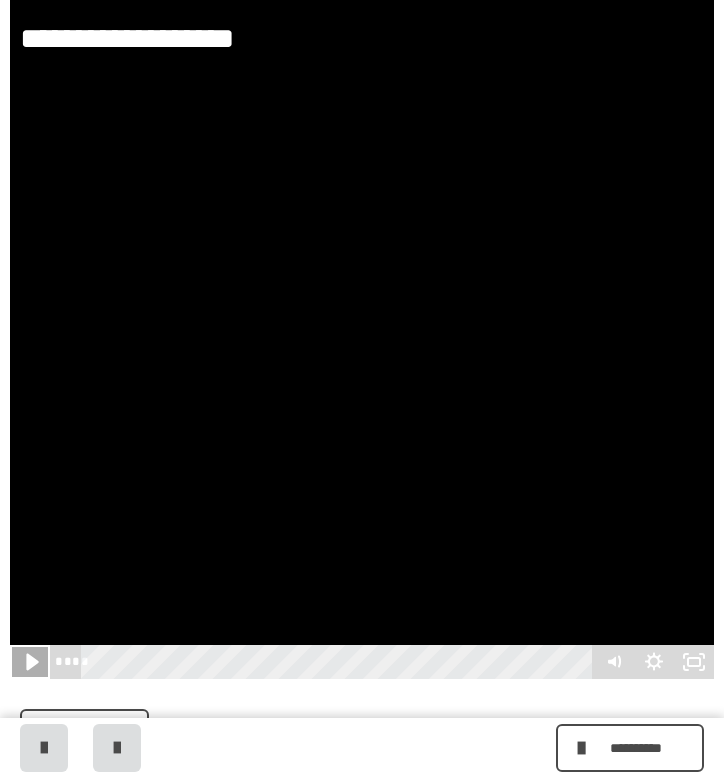 click 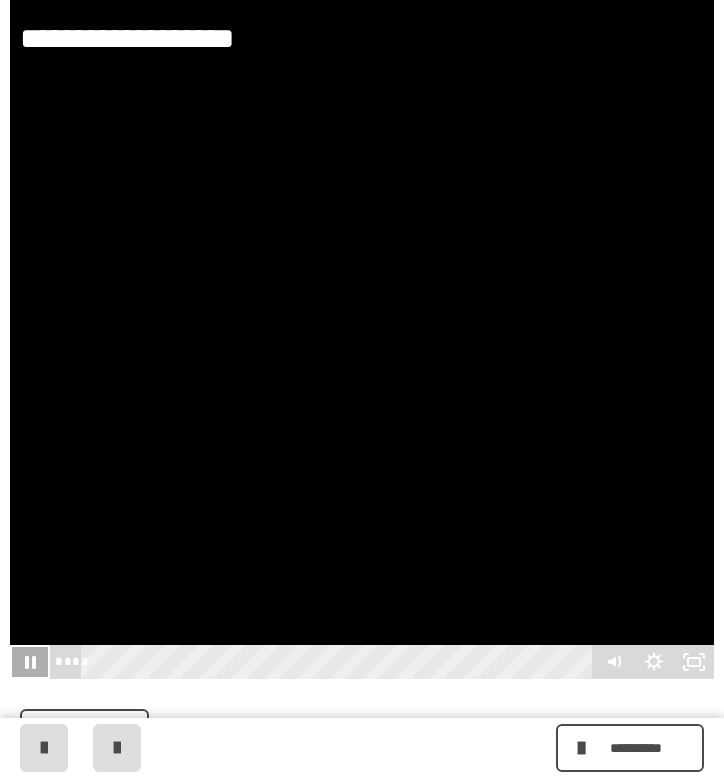 click 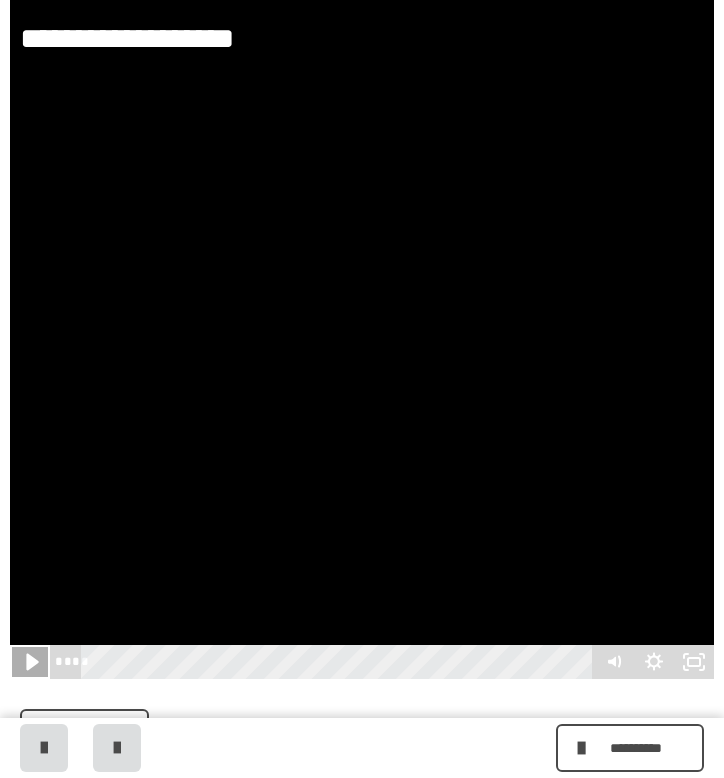 click 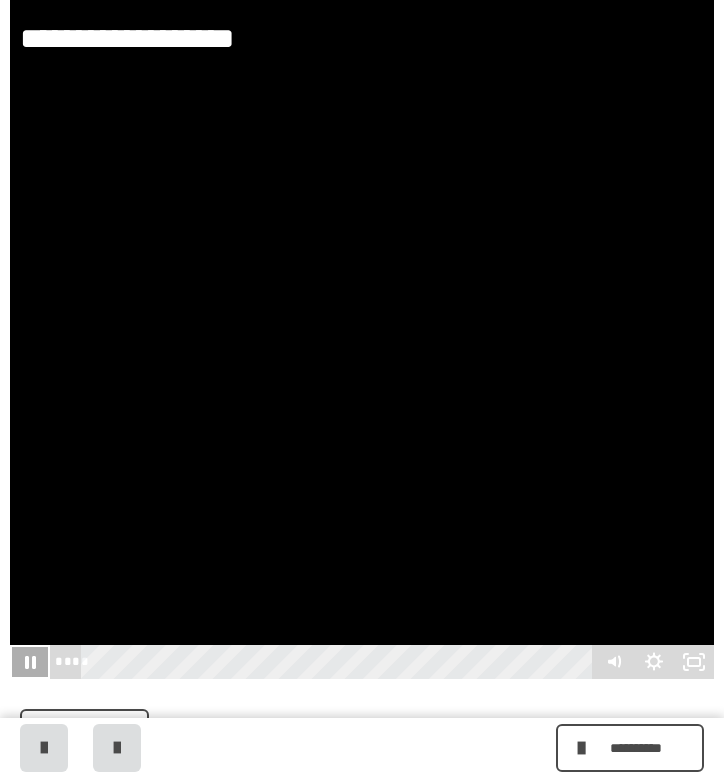 click 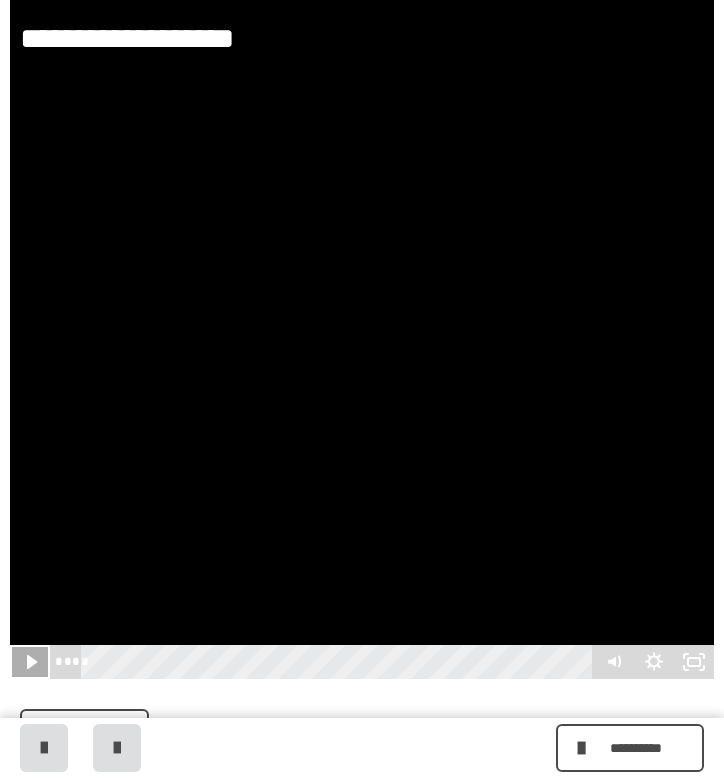 click 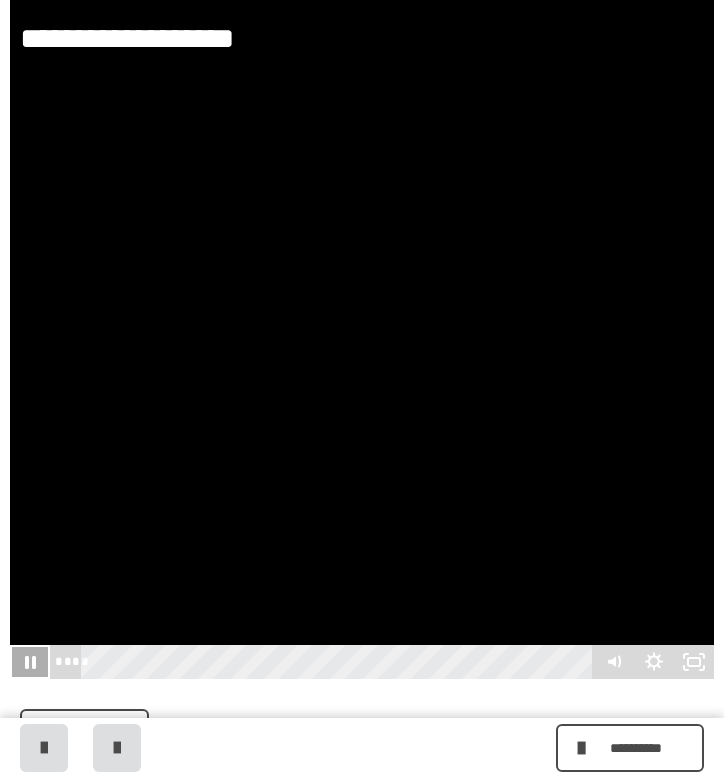 click 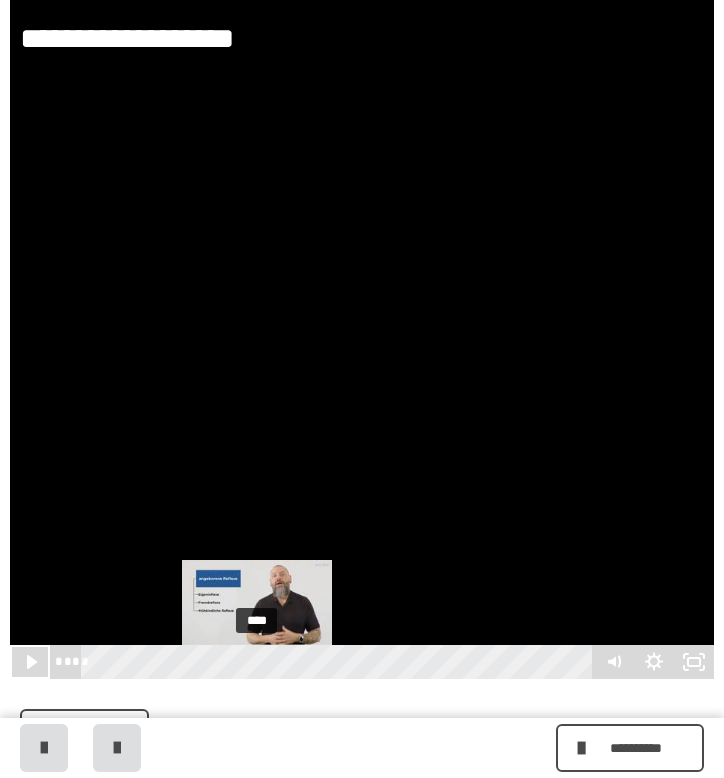 click on "****" at bounding box center [340, 662] 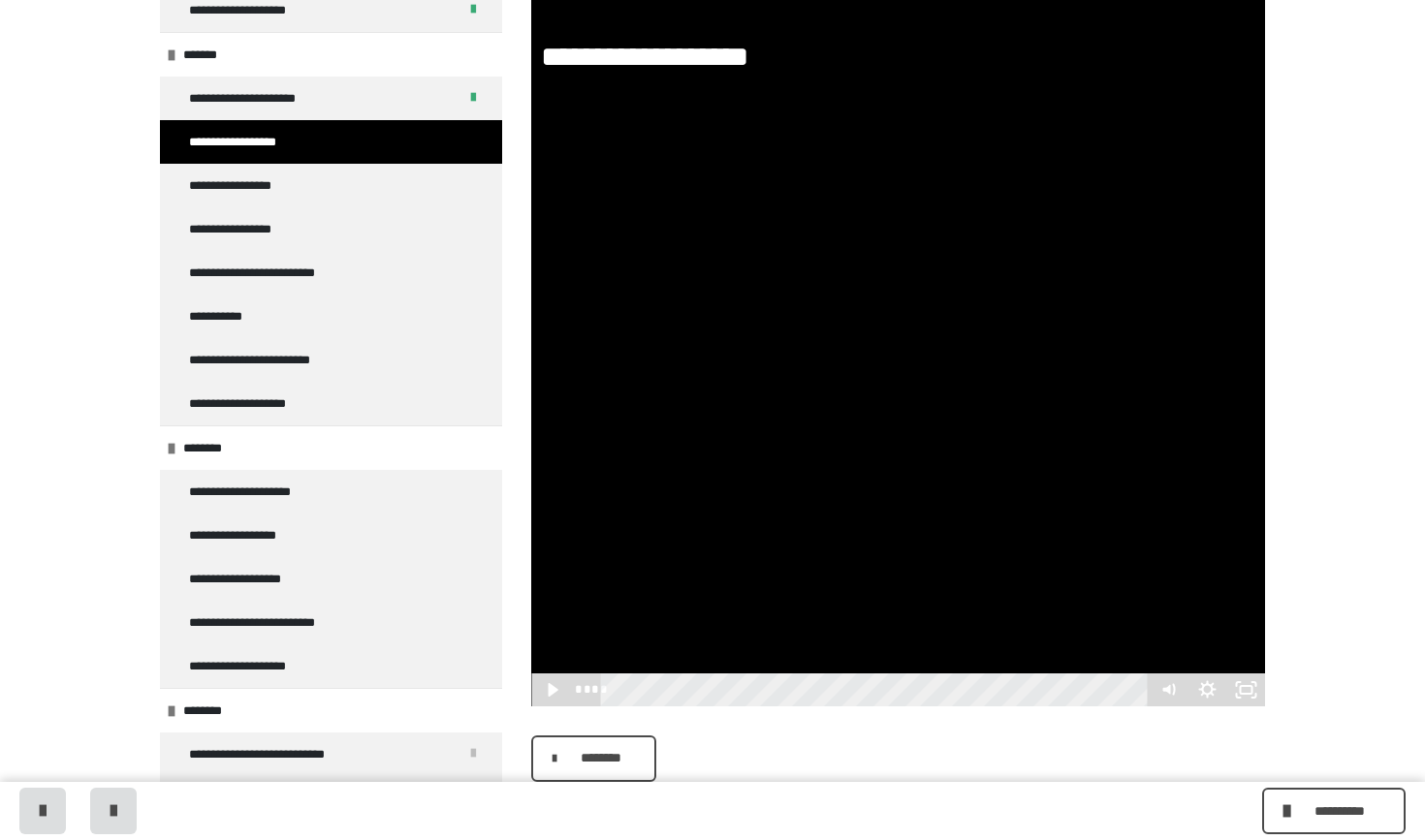 scroll, scrollTop: 443, scrollLeft: 0, axis: vertical 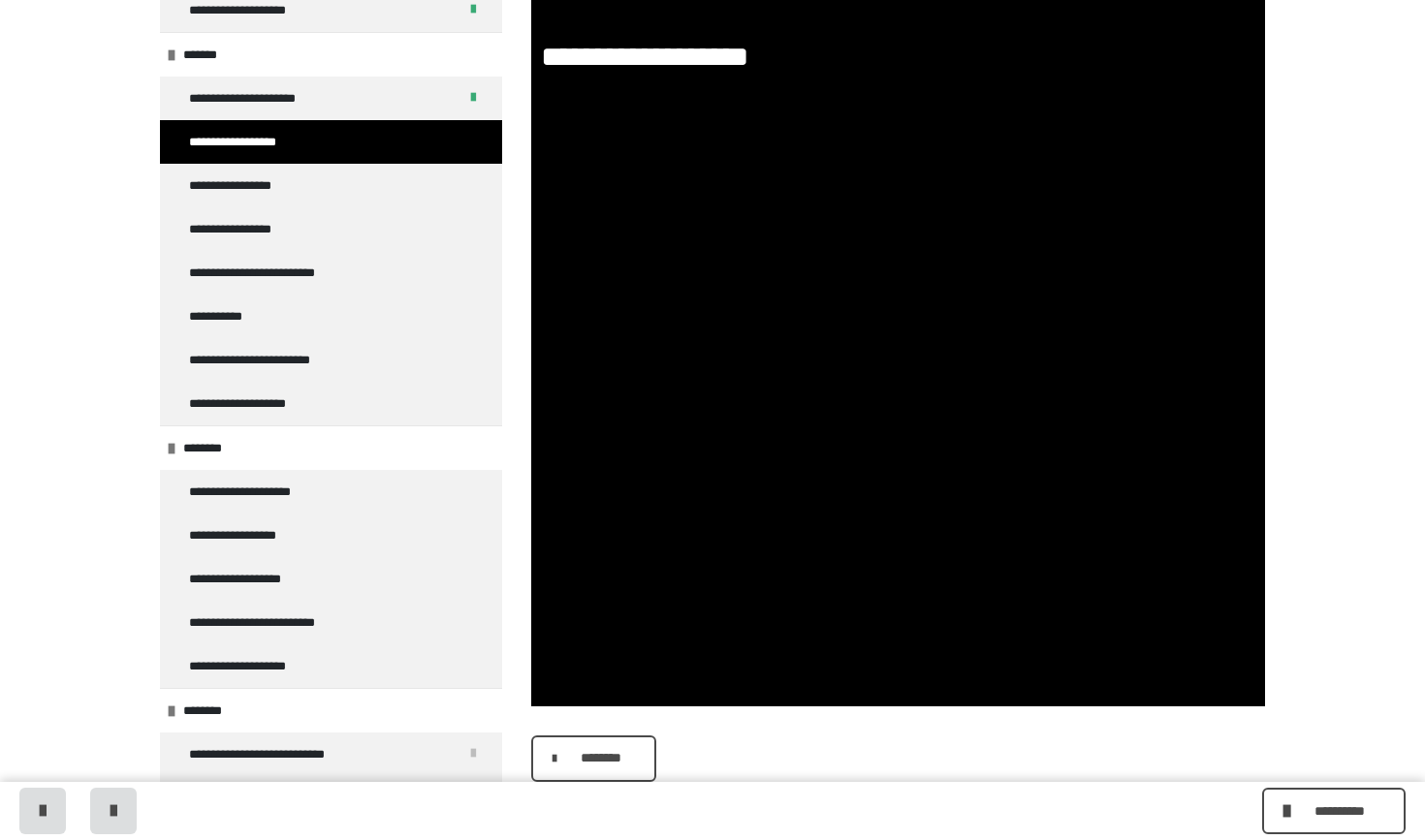click on "********" at bounding box center (600, 758) 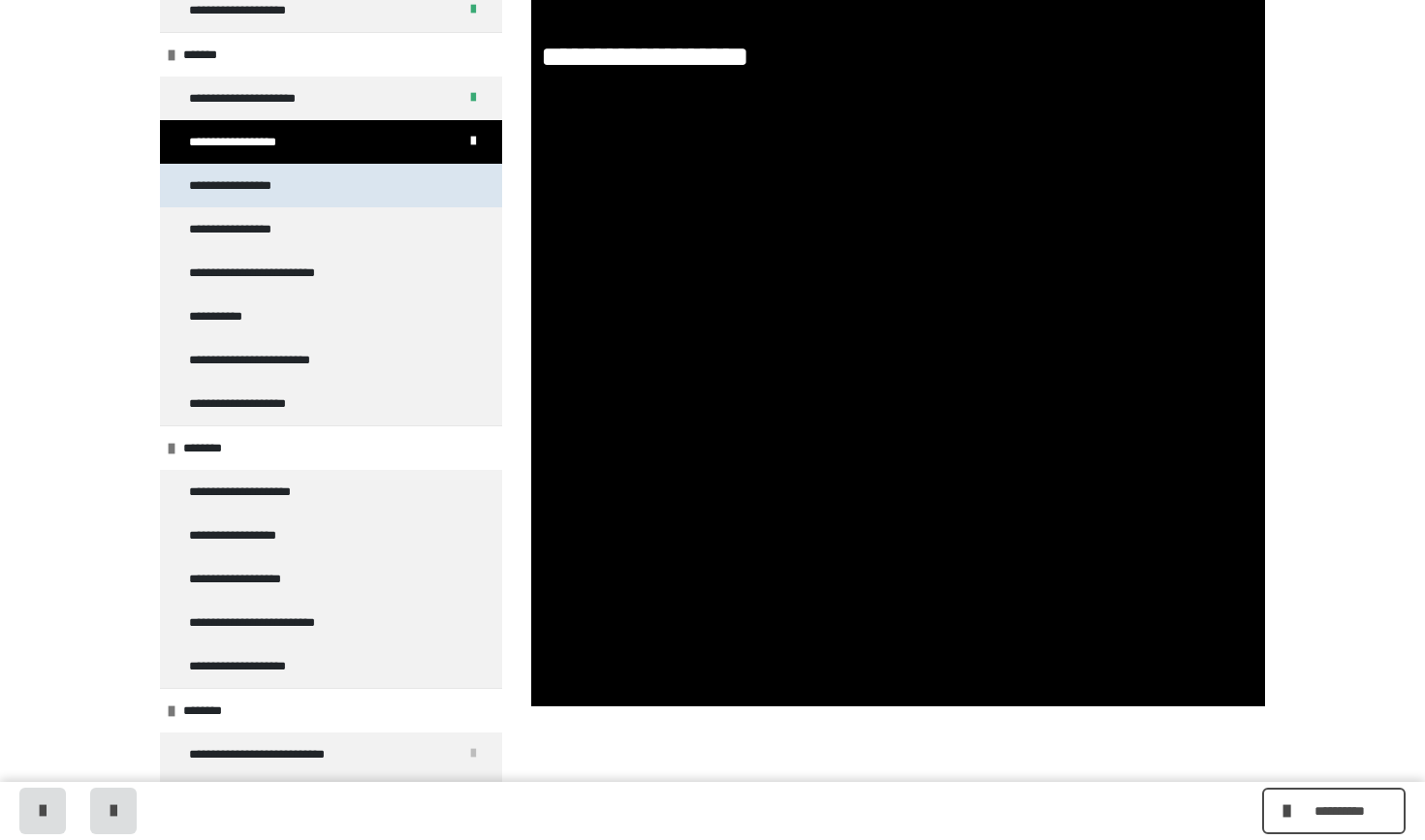 click on "**********" at bounding box center [331, 185] 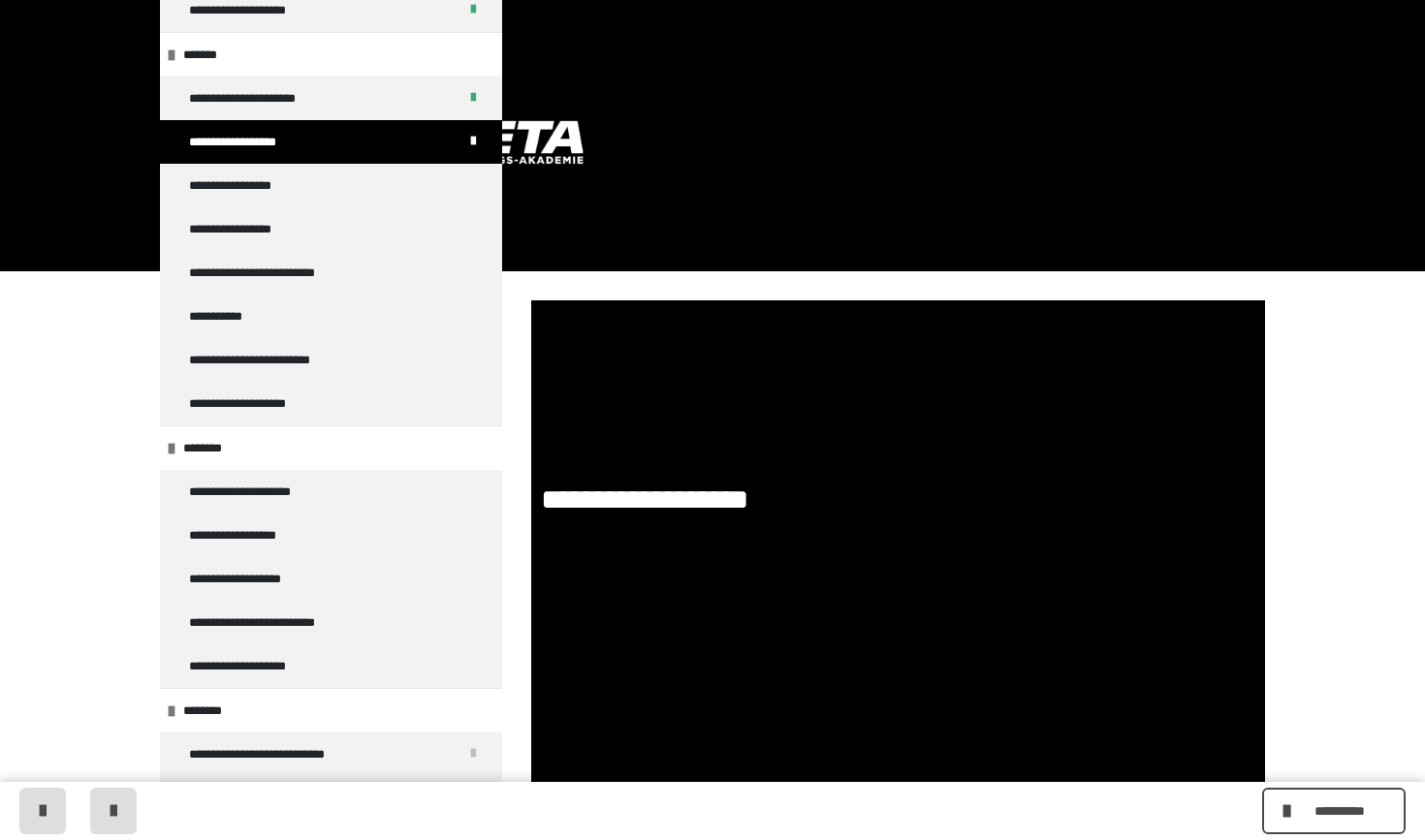scroll, scrollTop: 0, scrollLeft: 0, axis: both 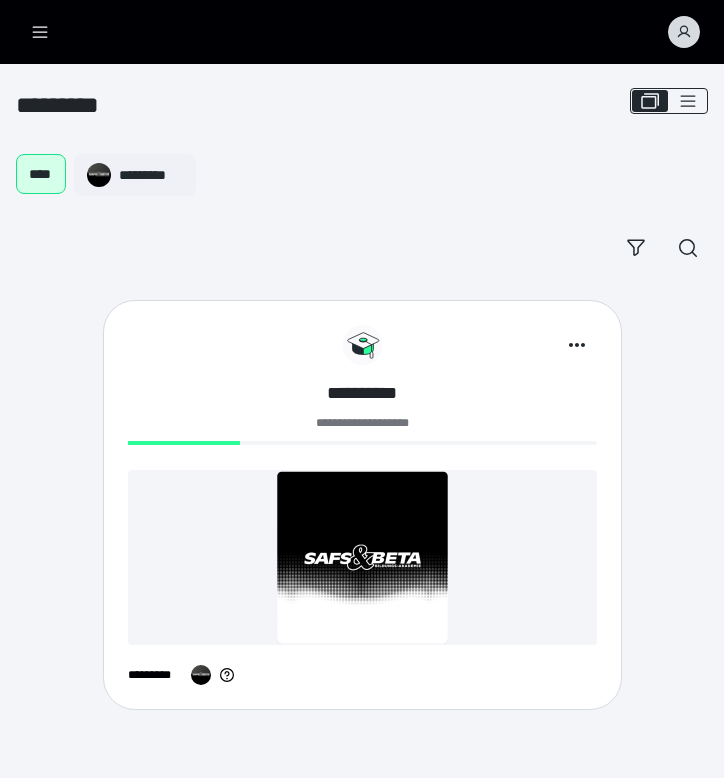 click on "**********" at bounding box center (362, 393) 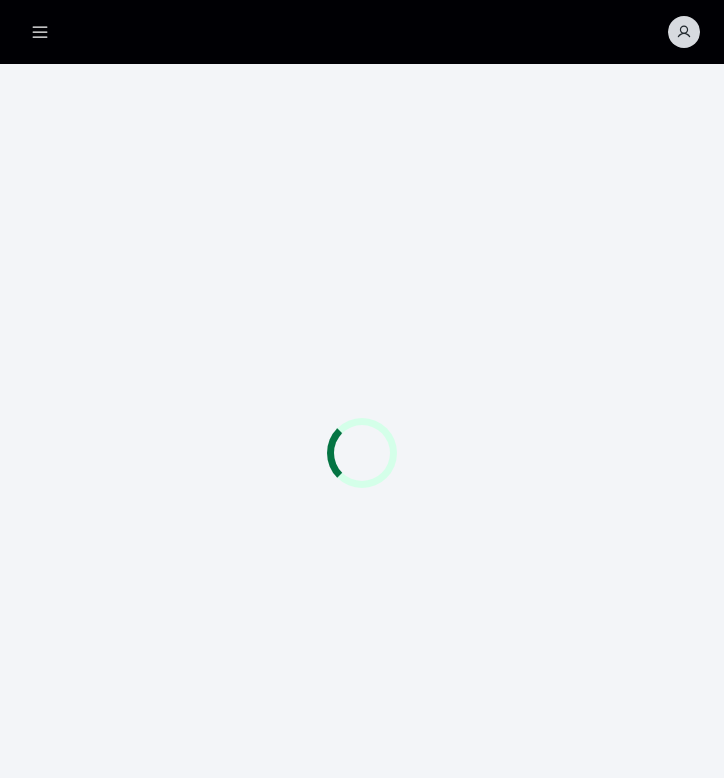 scroll, scrollTop: 0, scrollLeft: 0, axis: both 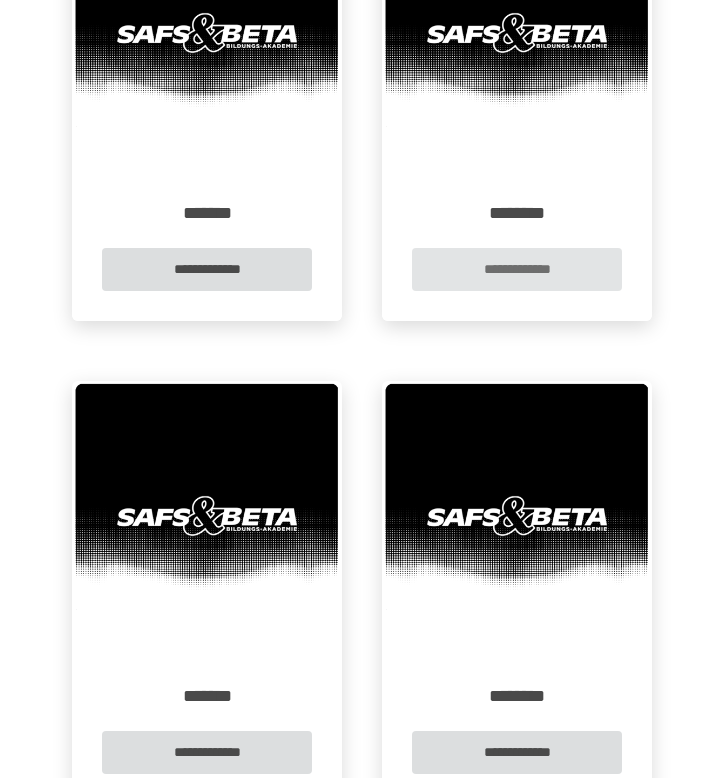 click on "**********" at bounding box center (517, 269) 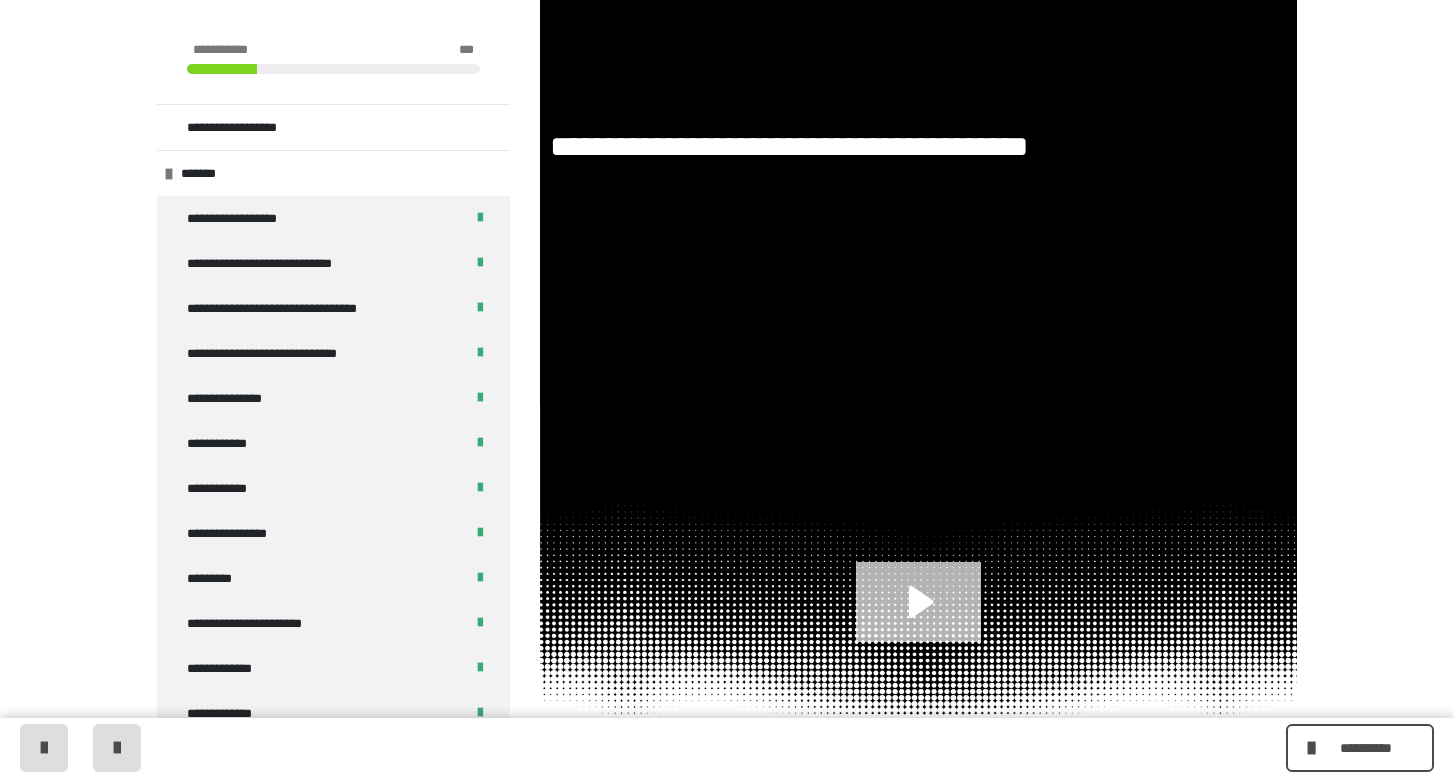 scroll, scrollTop: 361, scrollLeft: 0, axis: vertical 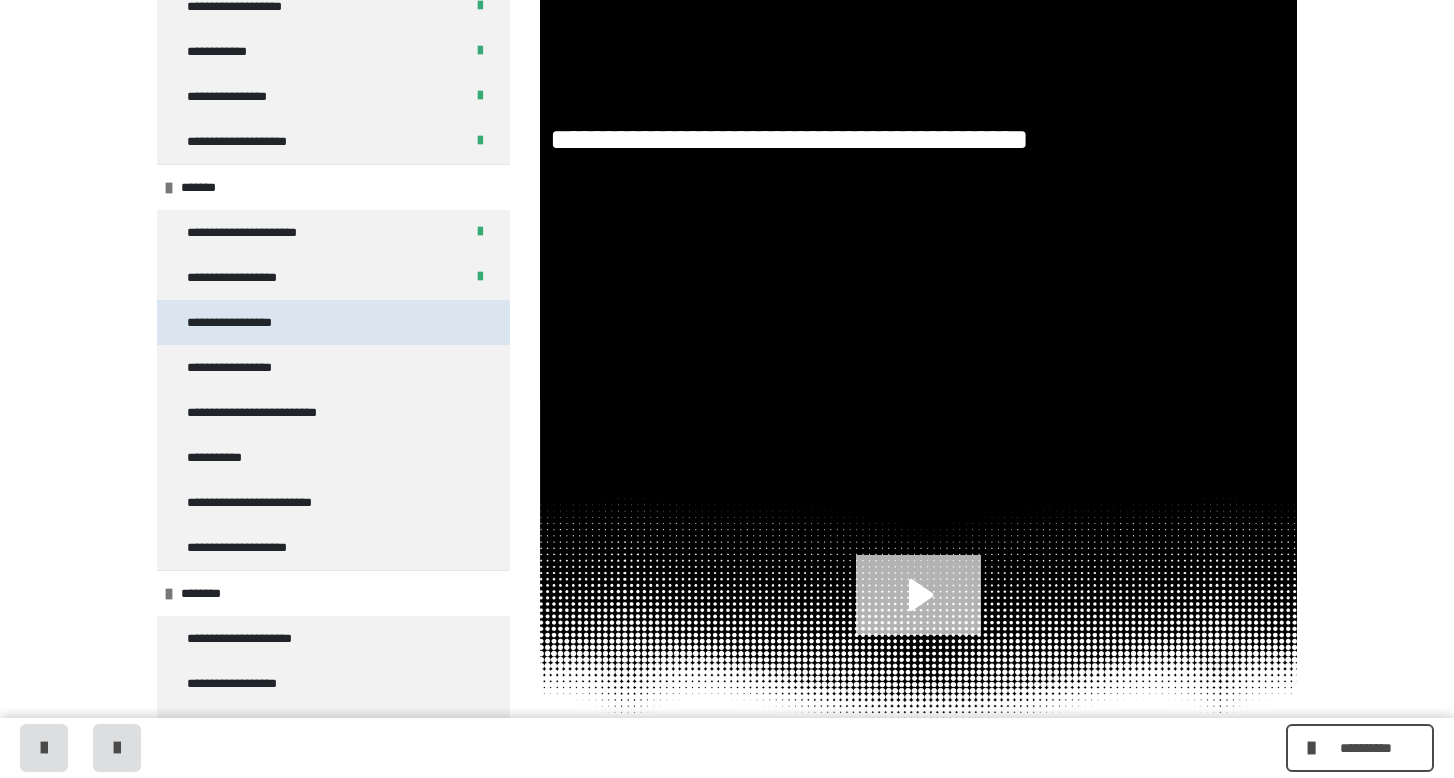 click on "**********" at bounding box center (333, 322) 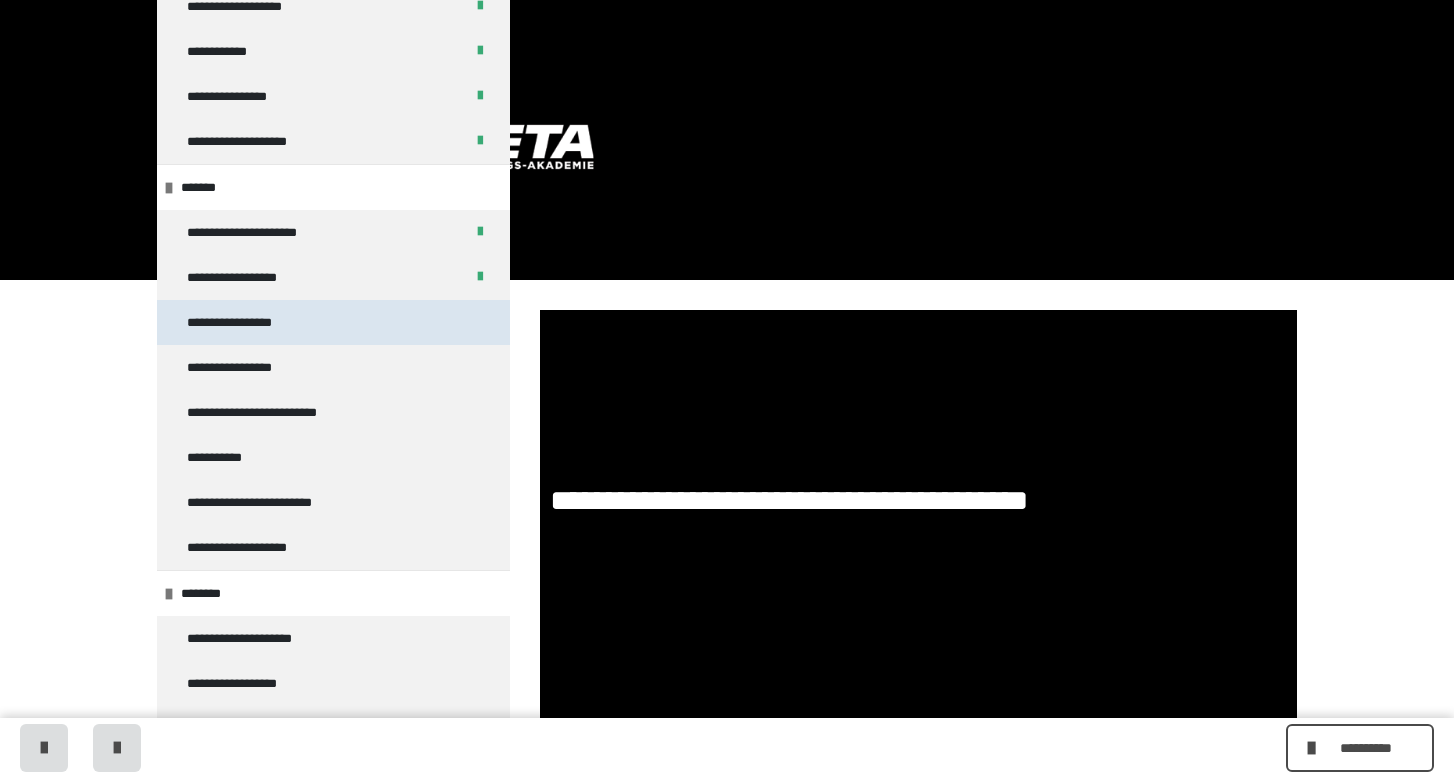 scroll, scrollTop: 0, scrollLeft: 0, axis: both 